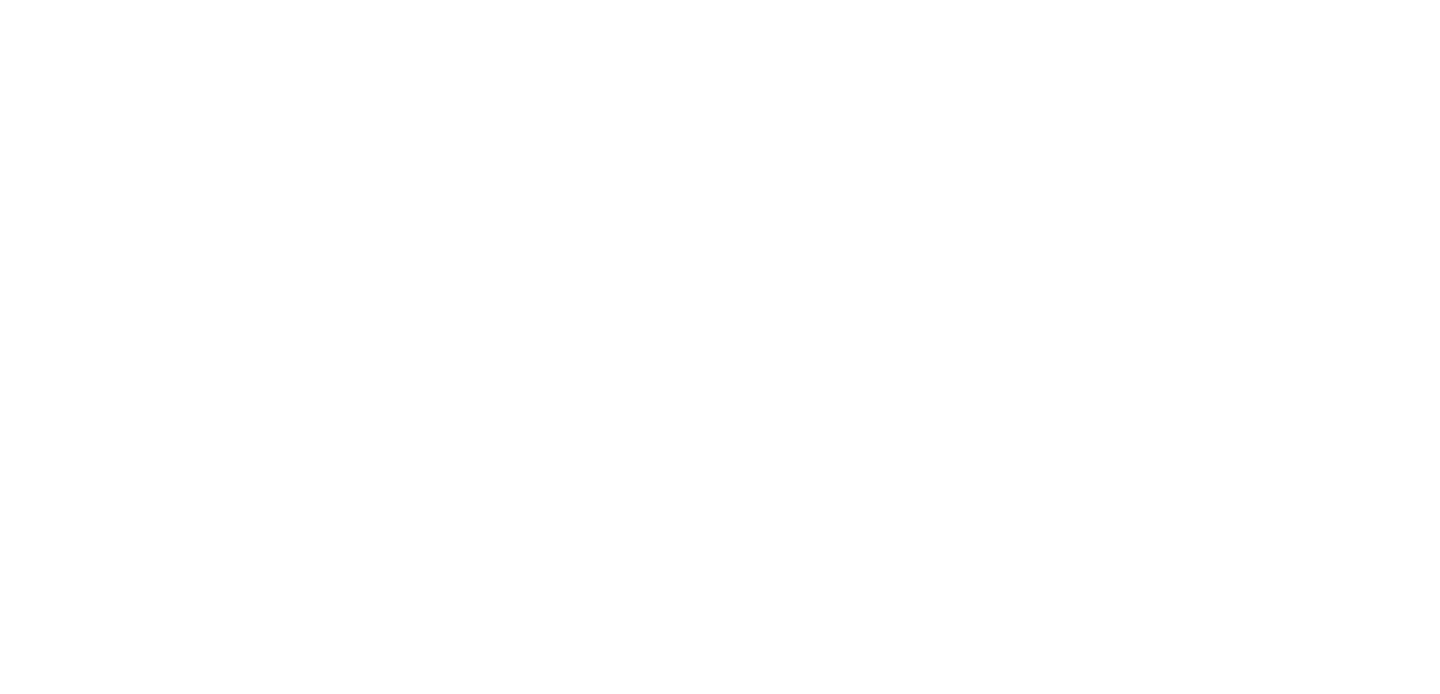 scroll, scrollTop: 0, scrollLeft: 0, axis: both 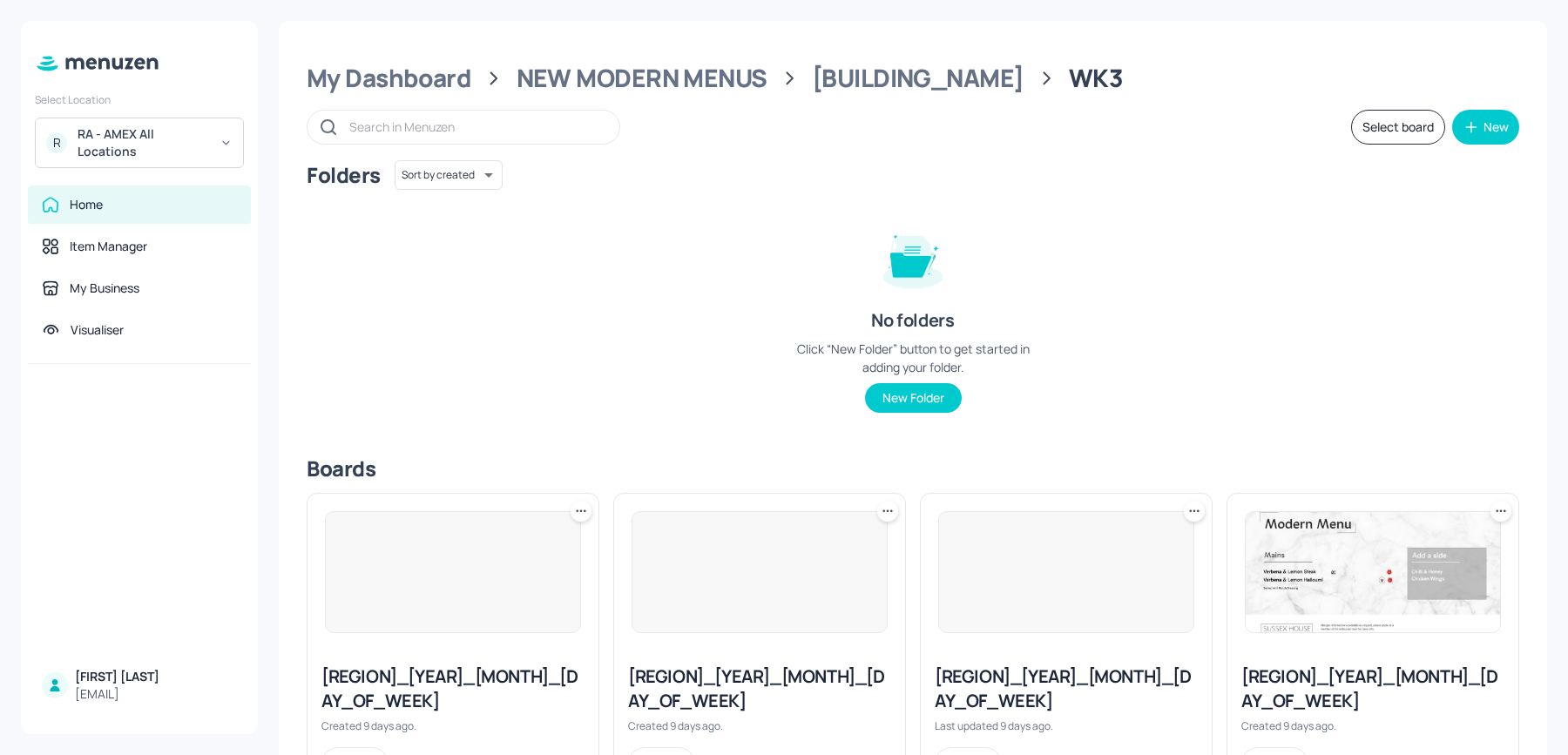 click on "Select Location" at bounding box center [139, 99] 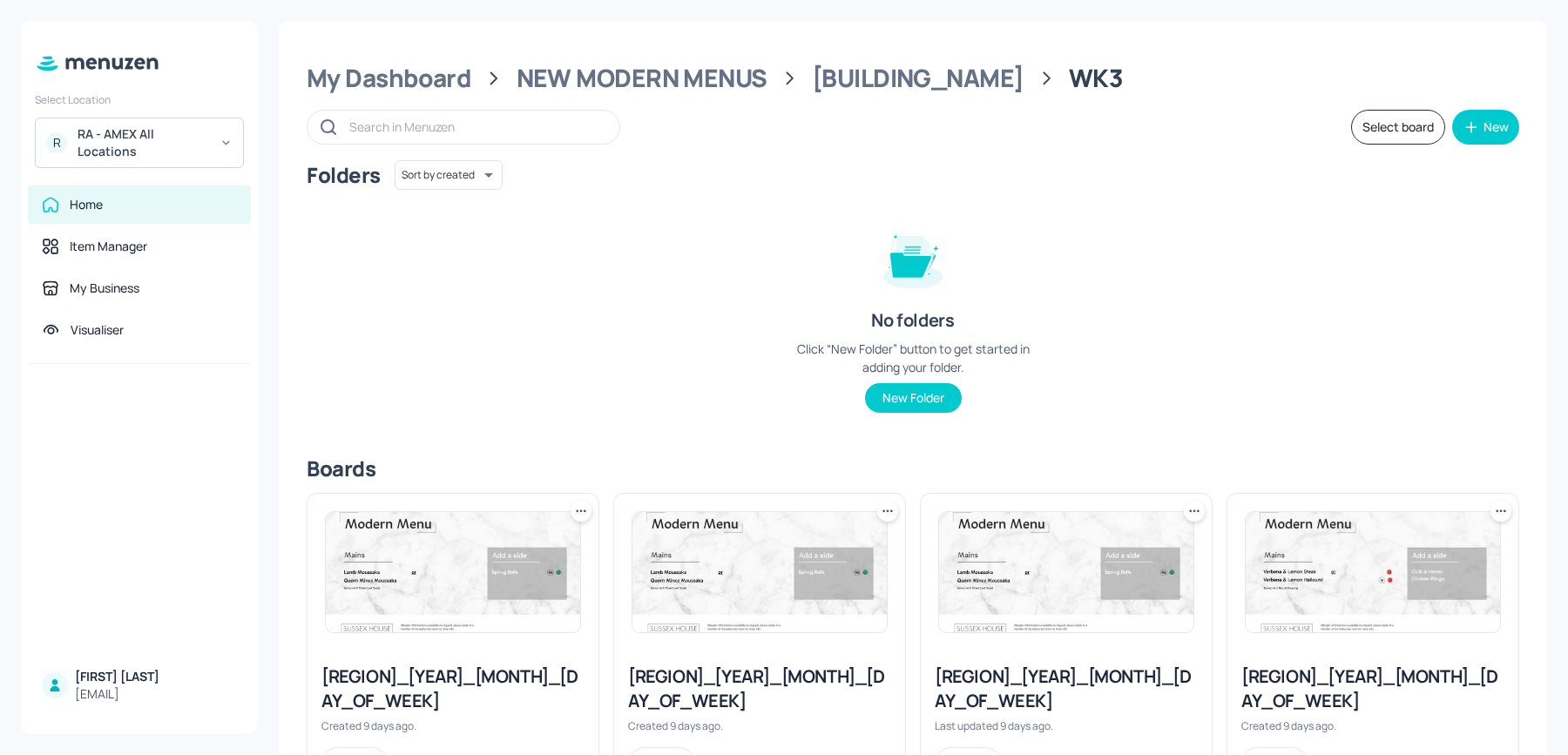click on "RA - AMEX All Locations" at bounding box center [143, 143] 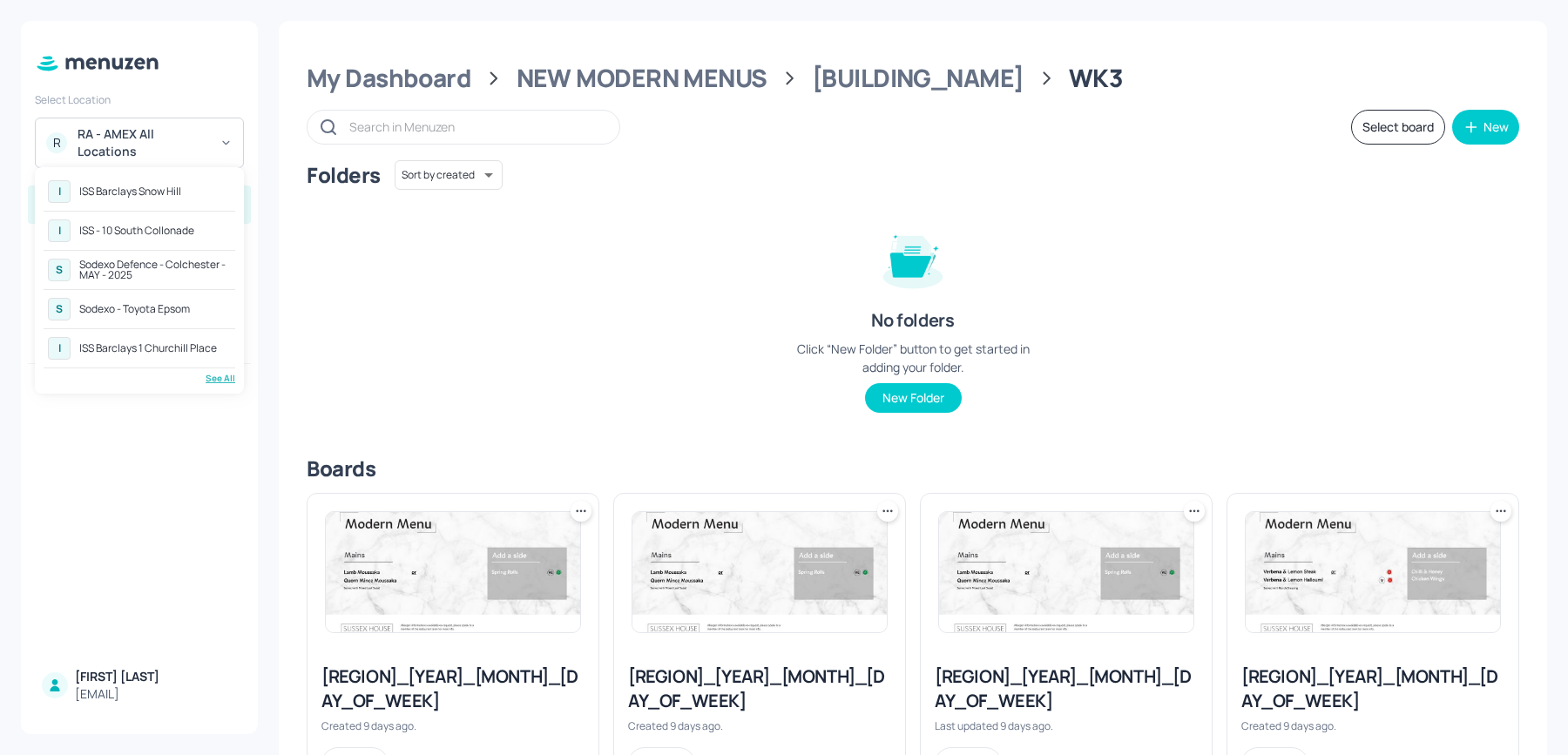 click on "S Sodexo - Toyota Epsom" at bounding box center (139, 309) 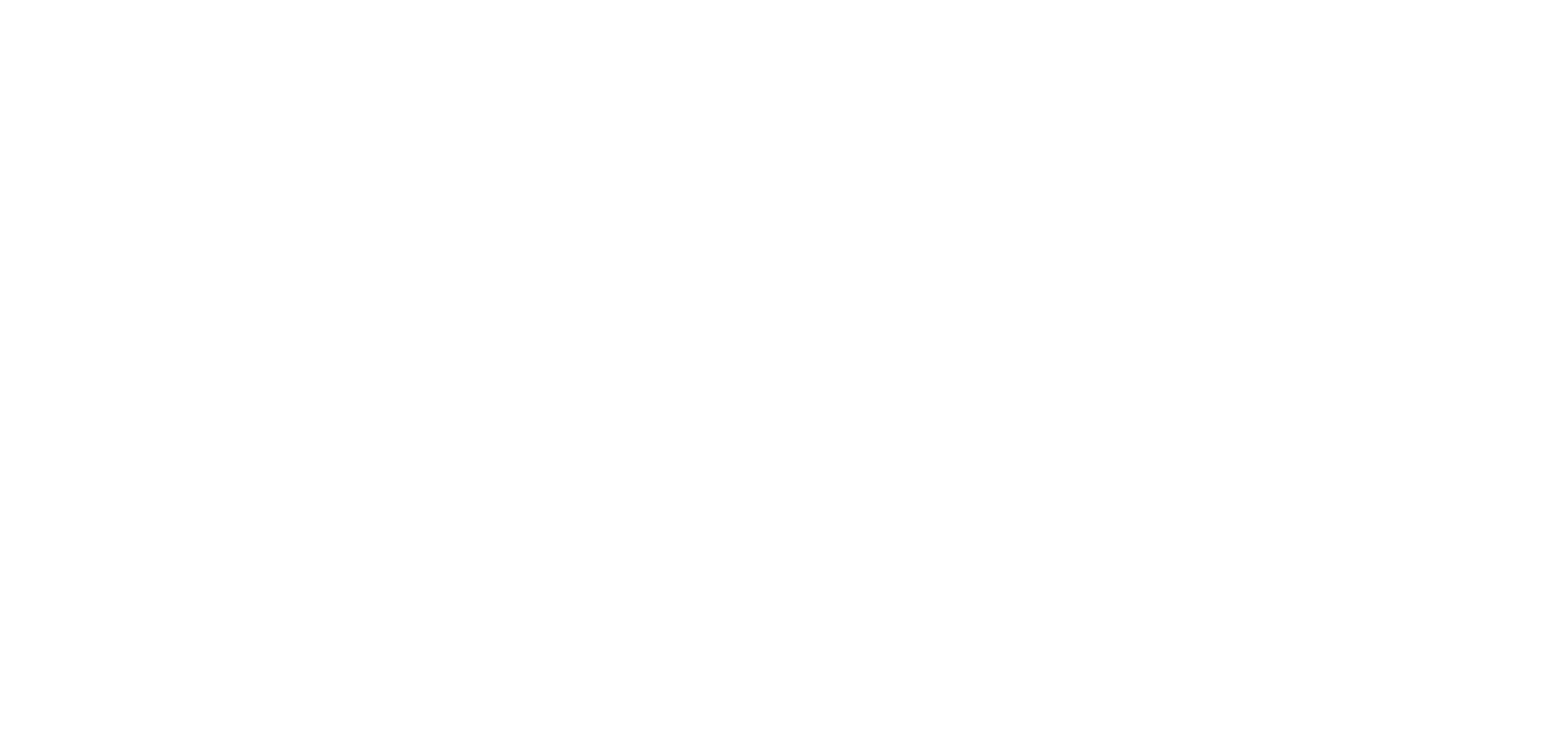 scroll, scrollTop: 0, scrollLeft: 0, axis: both 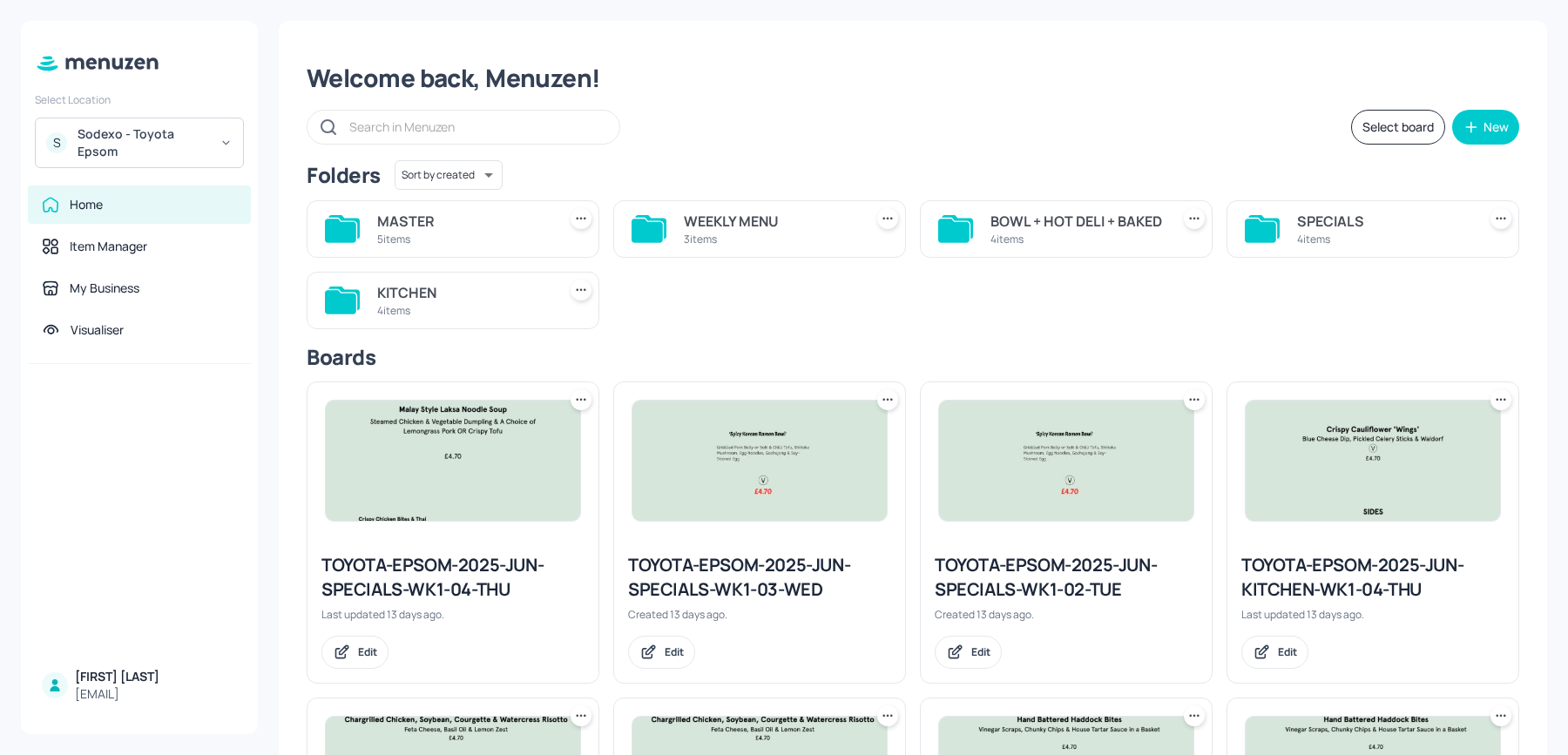 click on "Sodexo - Toyota Epsom" at bounding box center [143, 143] 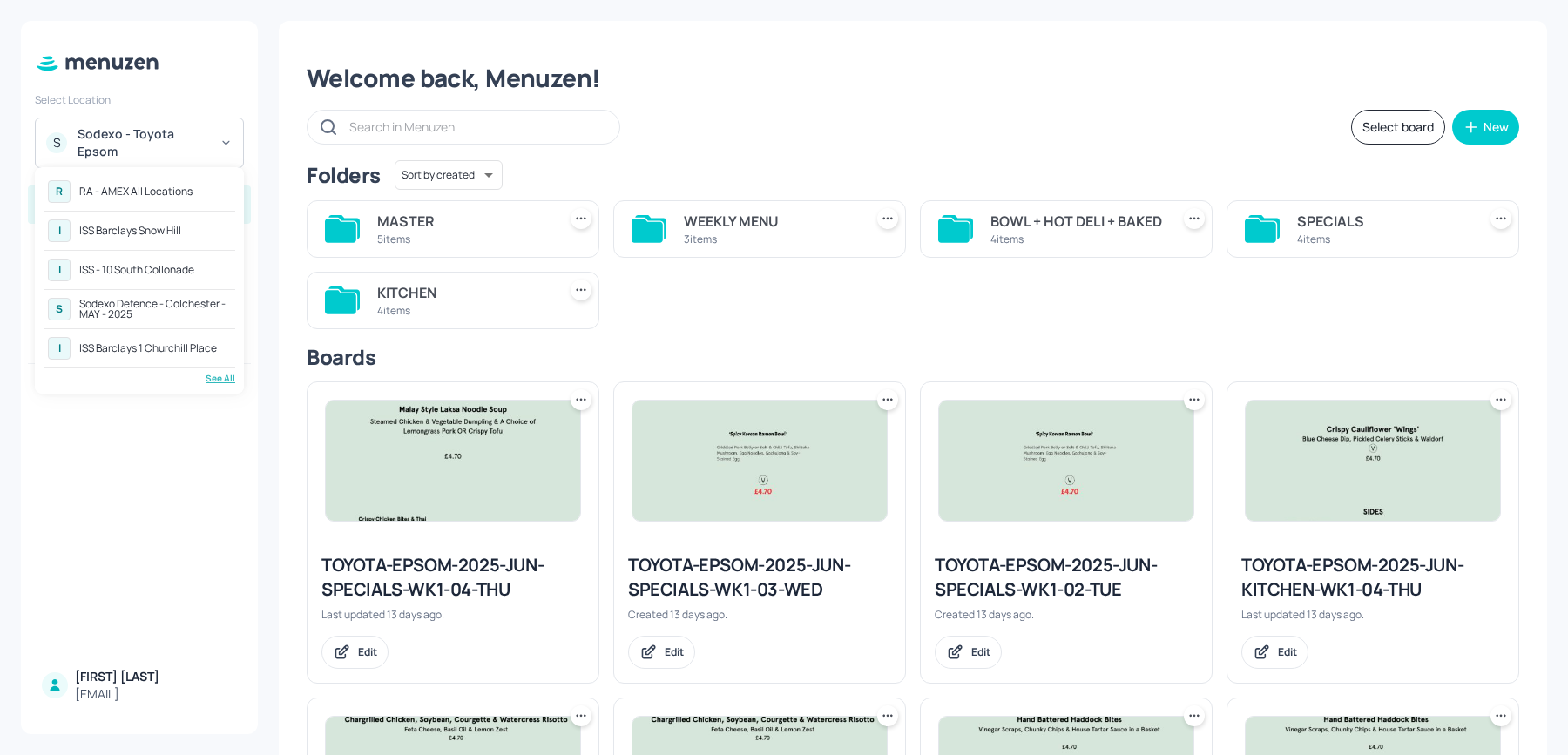 click on "See All" at bounding box center [139, 378] 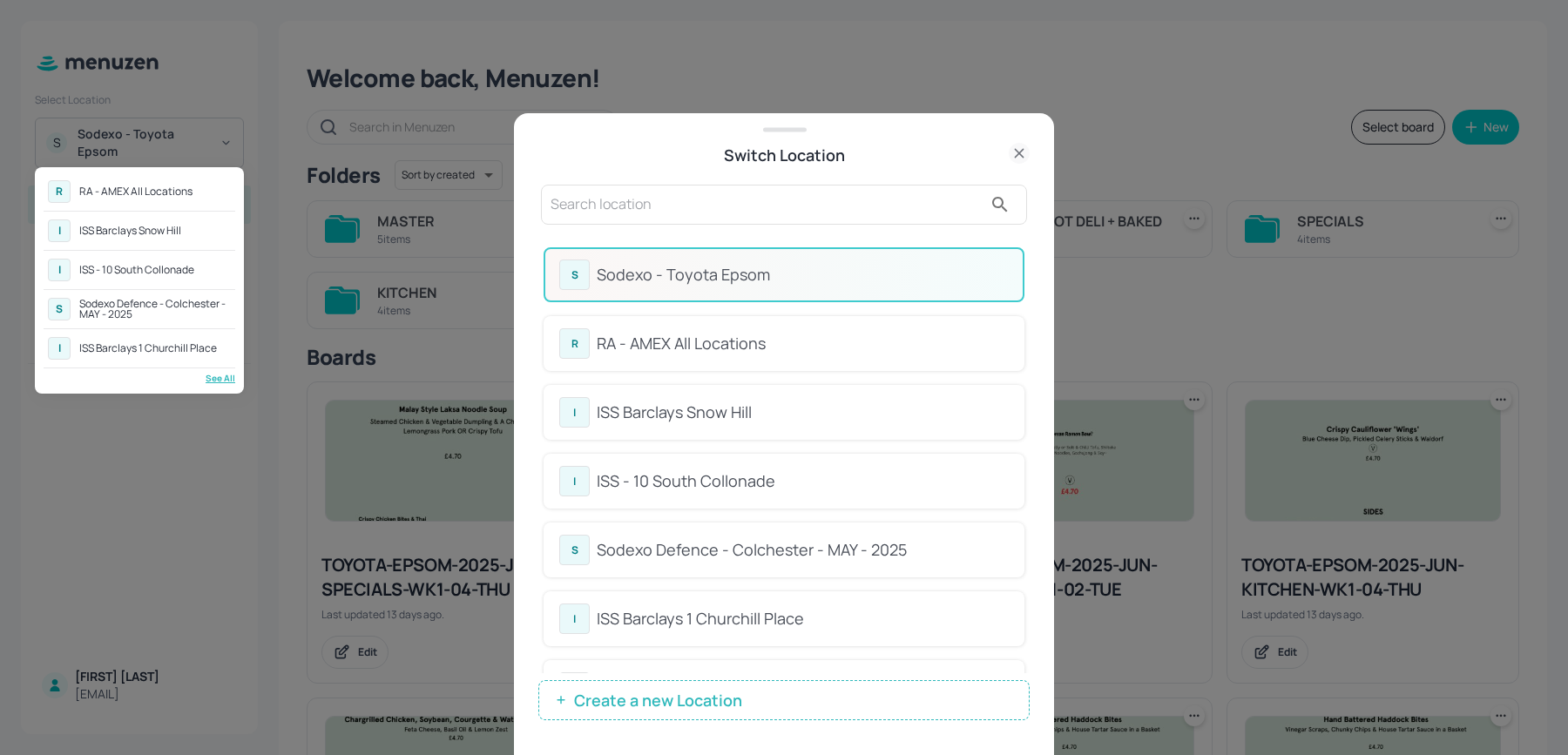 click at bounding box center [784, 377] 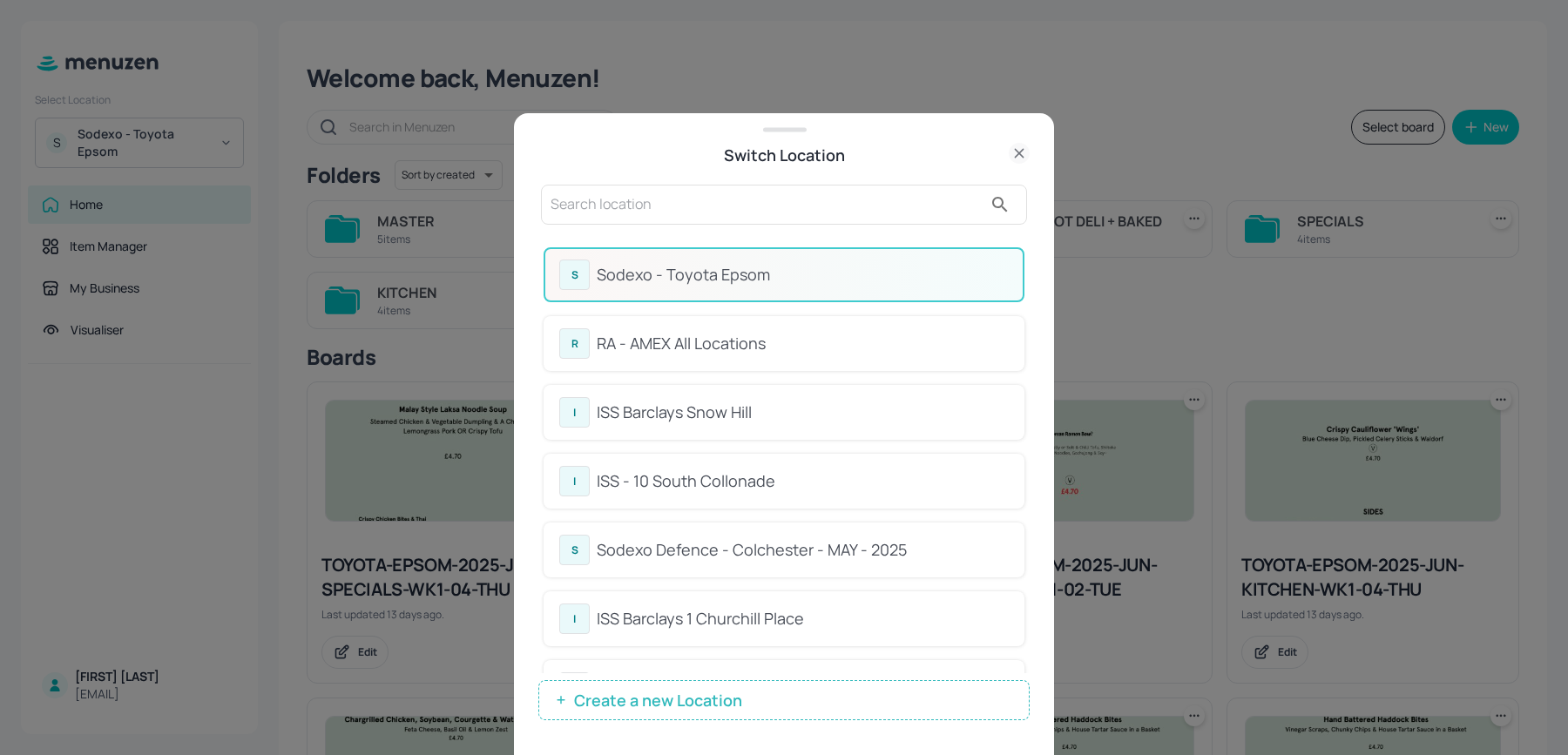 click at bounding box center [784, 377] 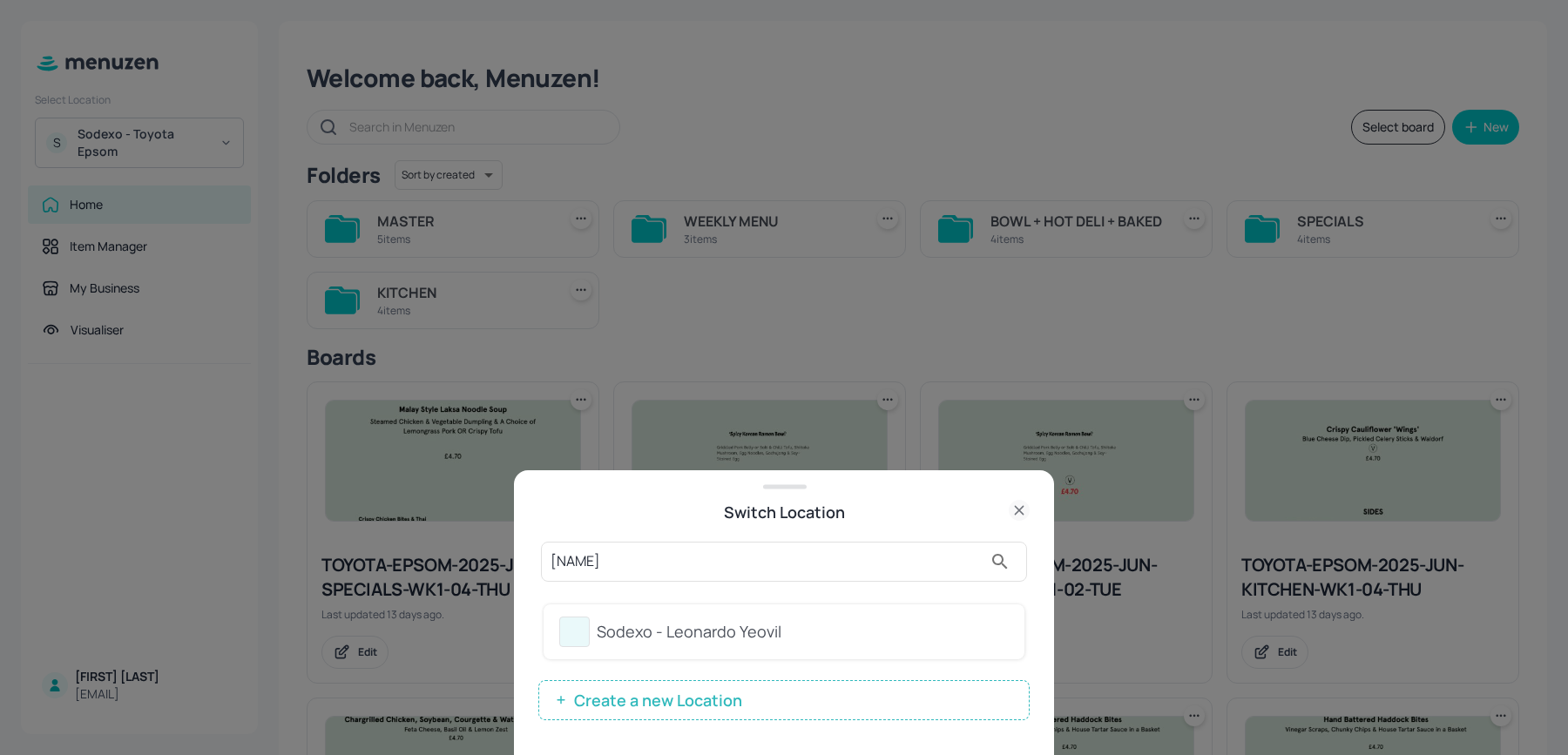 type on "leon" 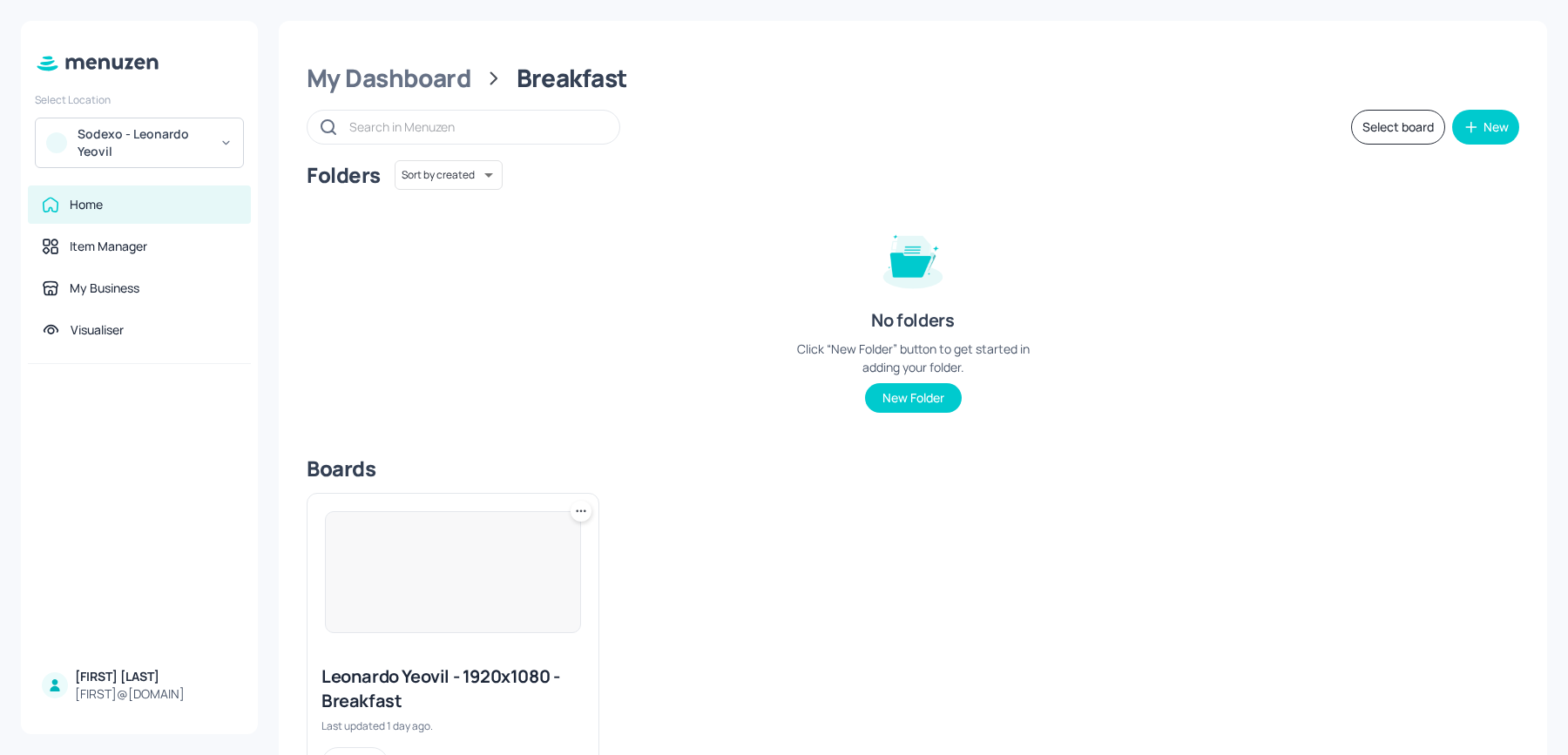 scroll, scrollTop: 0, scrollLeft: 0, axis: both 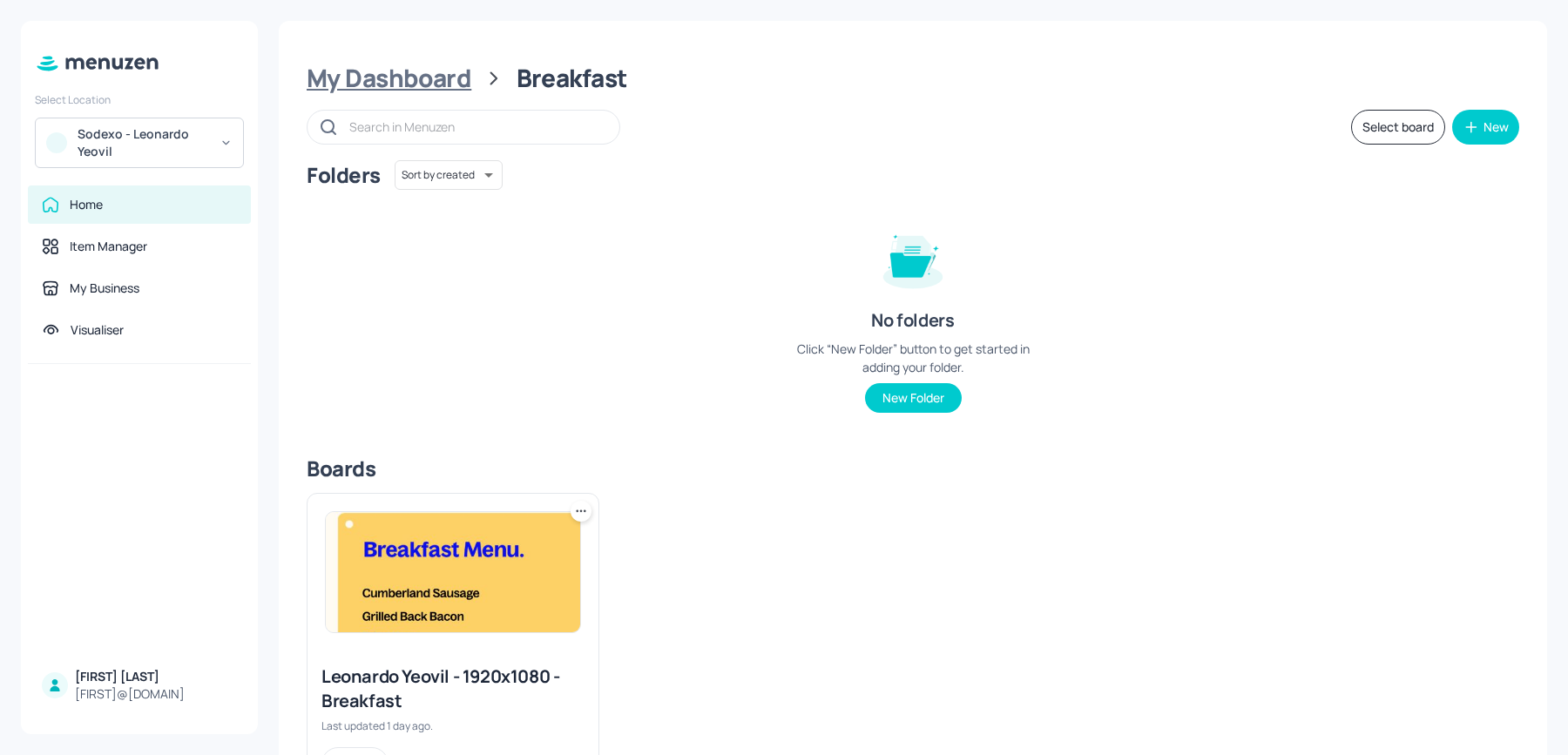 click on "My Dashboard" at bounding box center (389, 78) 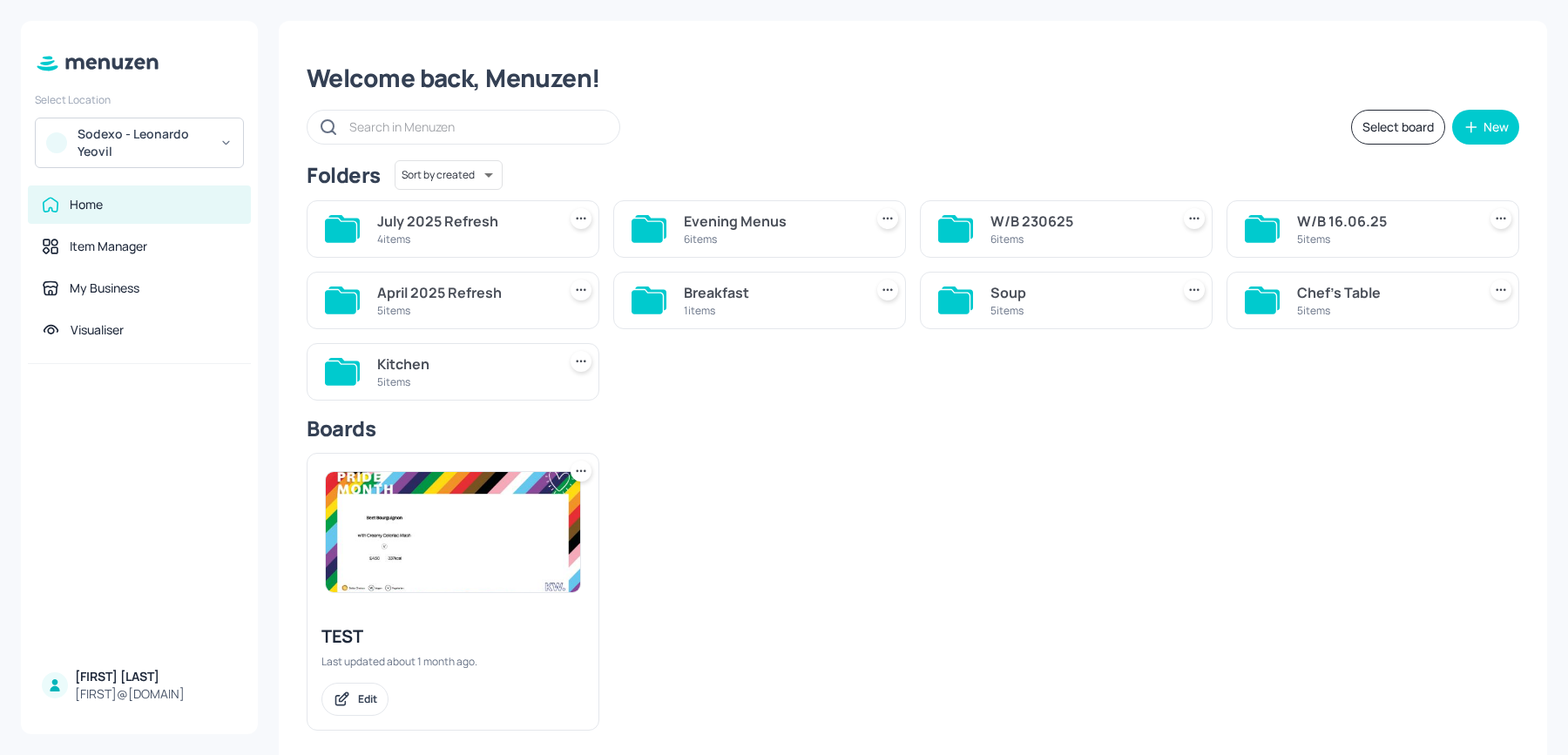 click on "4  items" at bounding box center [463, 239] 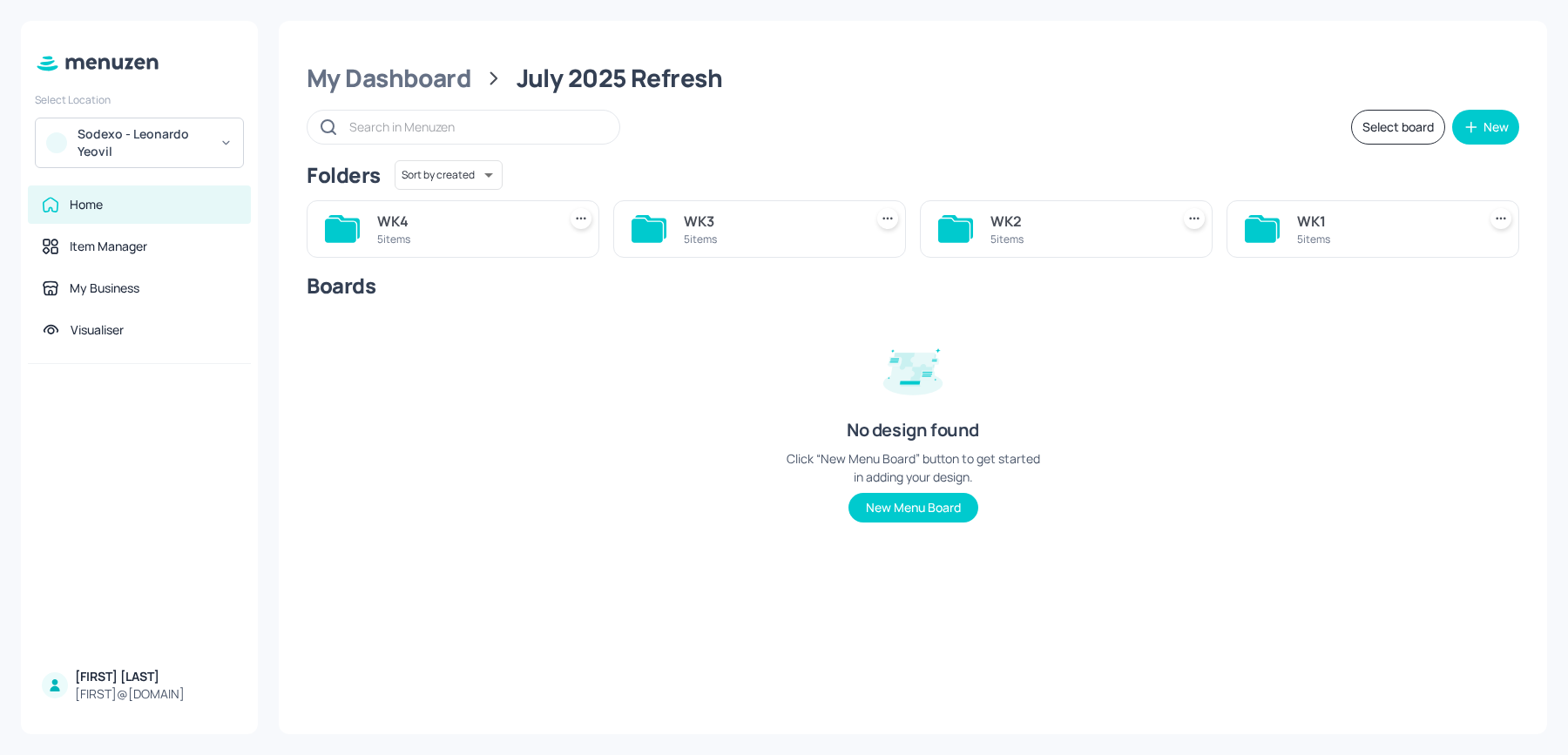 click on "5  items" at bounding box center [1383, 239] 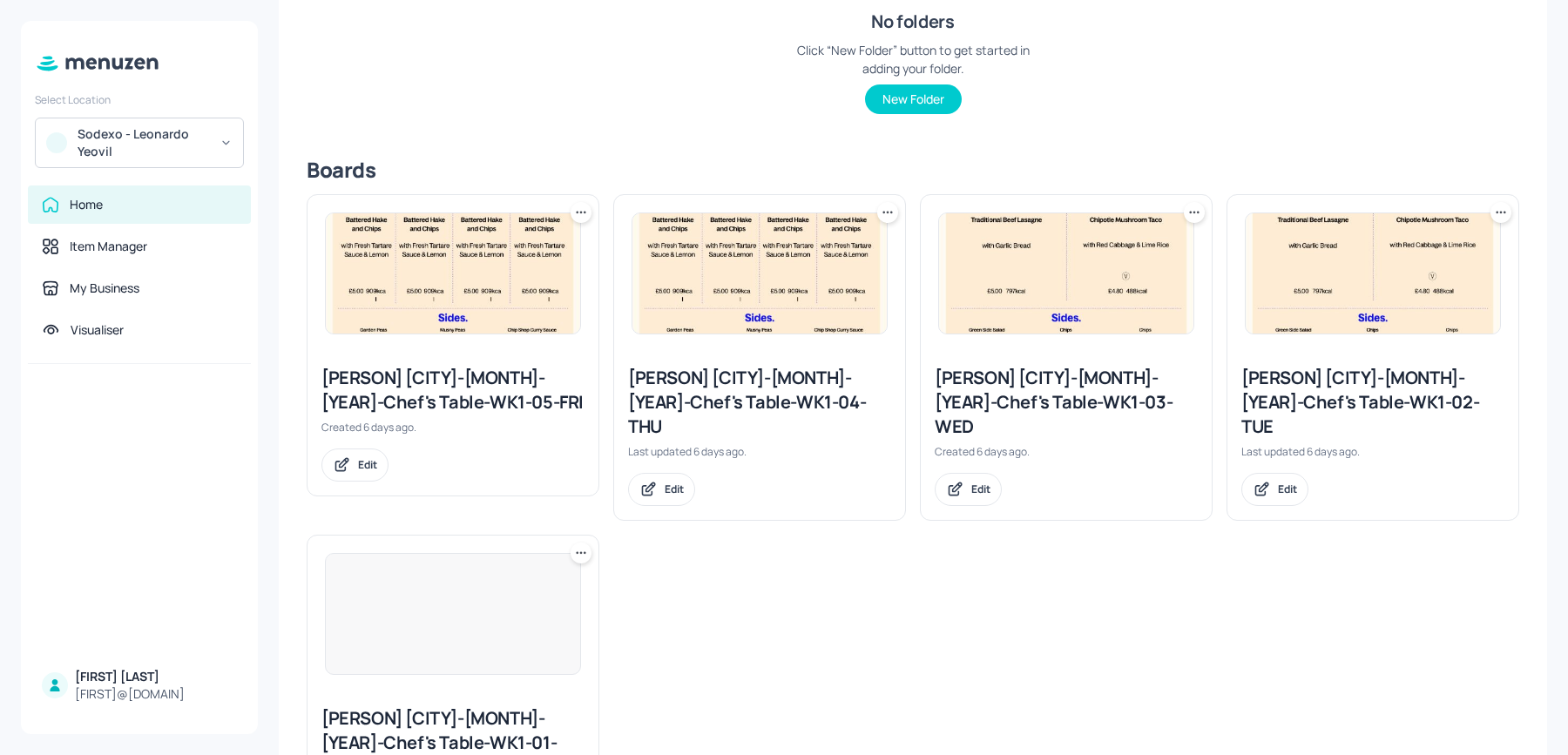 scroll, scrollTop: 340, scrollLeft: 0, axis: vertical 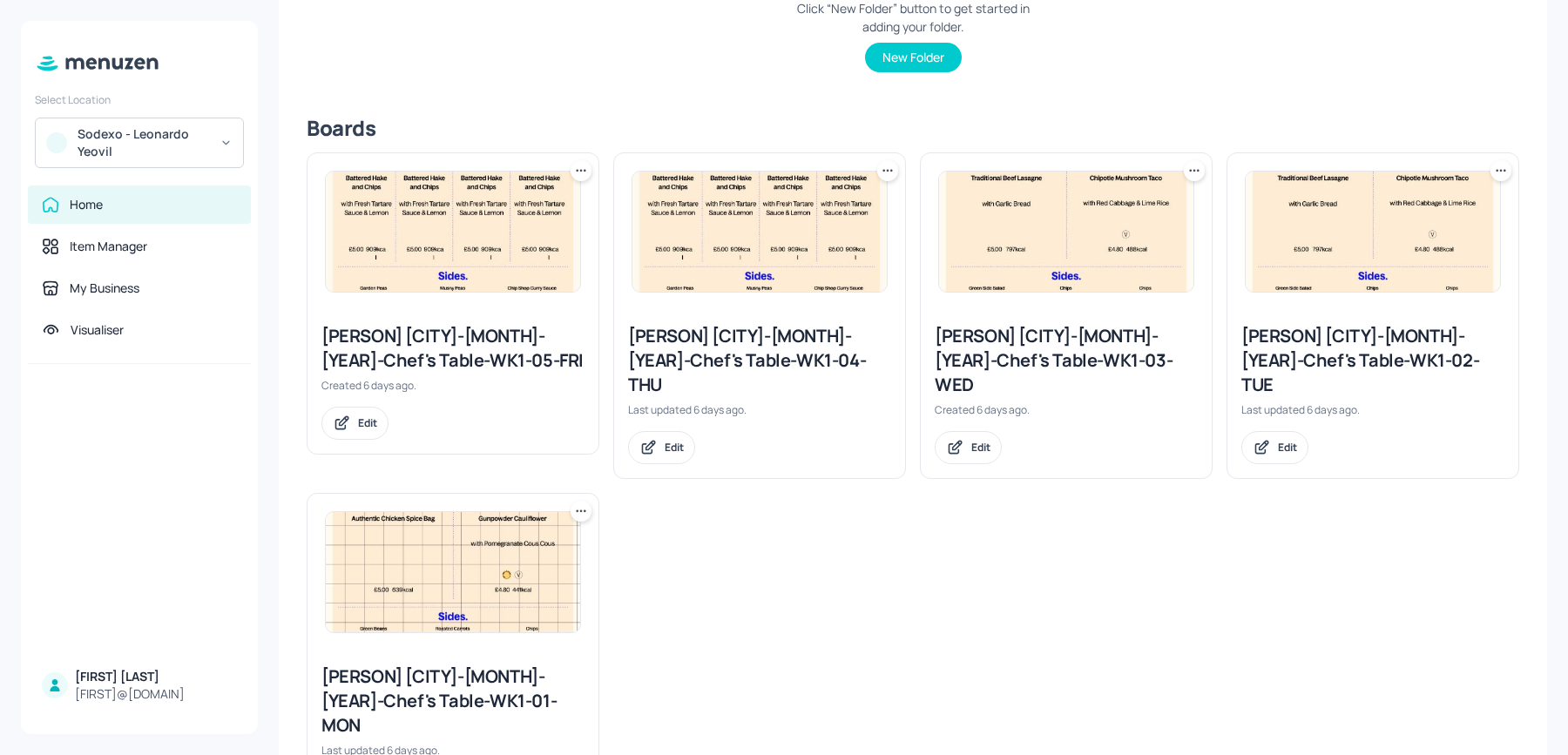 click on "[PERSON] [CITY]-[MONTH]-[YEAR]-Chef's Table-WK1-03-WED Created 6 days ago. Edit" at bounding box center (1066, 394) 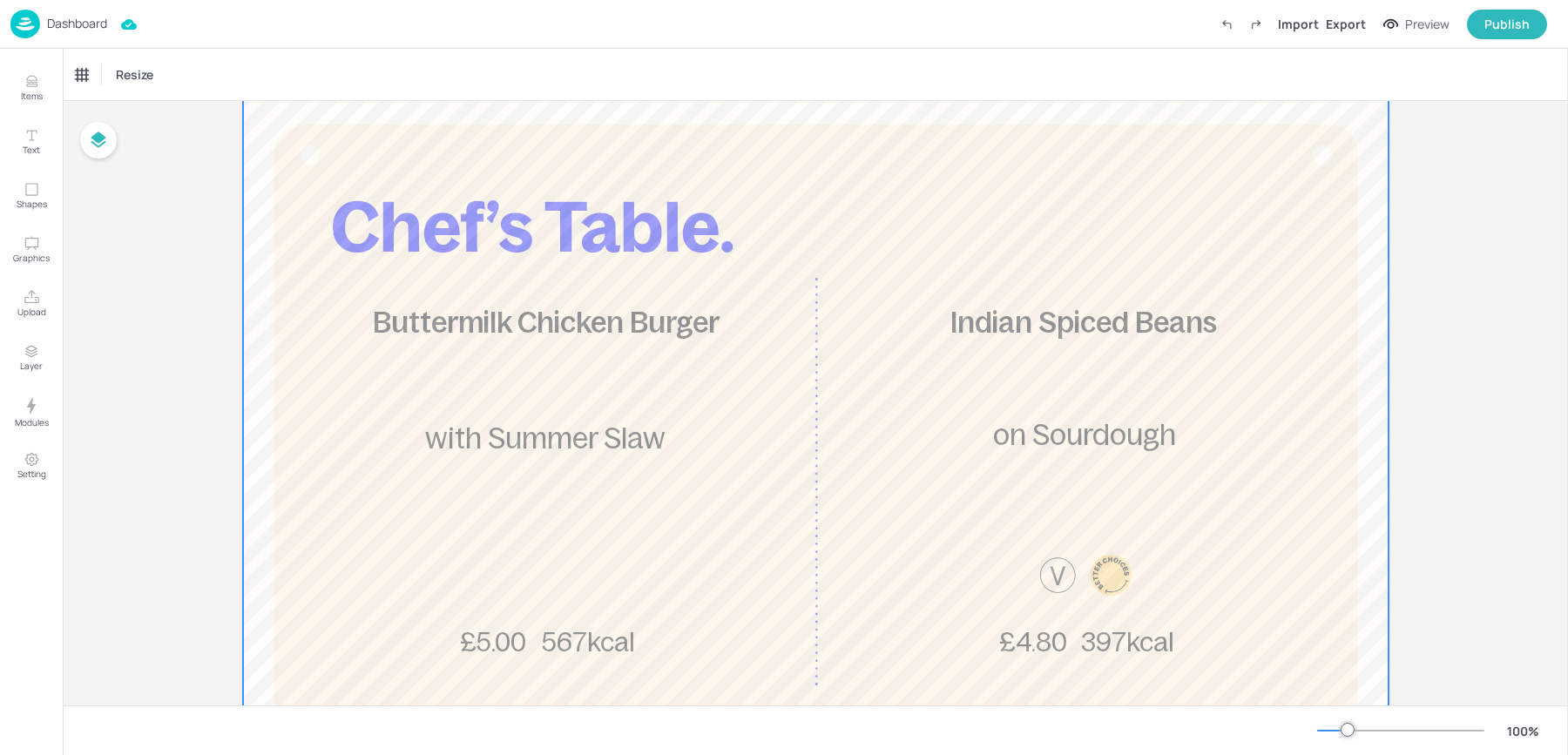 scroll, scrollTop: 0, scrollLeft: 0, axis: both 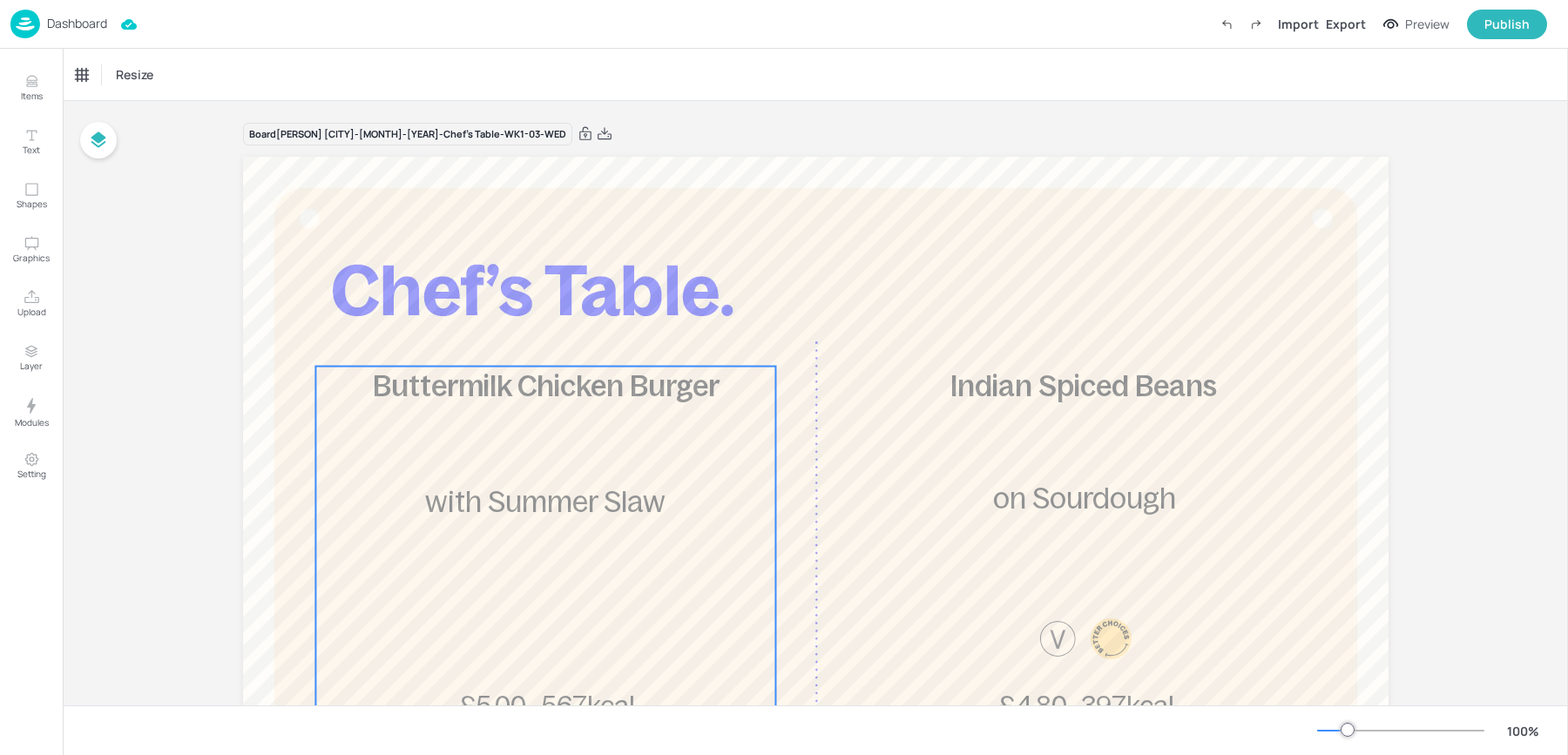 click on "Buttermilk Chicken Burger 567kcal £5.00 with Summer Slaw" at bounding box center (545, 546) 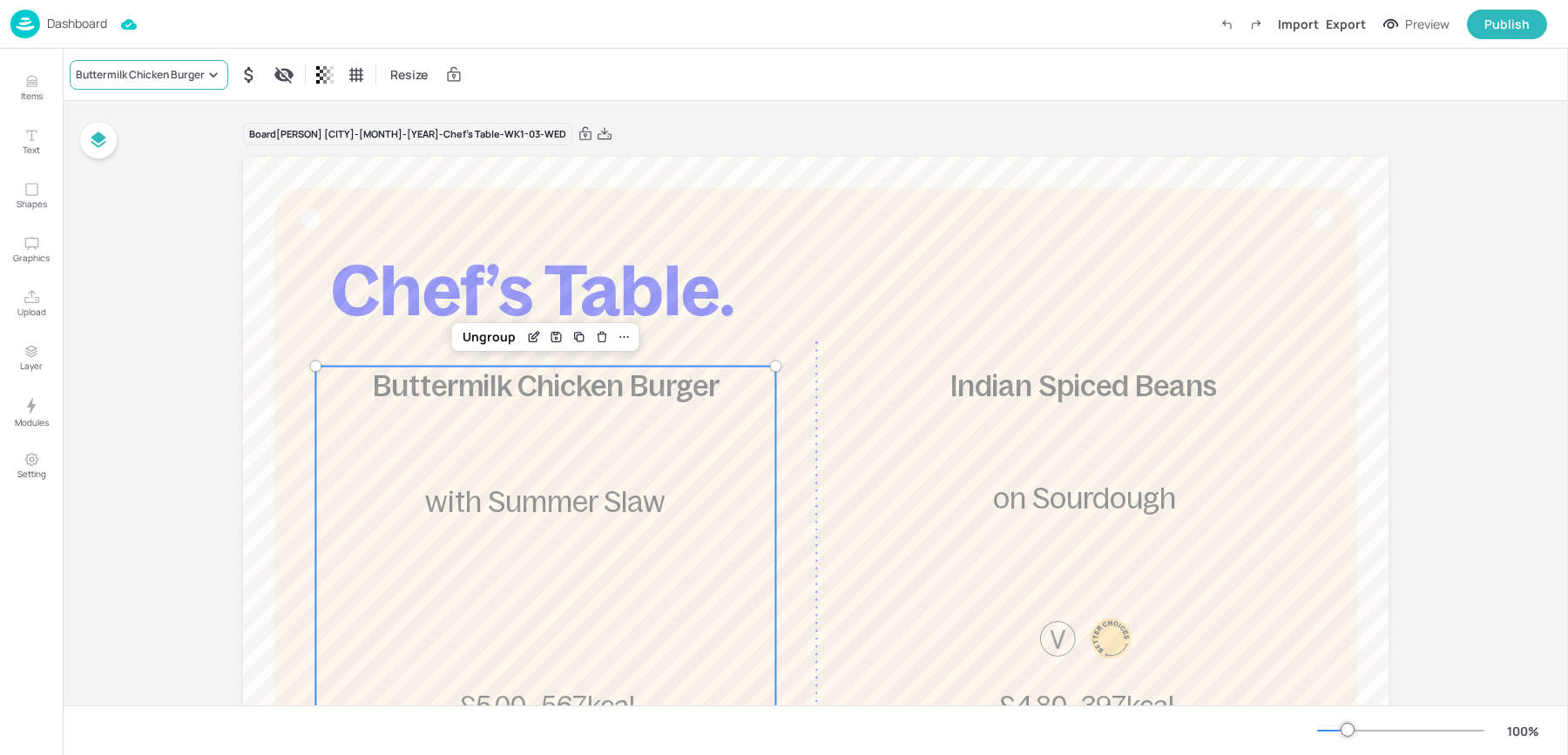 click on "Buttermilk Chicken Burger" at bounding box center (140, 75) 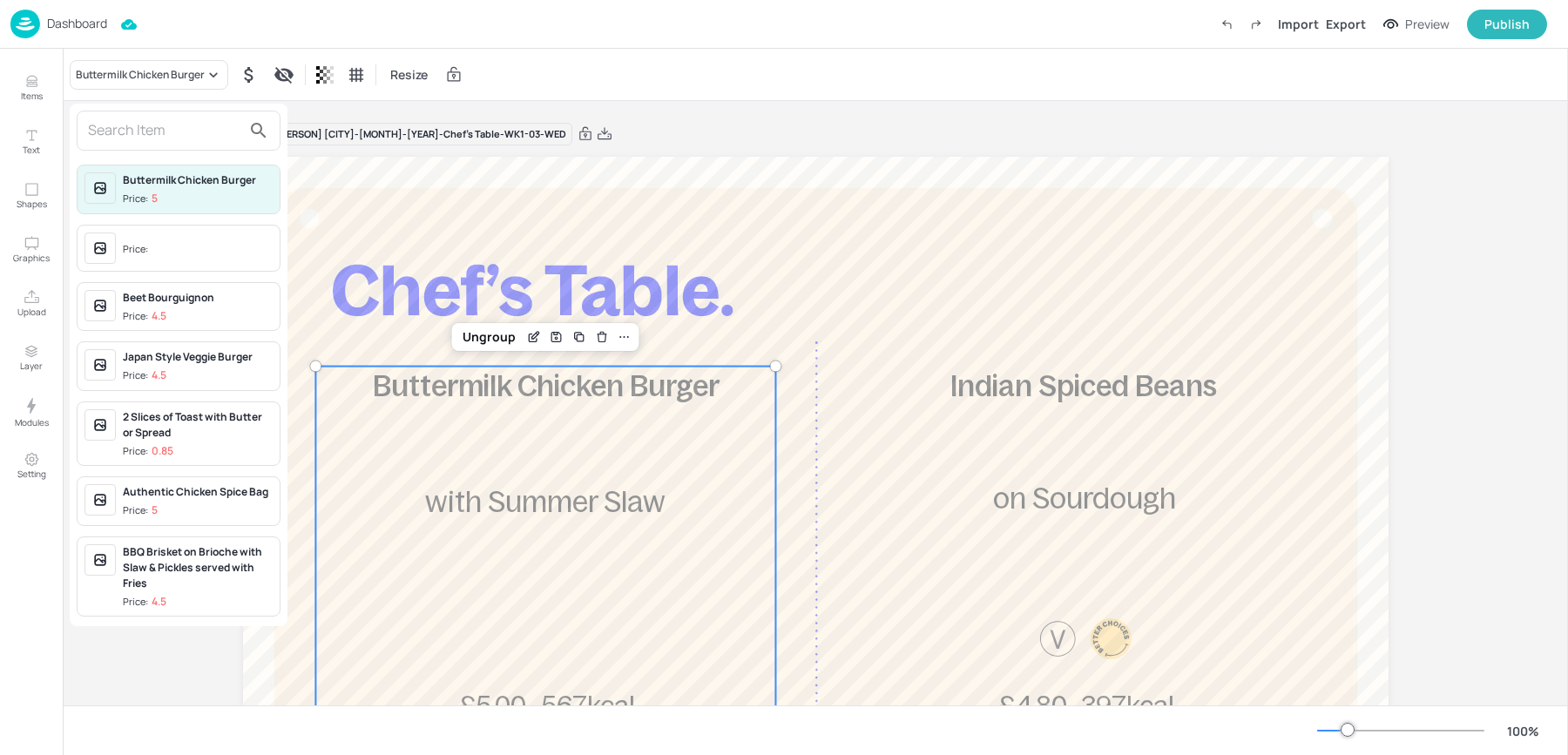click at bounding box center (165, 131) 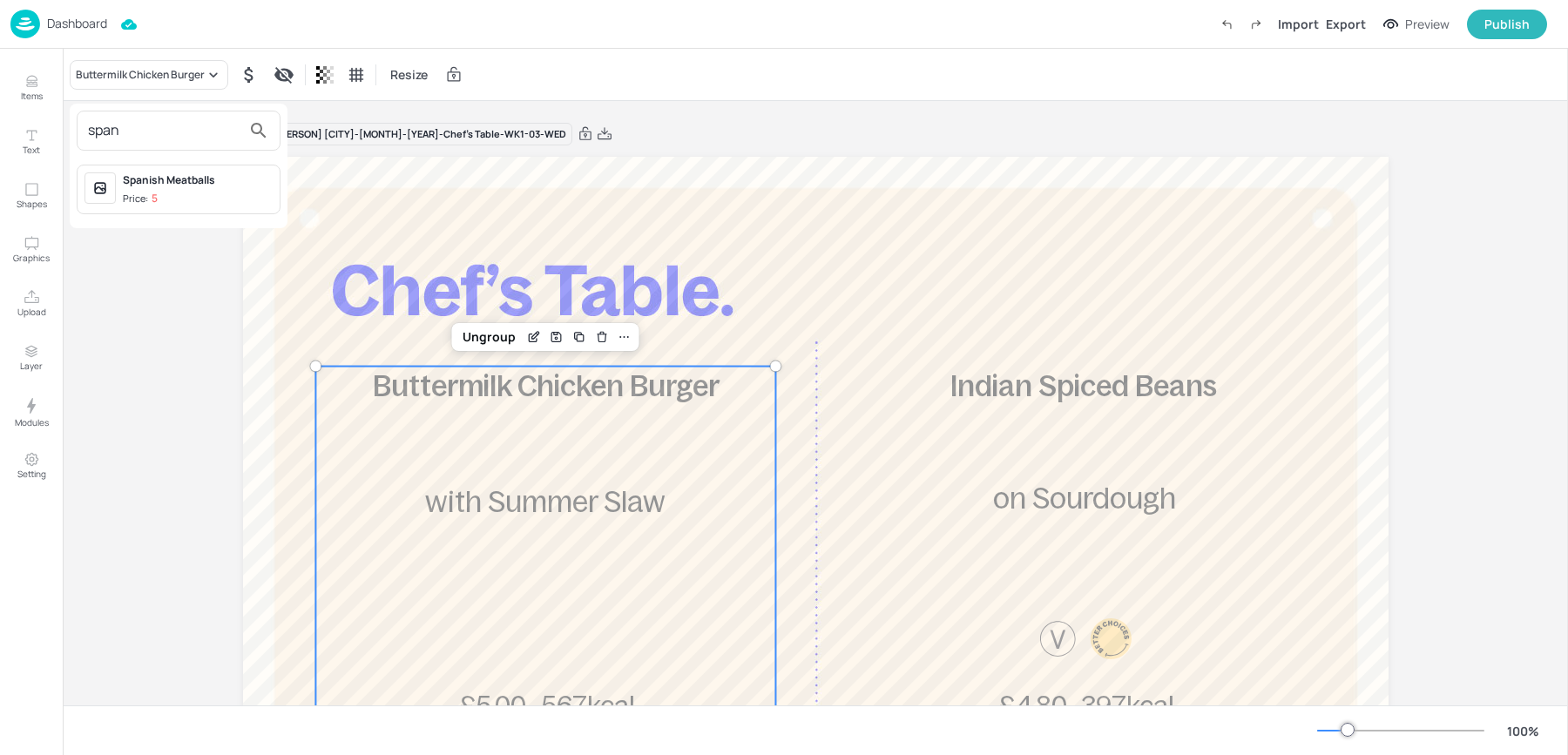 type on "span" 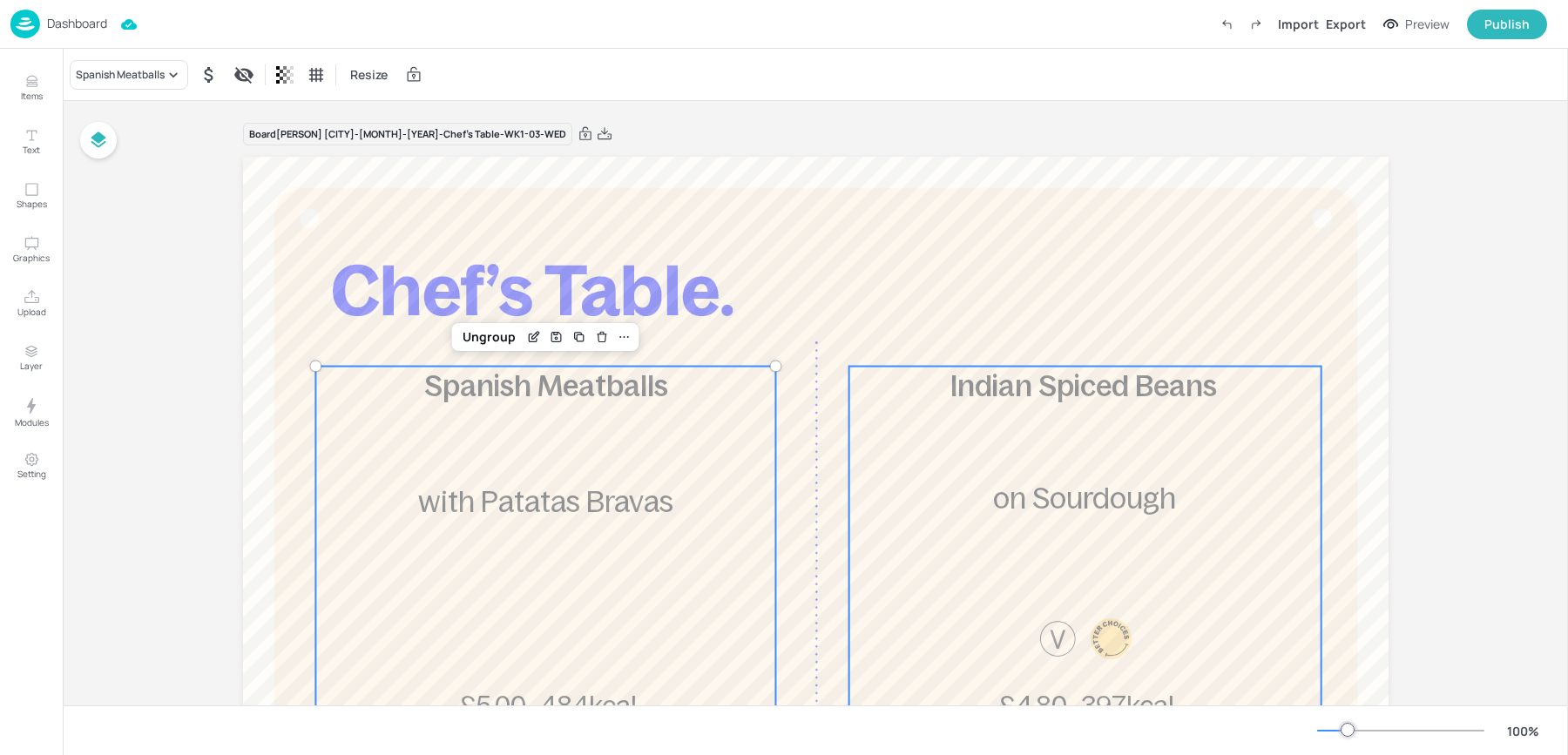 click on "on Sourdough" at bounding box center (1085, 499) 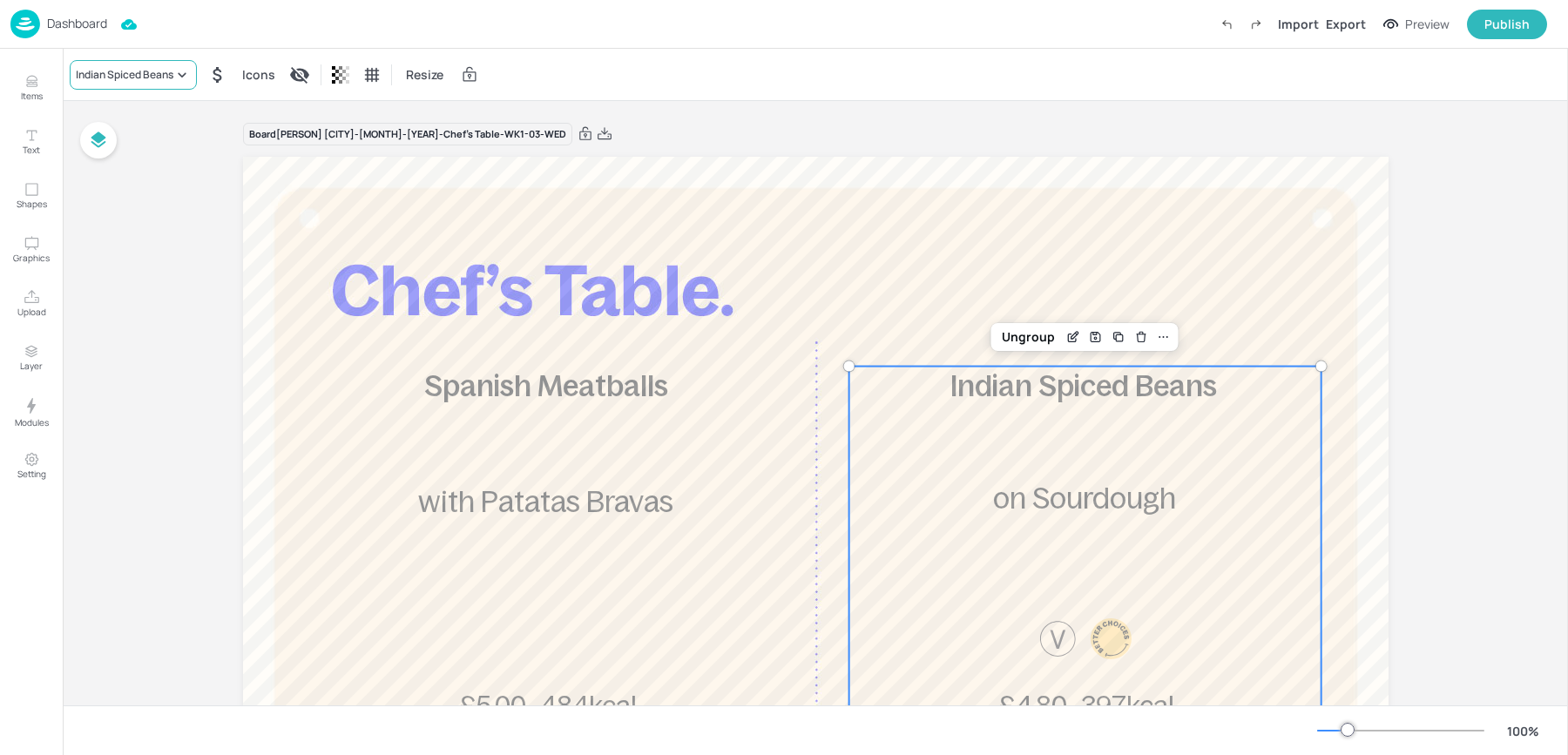 click on "Indian Spiced Beans" at bounding box center (125, 75) 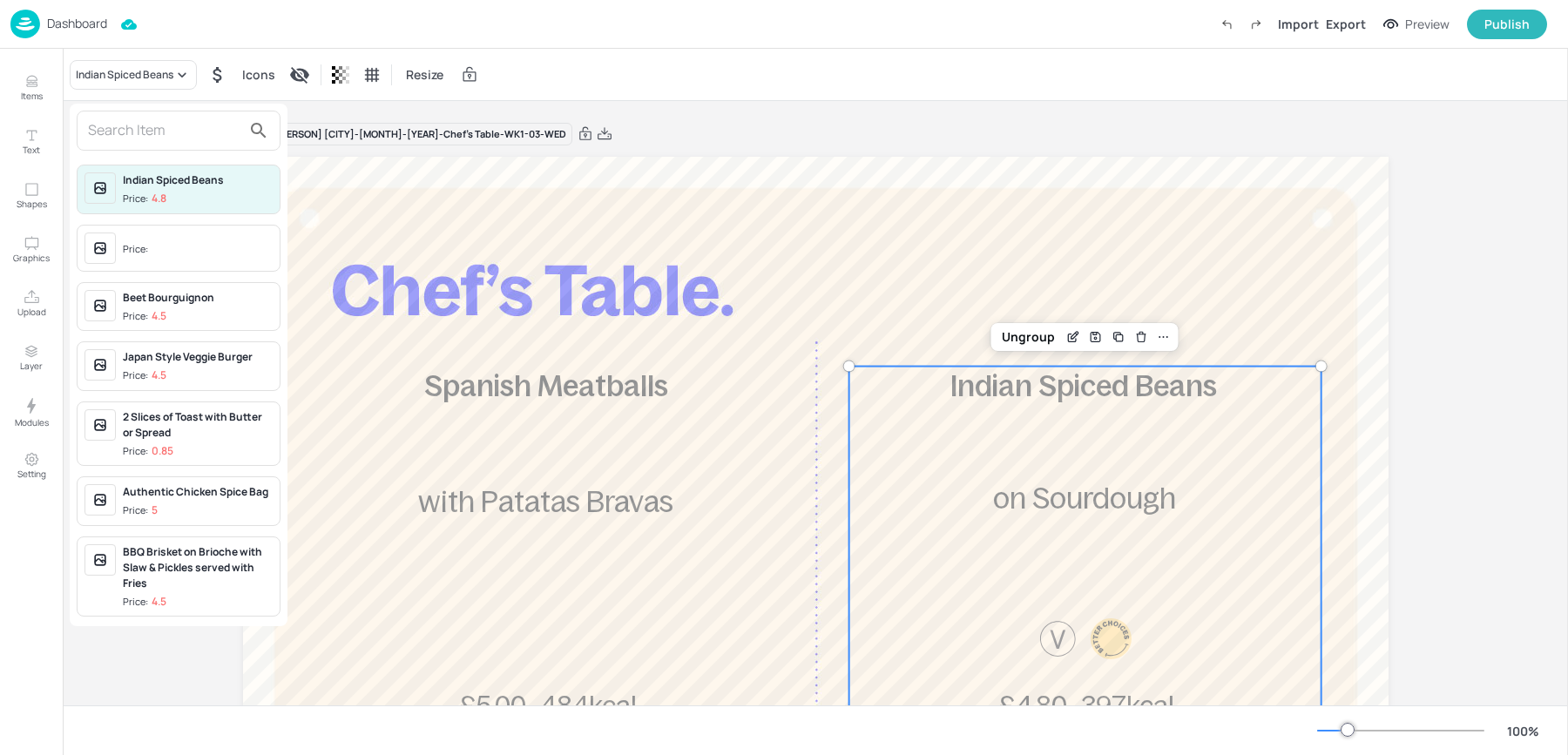 click at bounding box center [165, 131] 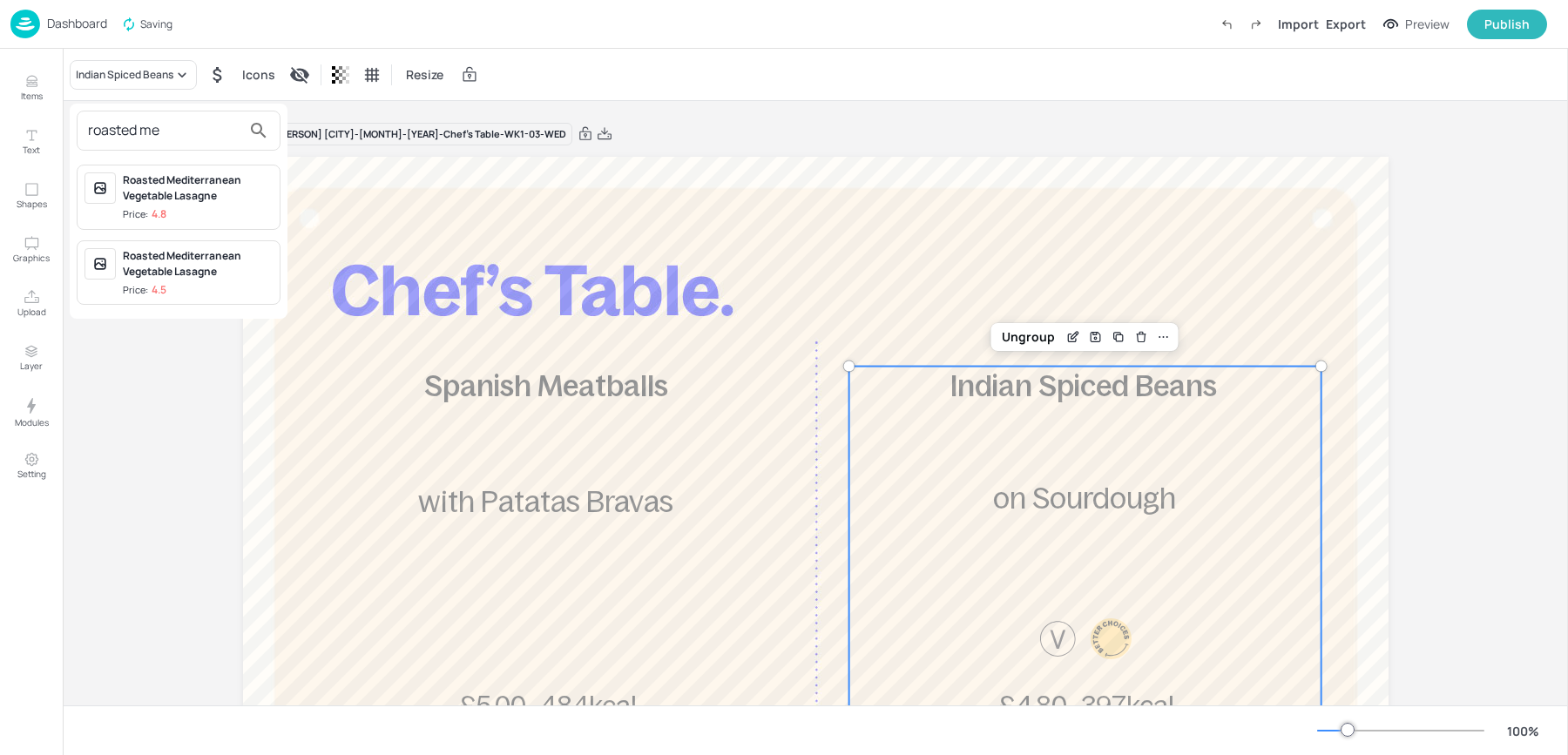 type on "roasted me" 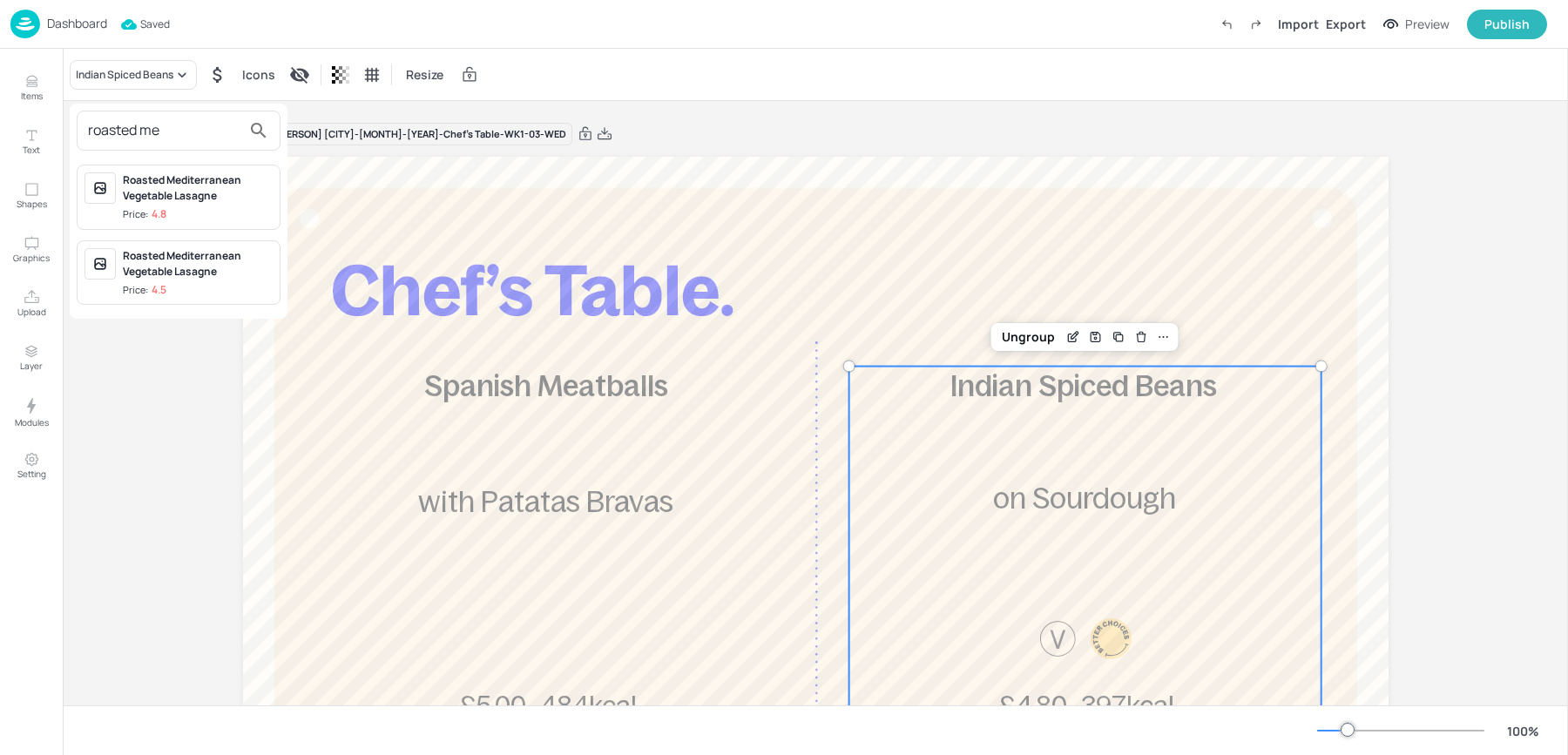 click on "Roasted Mediterranean Vegetable Lasagne" at bounding box center (198, 188) 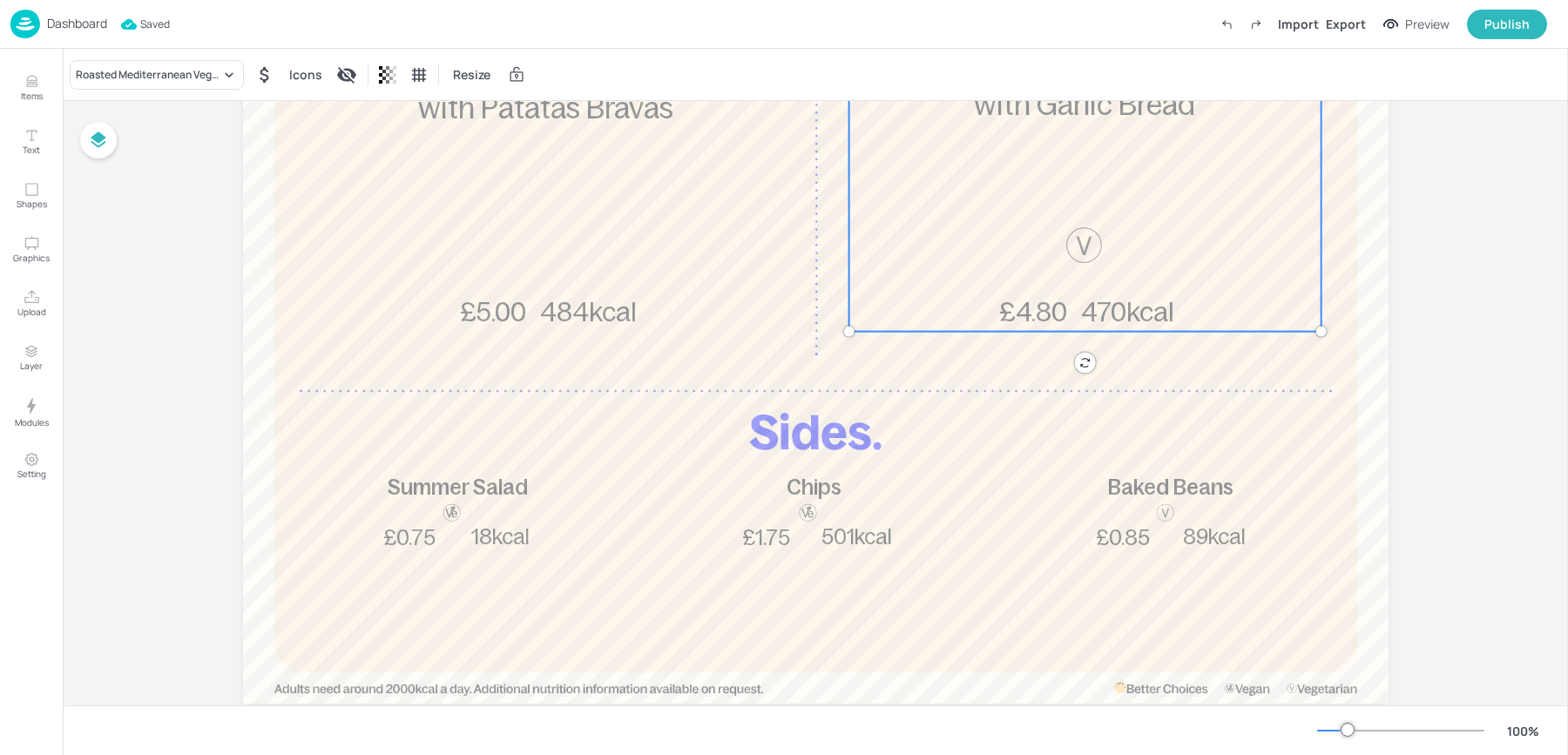 scroll, scrollTop: 399, scrollLeft: 0, axis: vertical 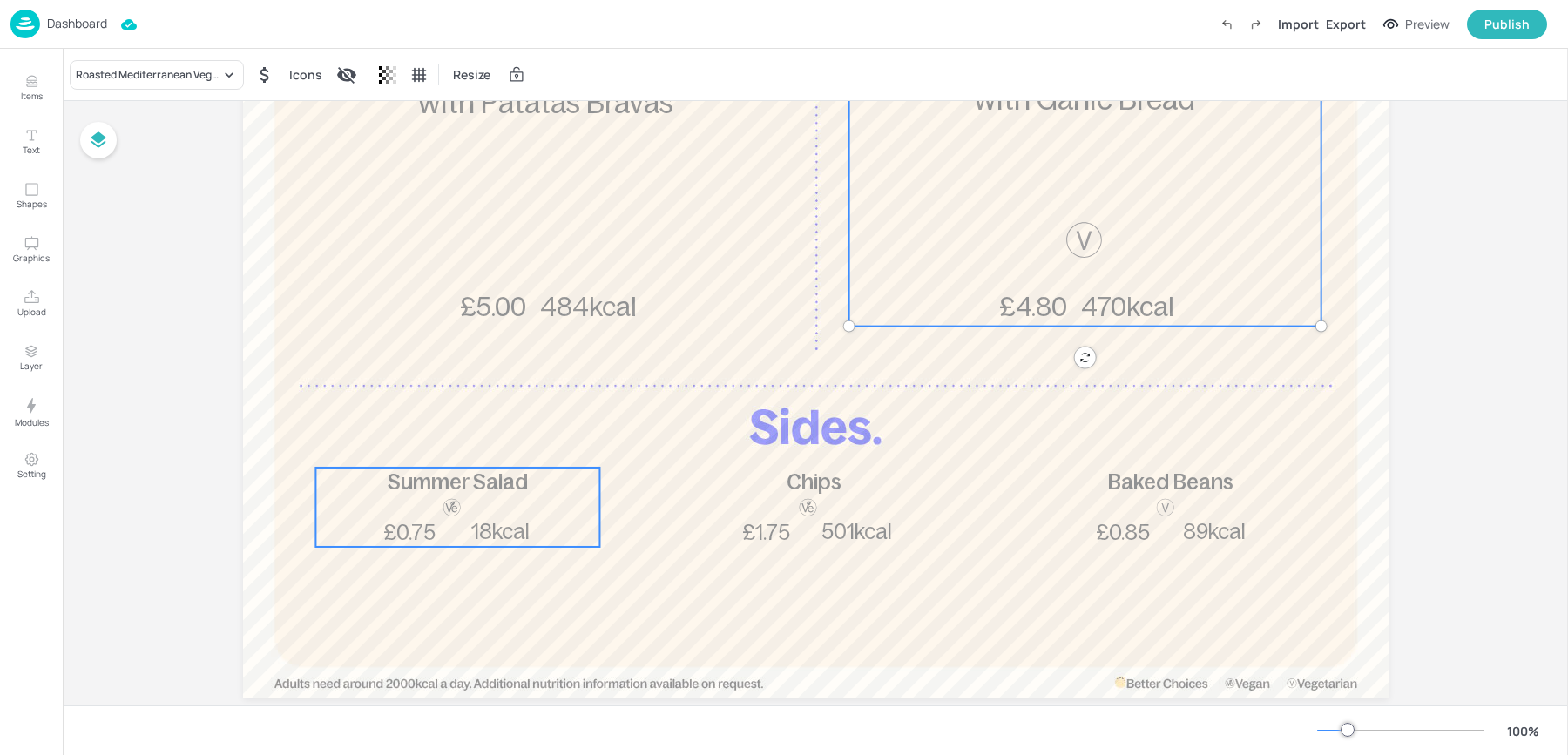 click on "Summer Salad  18kcal £0.75" at bounding box center (457, 507) 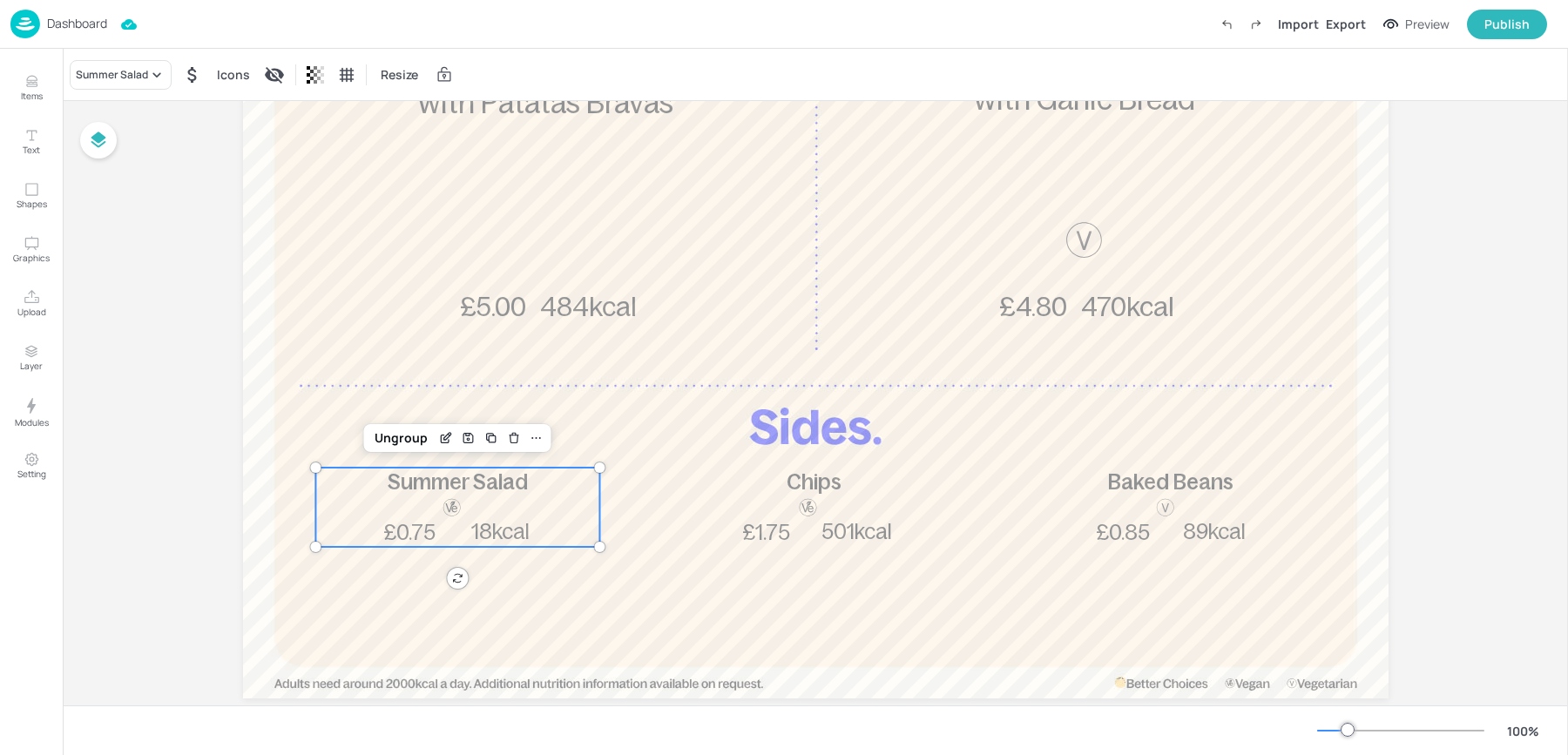 click on "Summer Salad  Icons Resize" at bounding box center [815, 74] 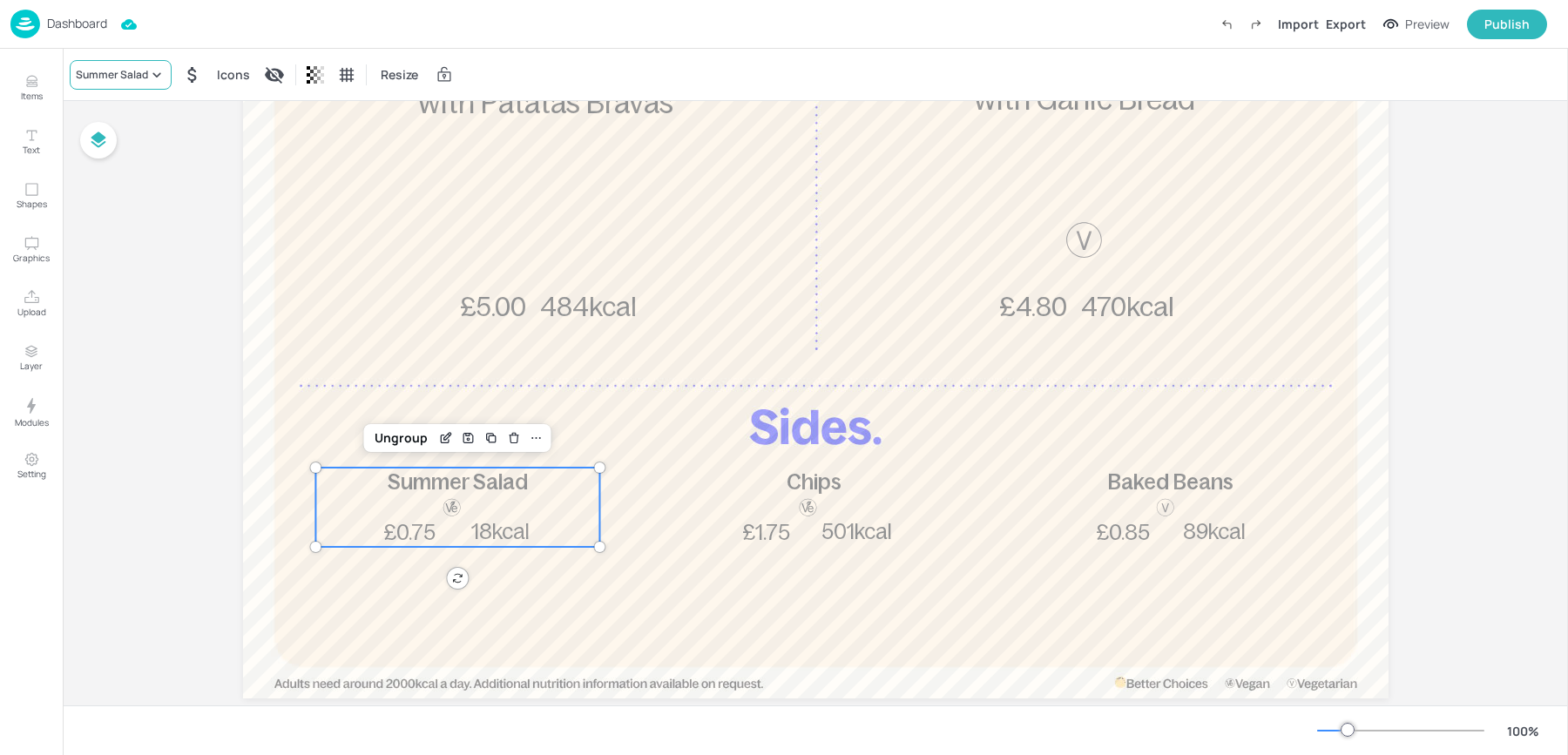click on "Summer Salad" at bounding box center (112, 75) 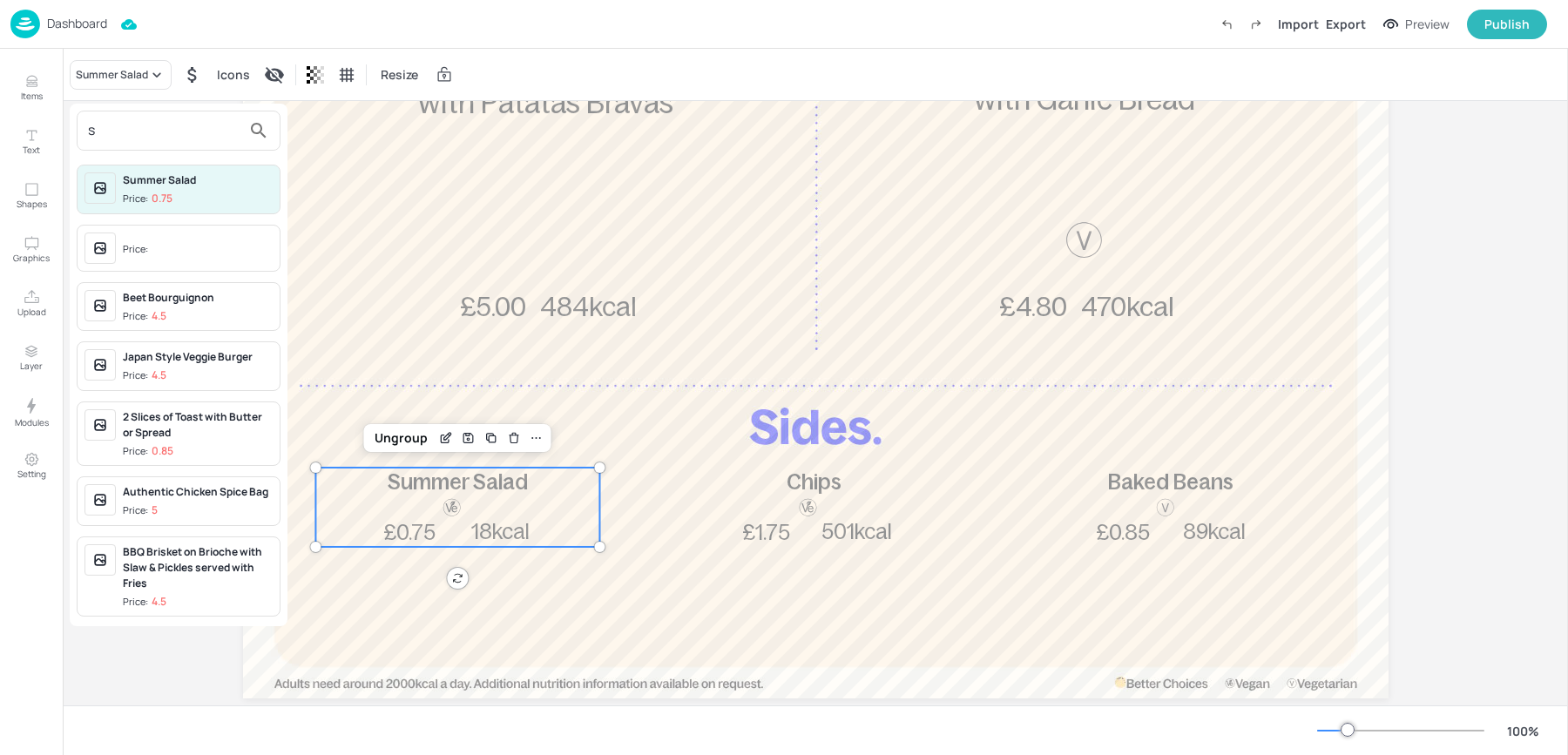 click on "s" at bounding box center (165, 131) 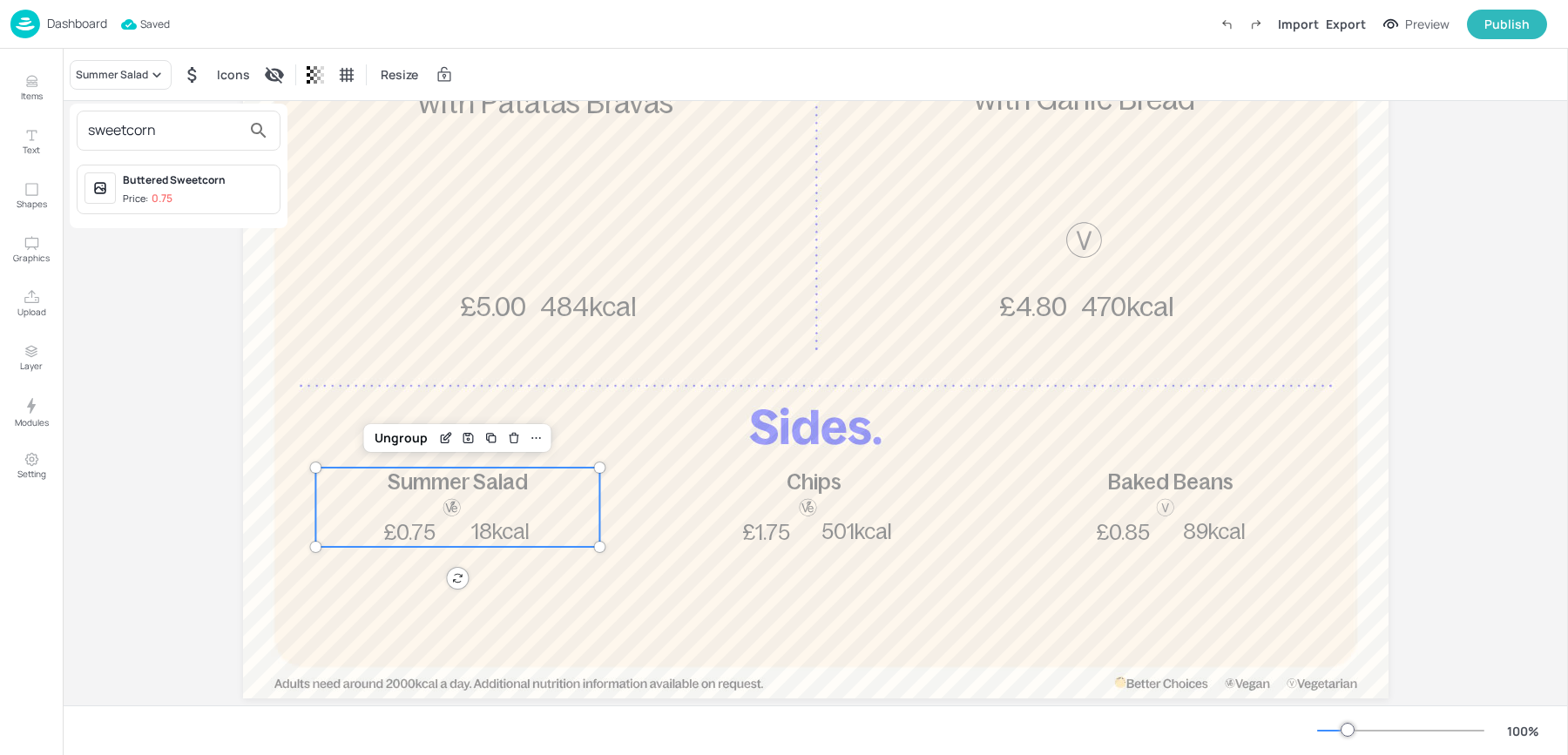 type on "sweetcorn" 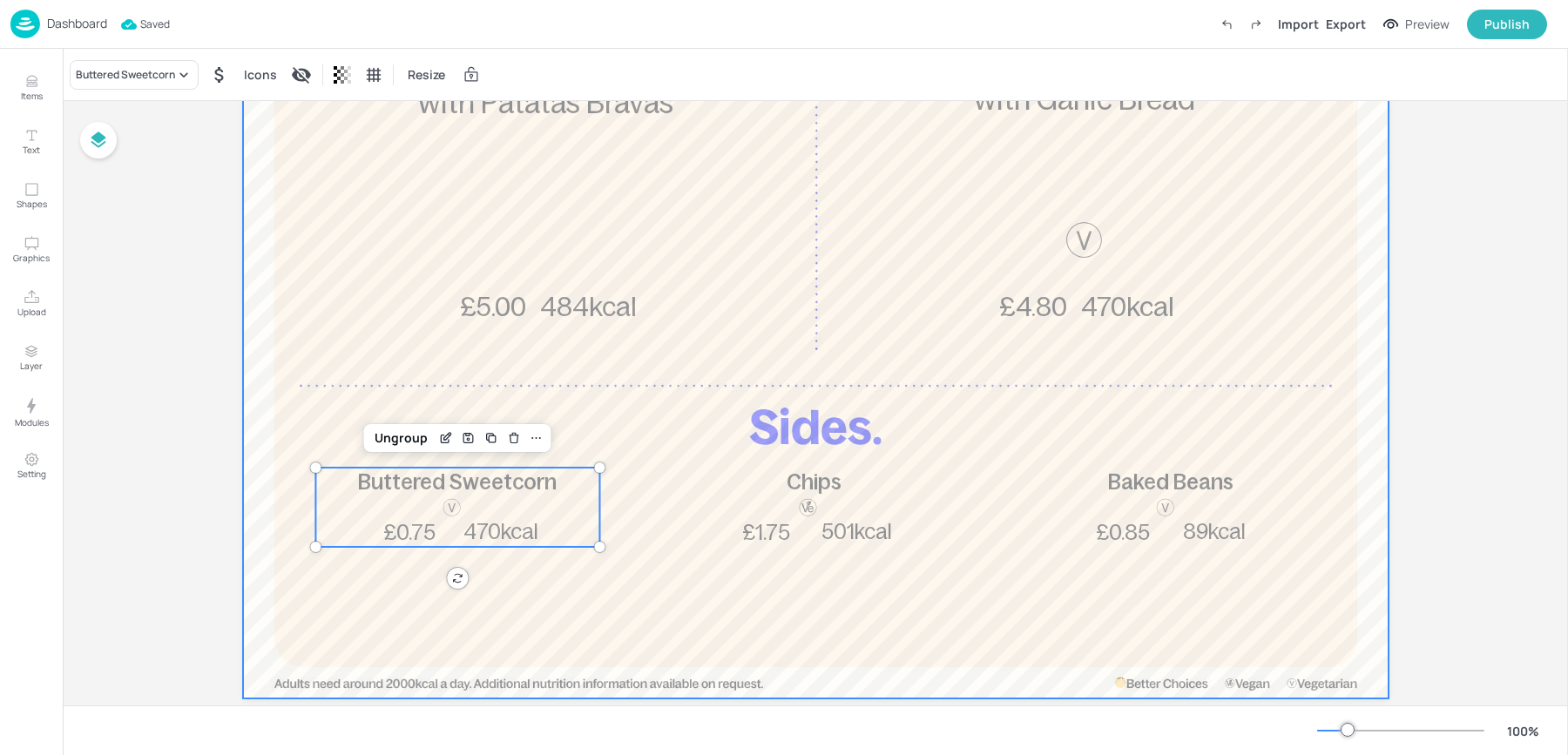 click at bounding box center [815, 228] 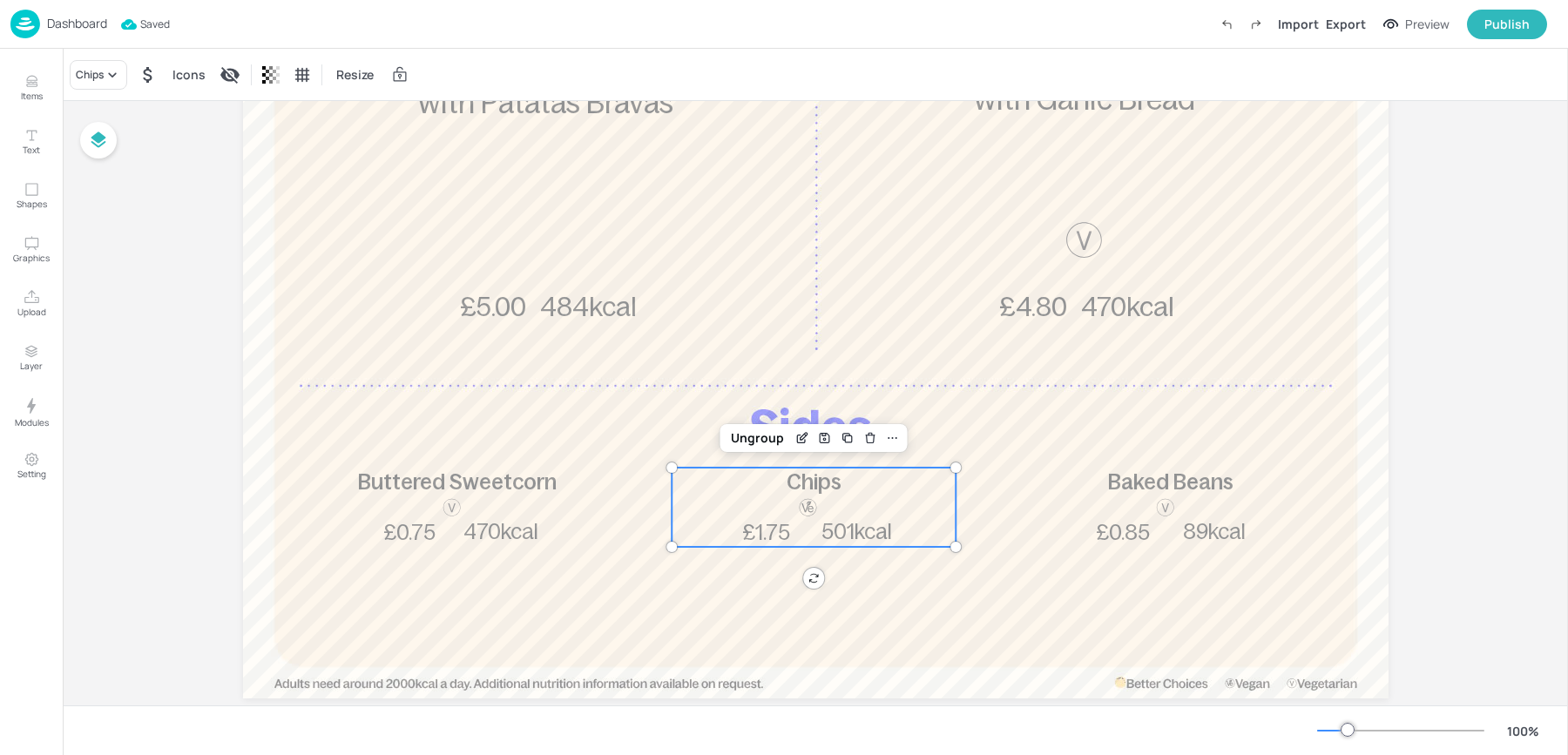 click on "501kcal" at bounding box center (856, 531) 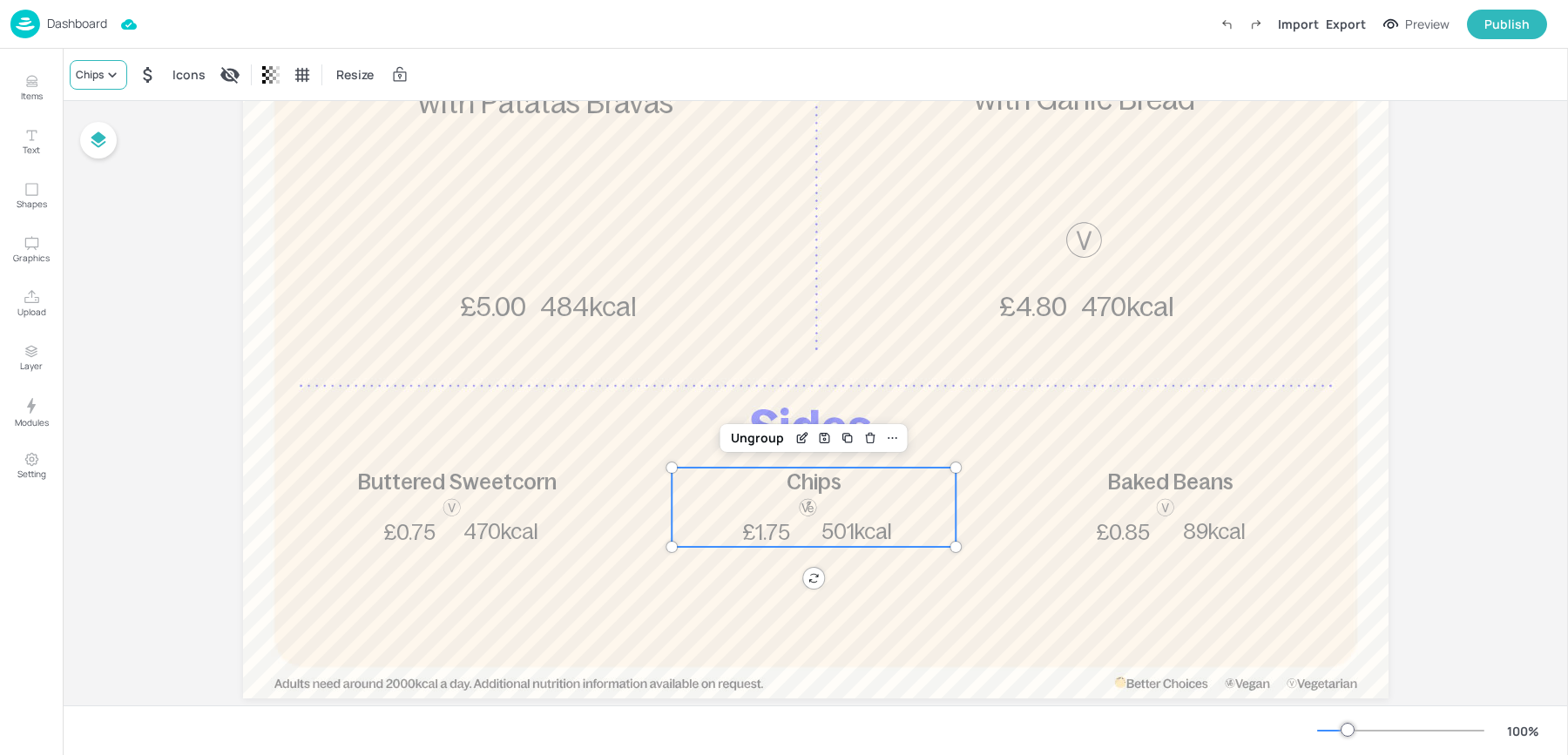 click 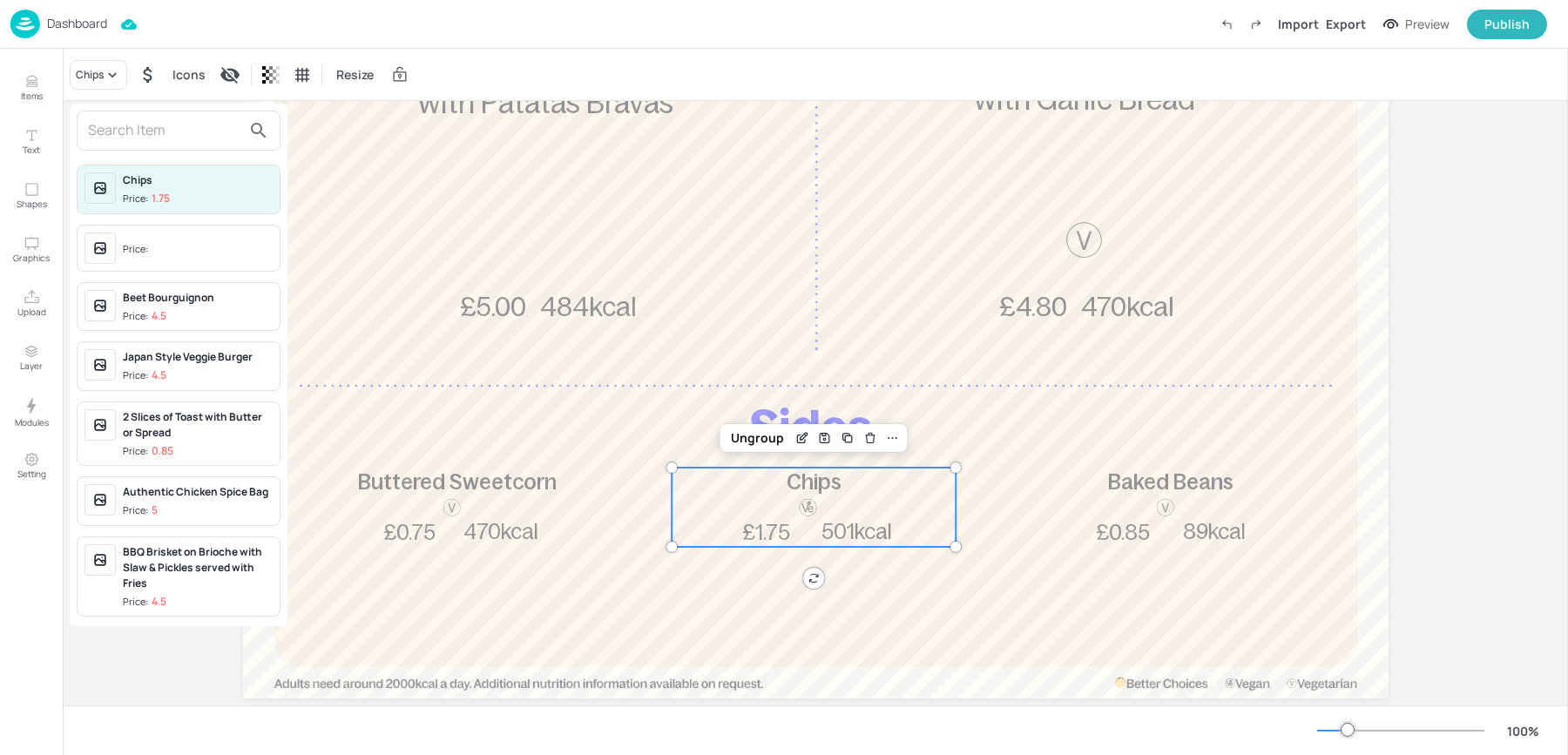 click at bounding box center [165, 131] 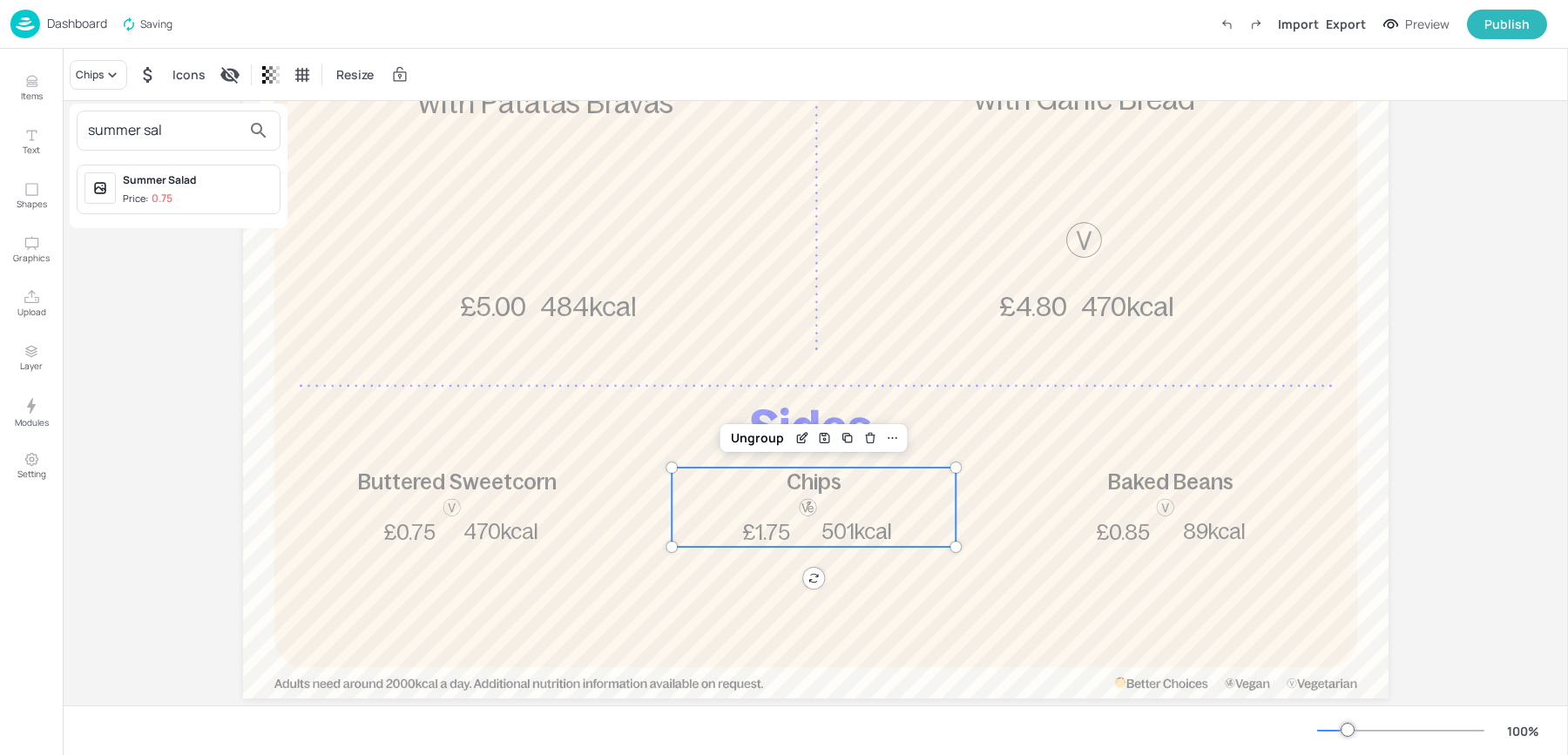 type on "summer sal" 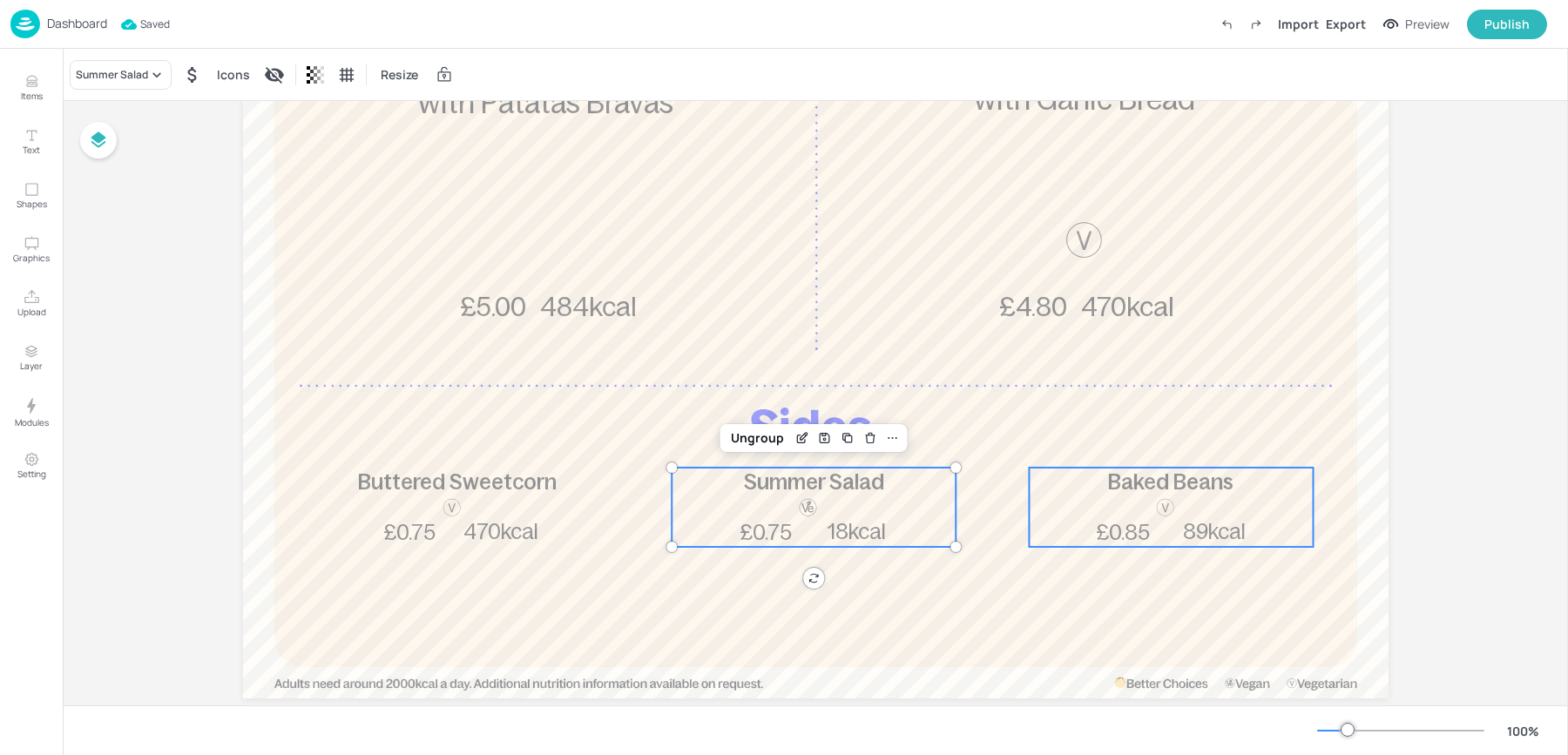 click at bounding box center (1165, 507) 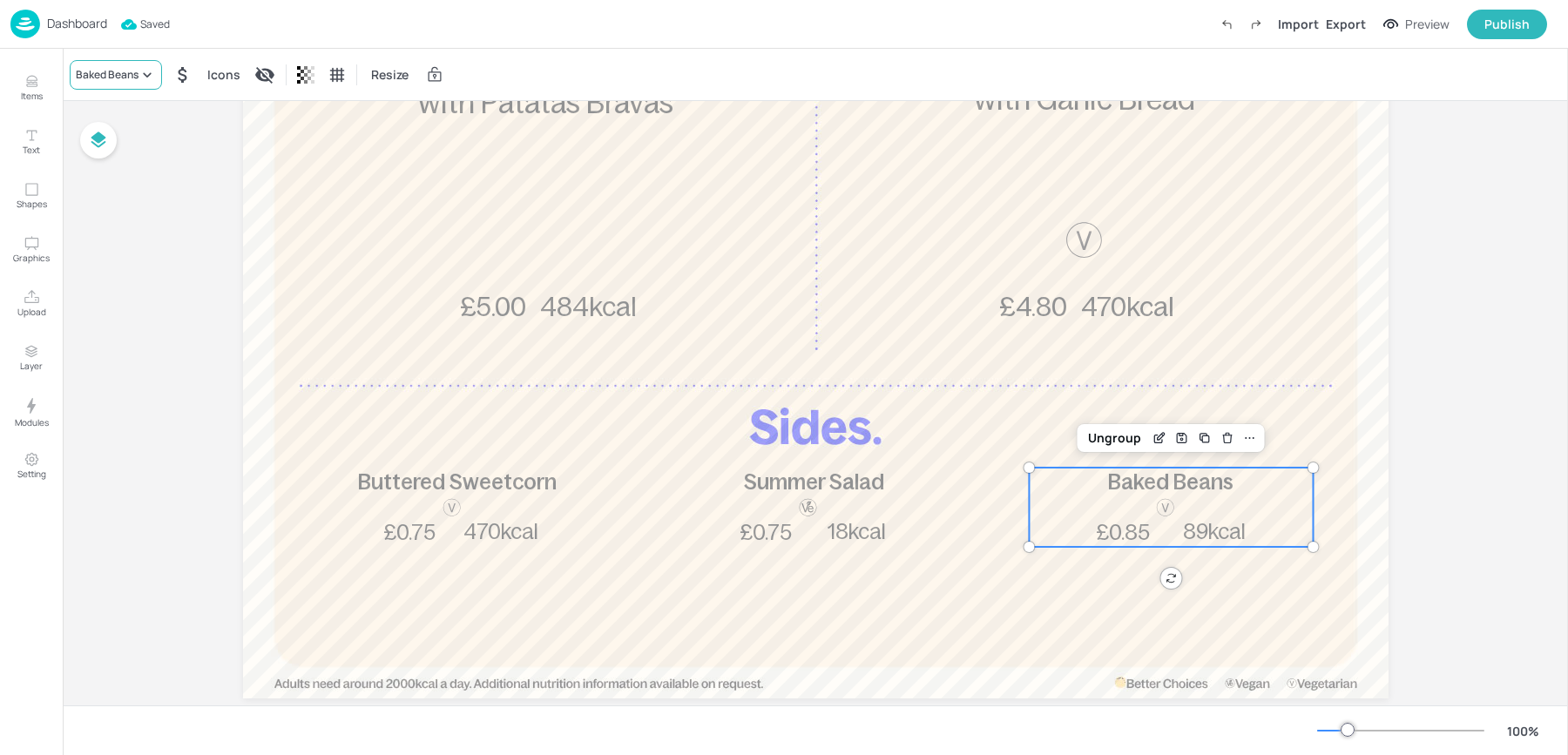 click on "Baked Beans" at bounding box center [107, 75] 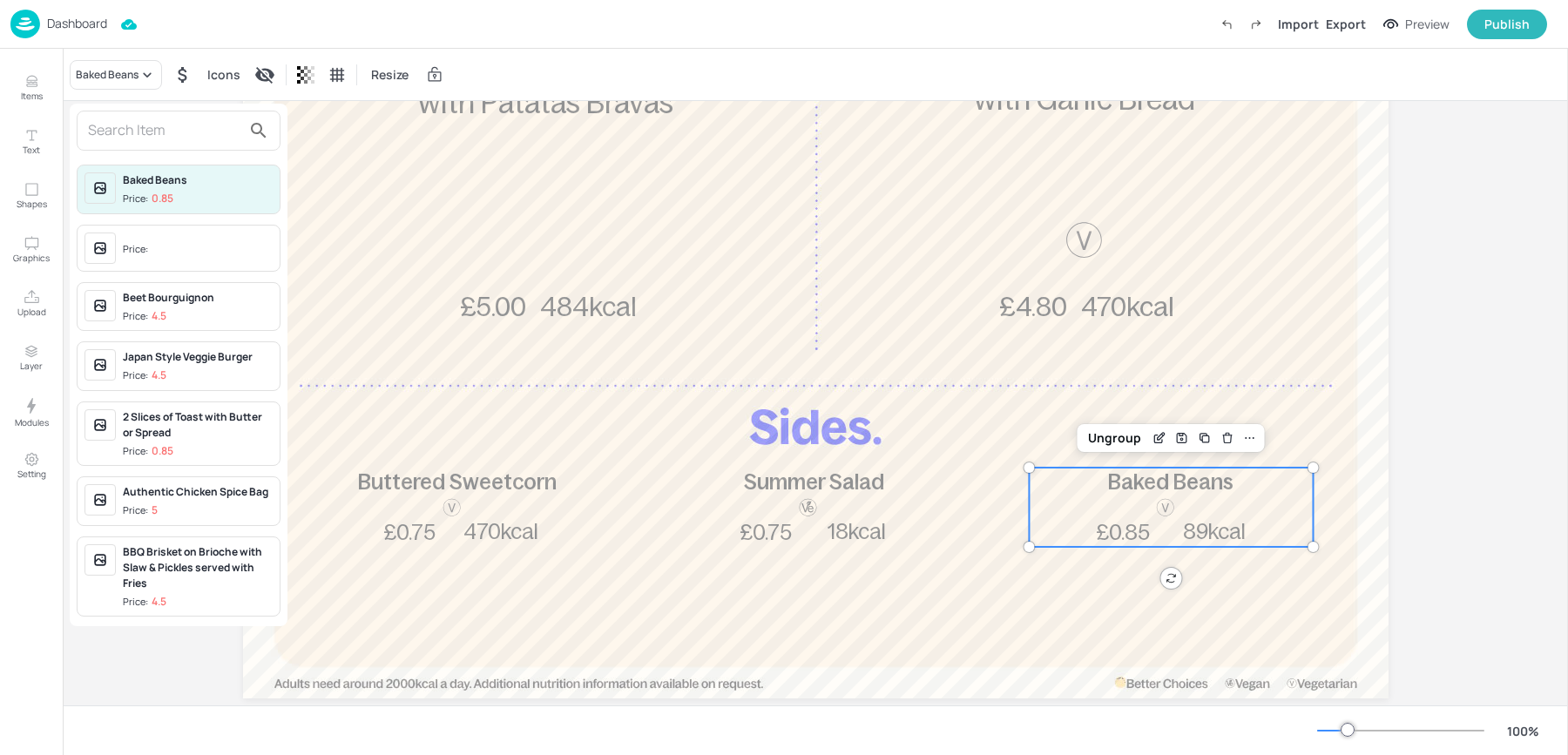 click at bounding box center (165, 131) 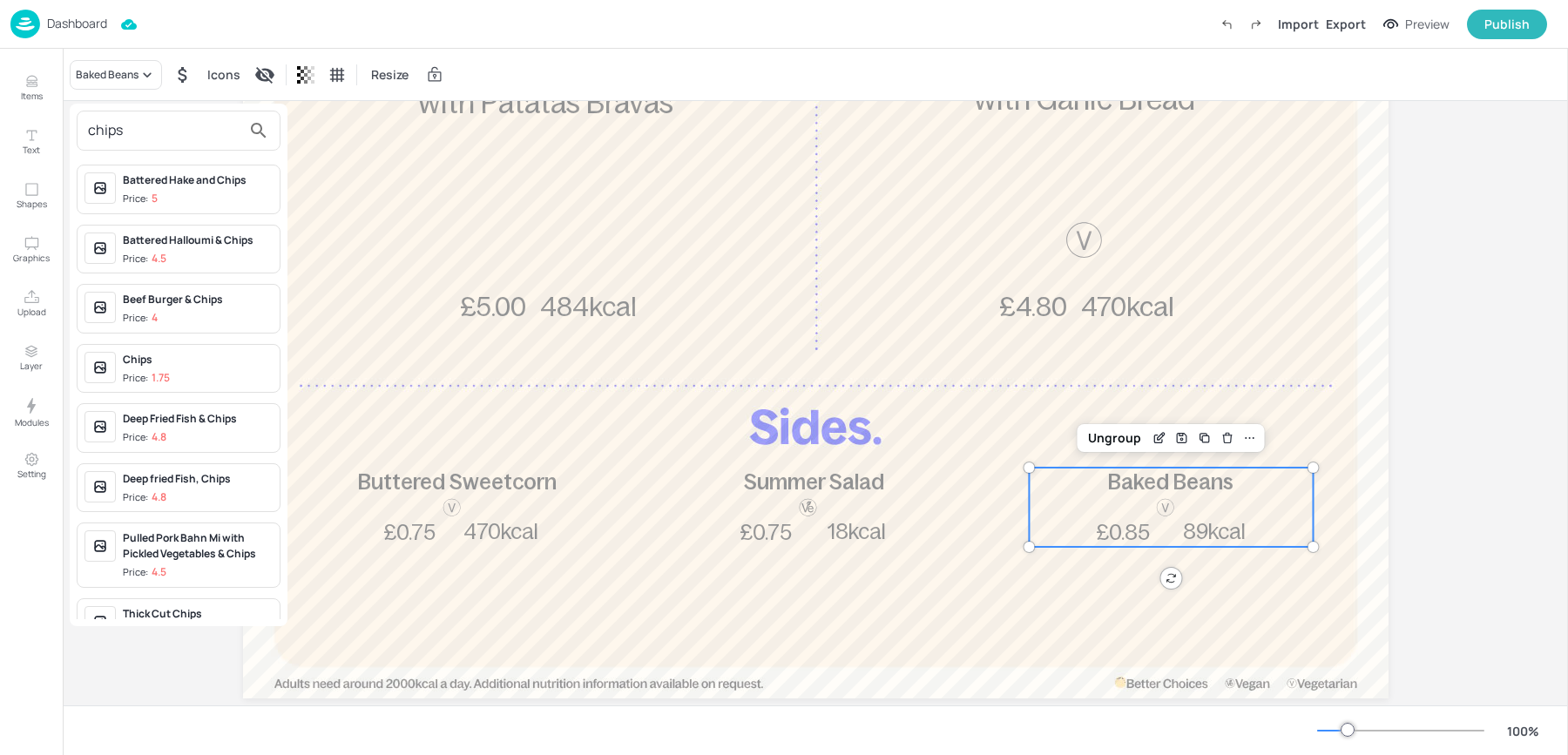 type on "chips" 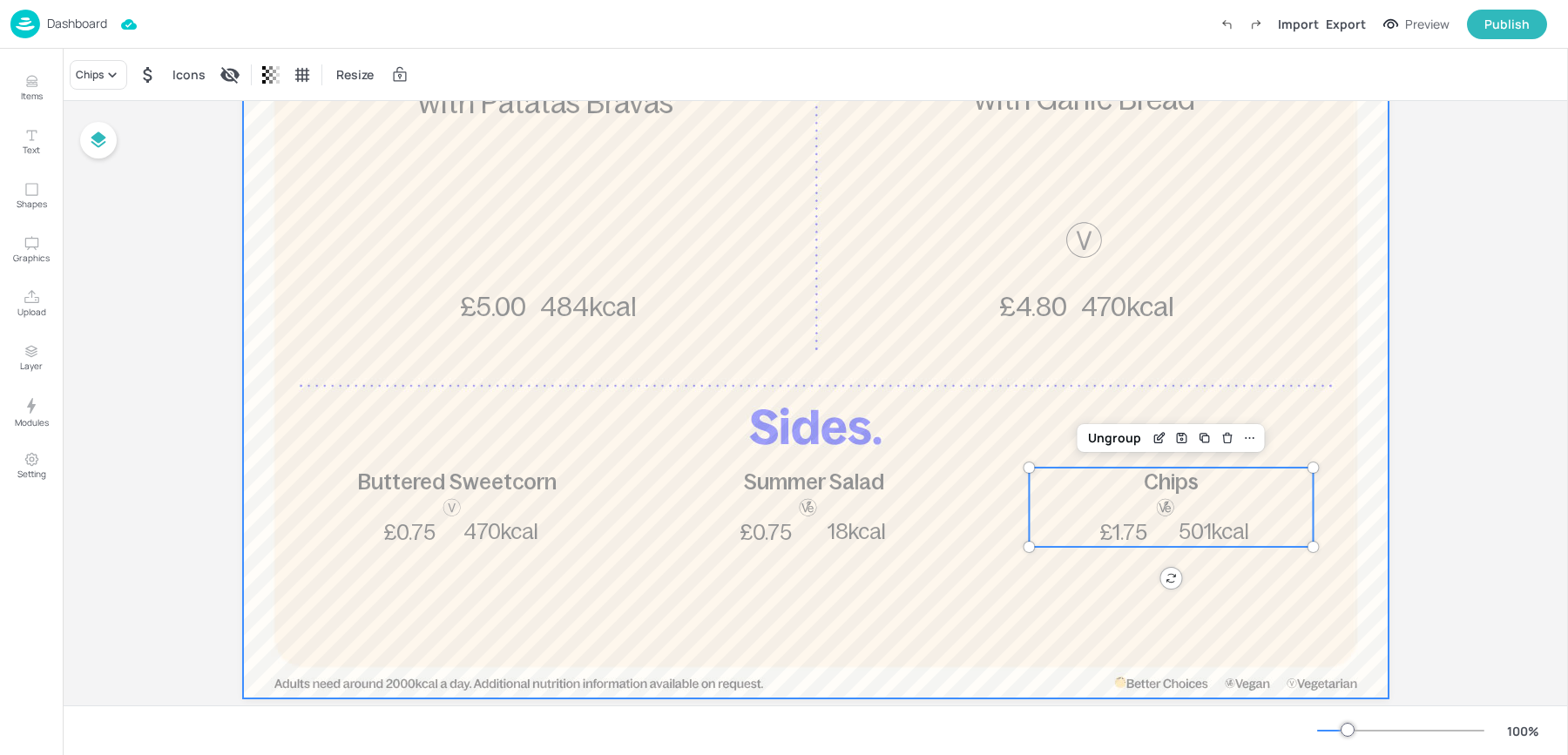 scroll, scrollTop: 0, scrollLeft: 0, axis: both 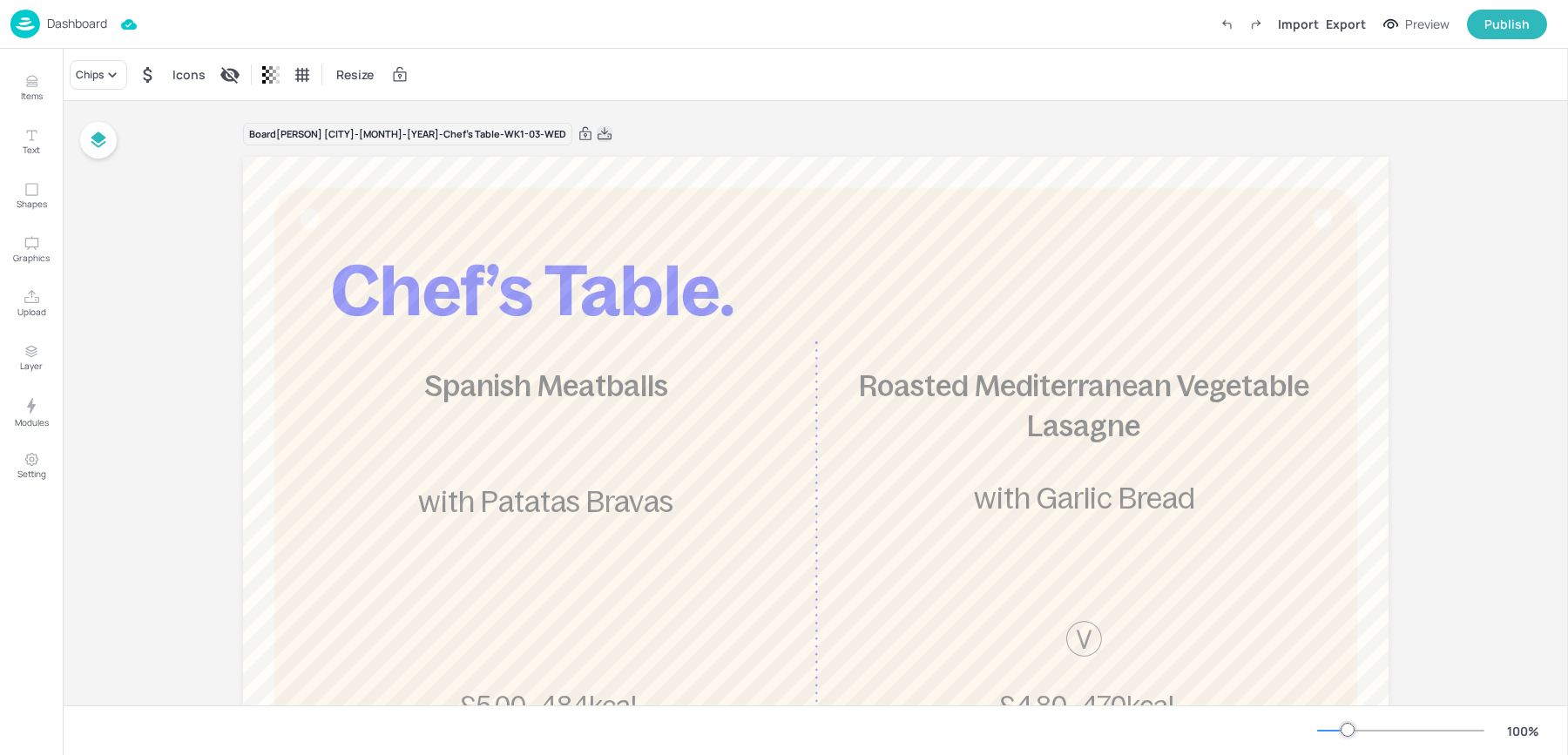 click 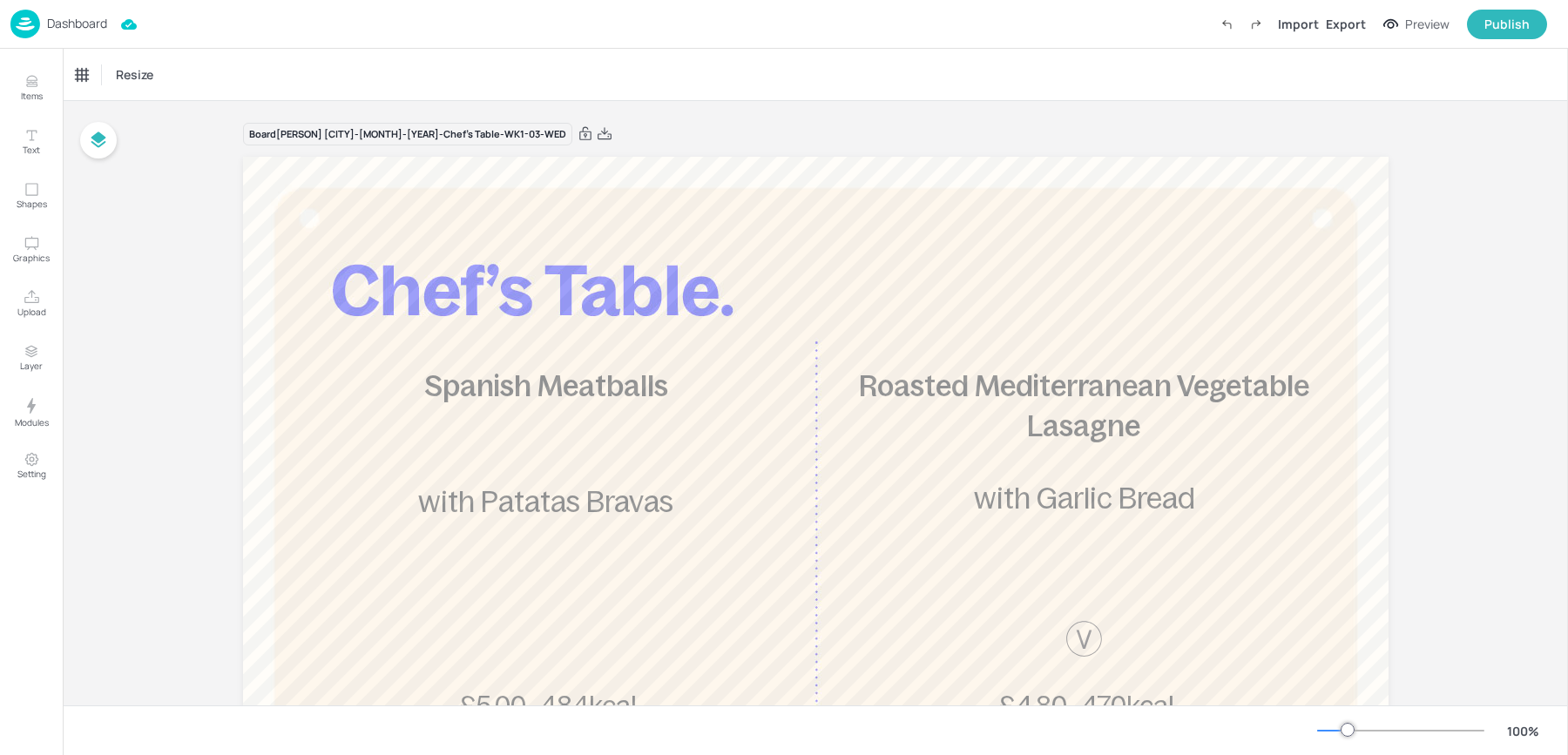 click at bounding box center [25, 24] 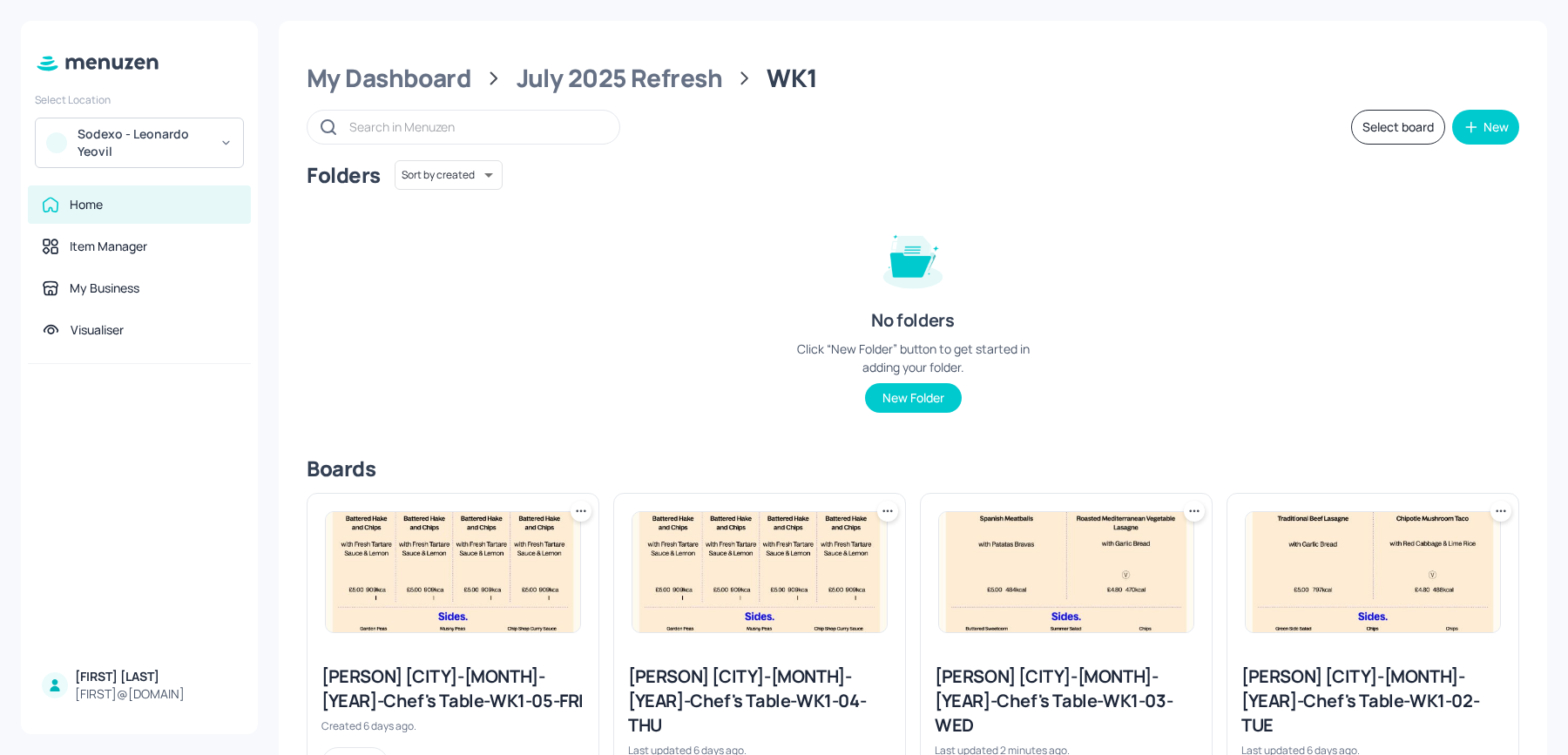 click on "Sodexo - Leonardo Yeovil" at bounding box center [143, 143] 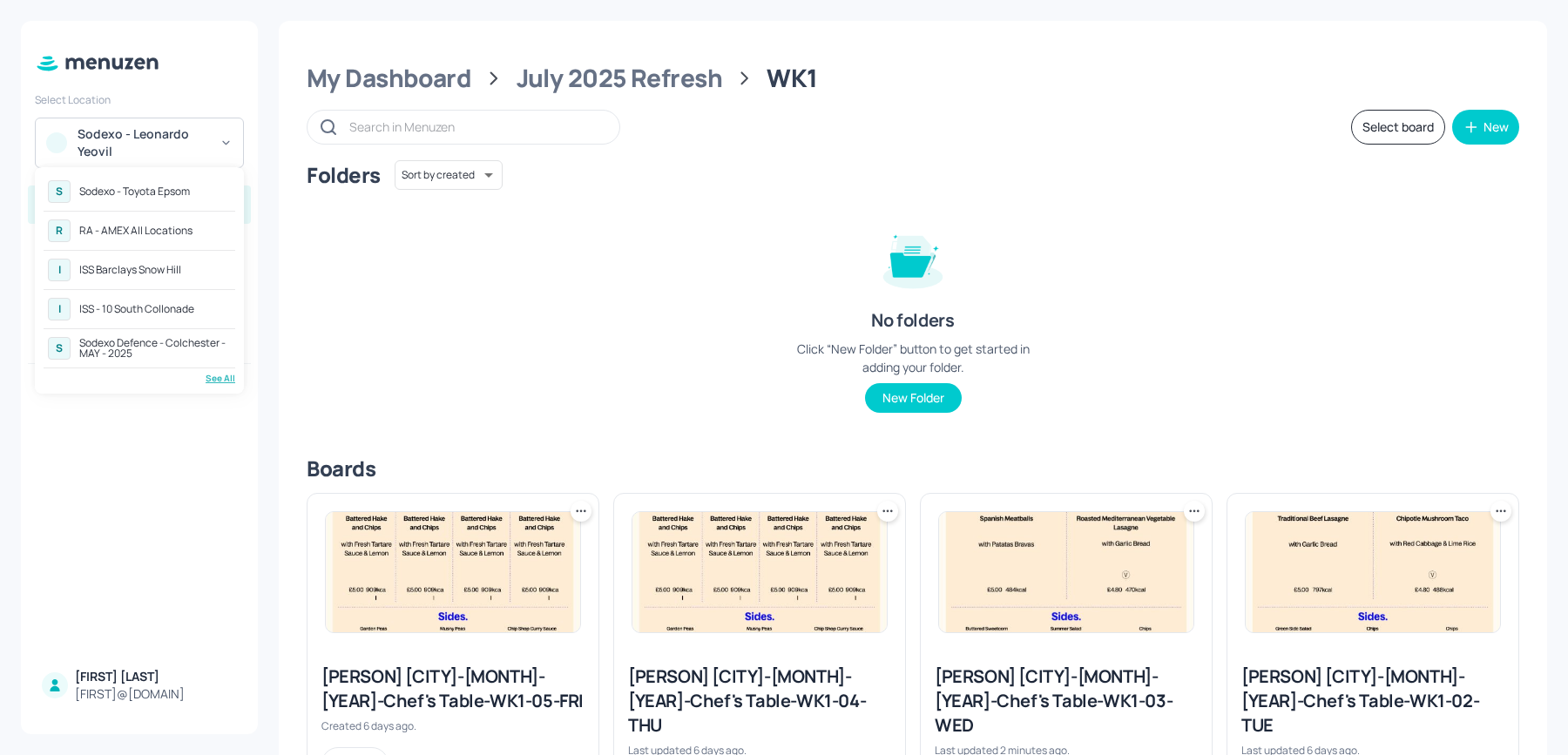 click on "Sodexo - Toyota Epsom" at bounding box center [134, 192] 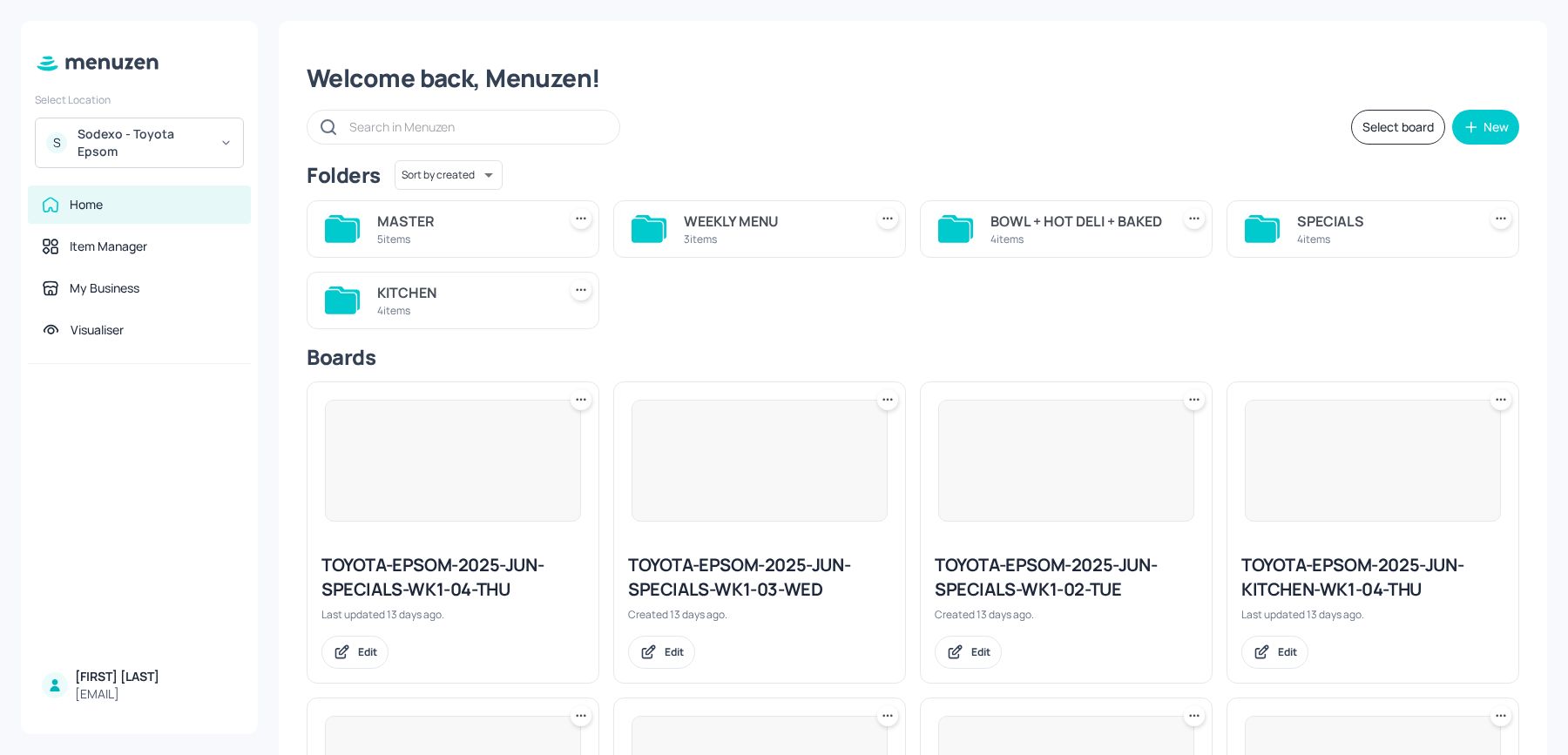 scroll, scrollTop: 0, scrollLeft: 0, axis: both 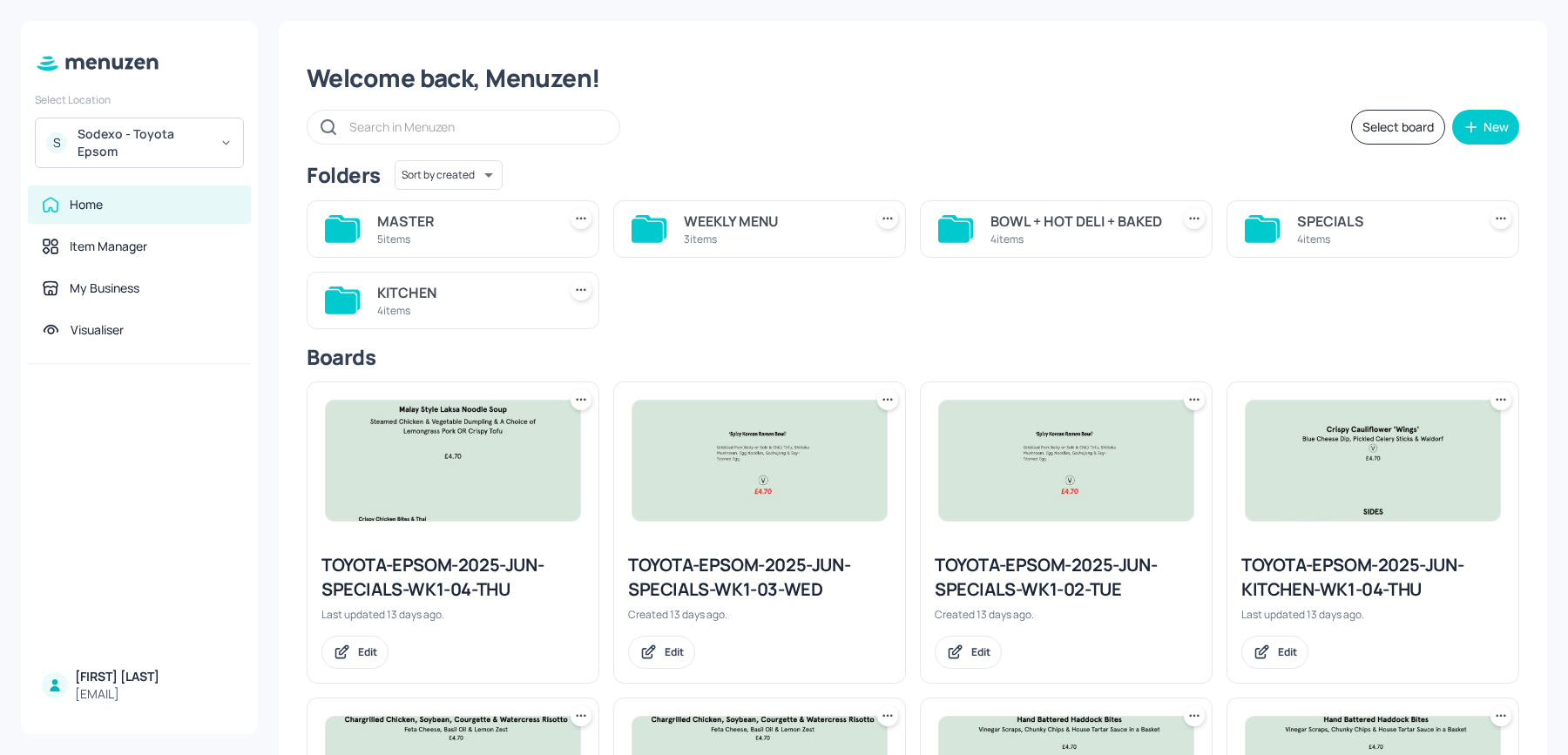 click on "MASTER 5  items" at bounding box center (463, 229) 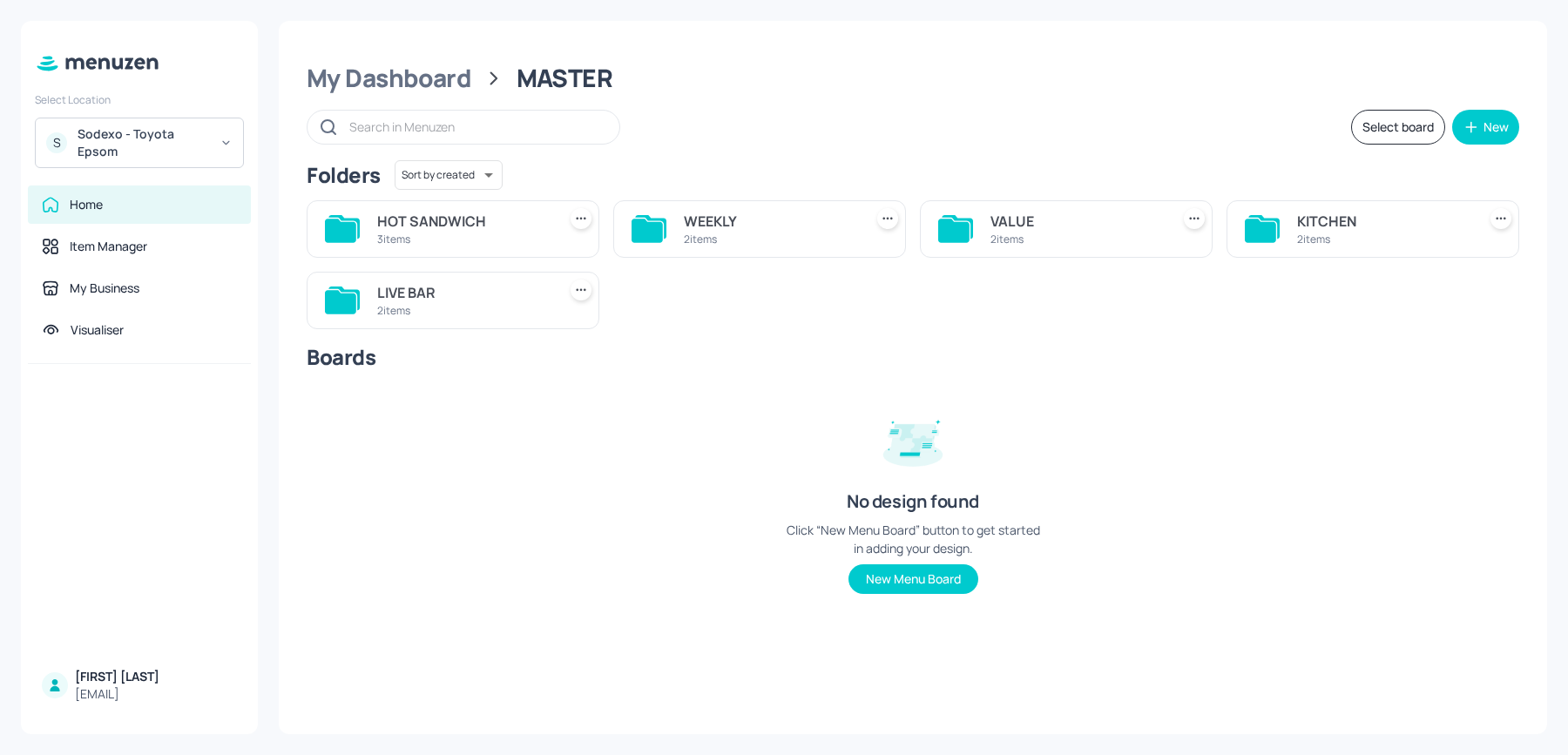 click on "LIVE BAR" at bounding box center (463, 293) 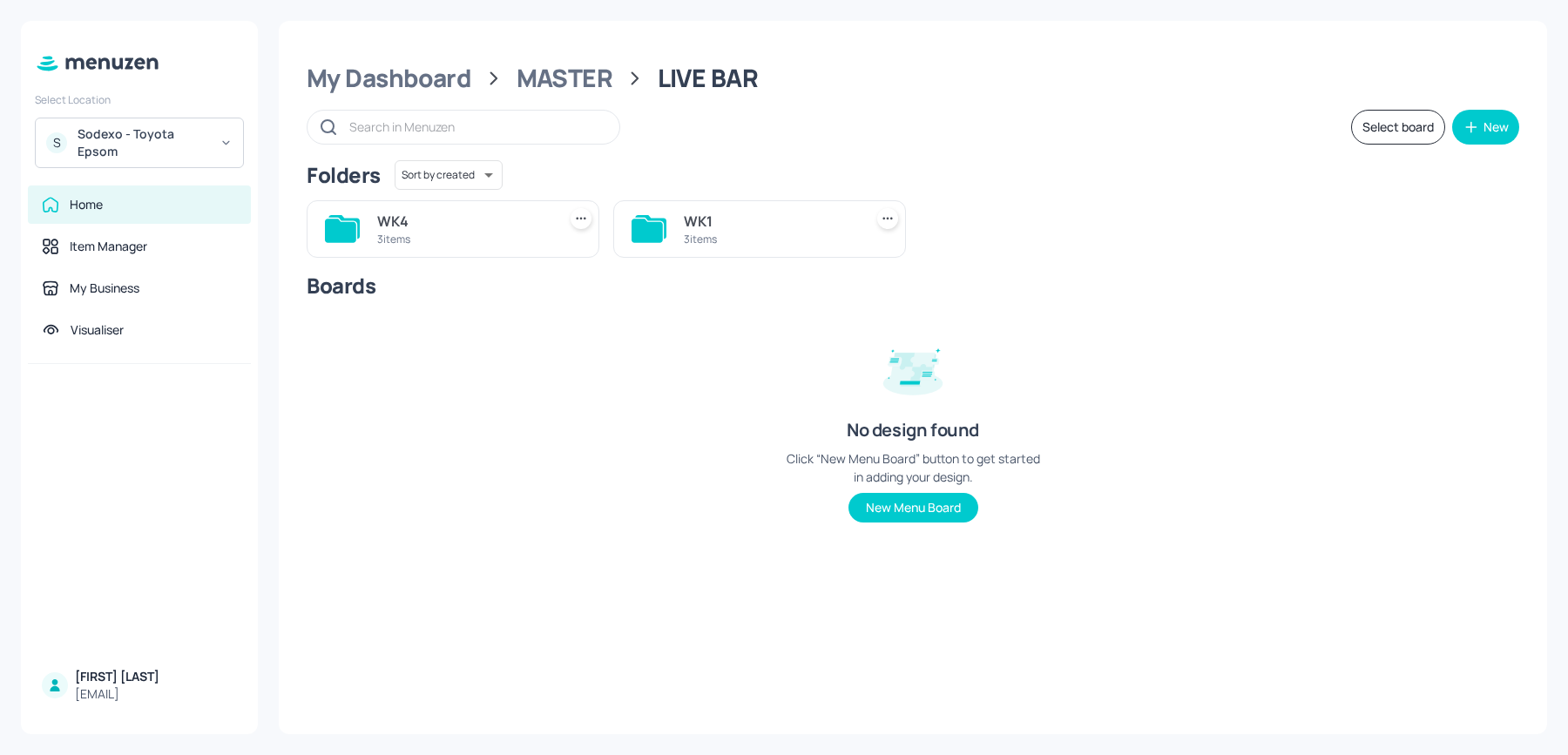 click on "3  items" at bounding box center [463, 239] 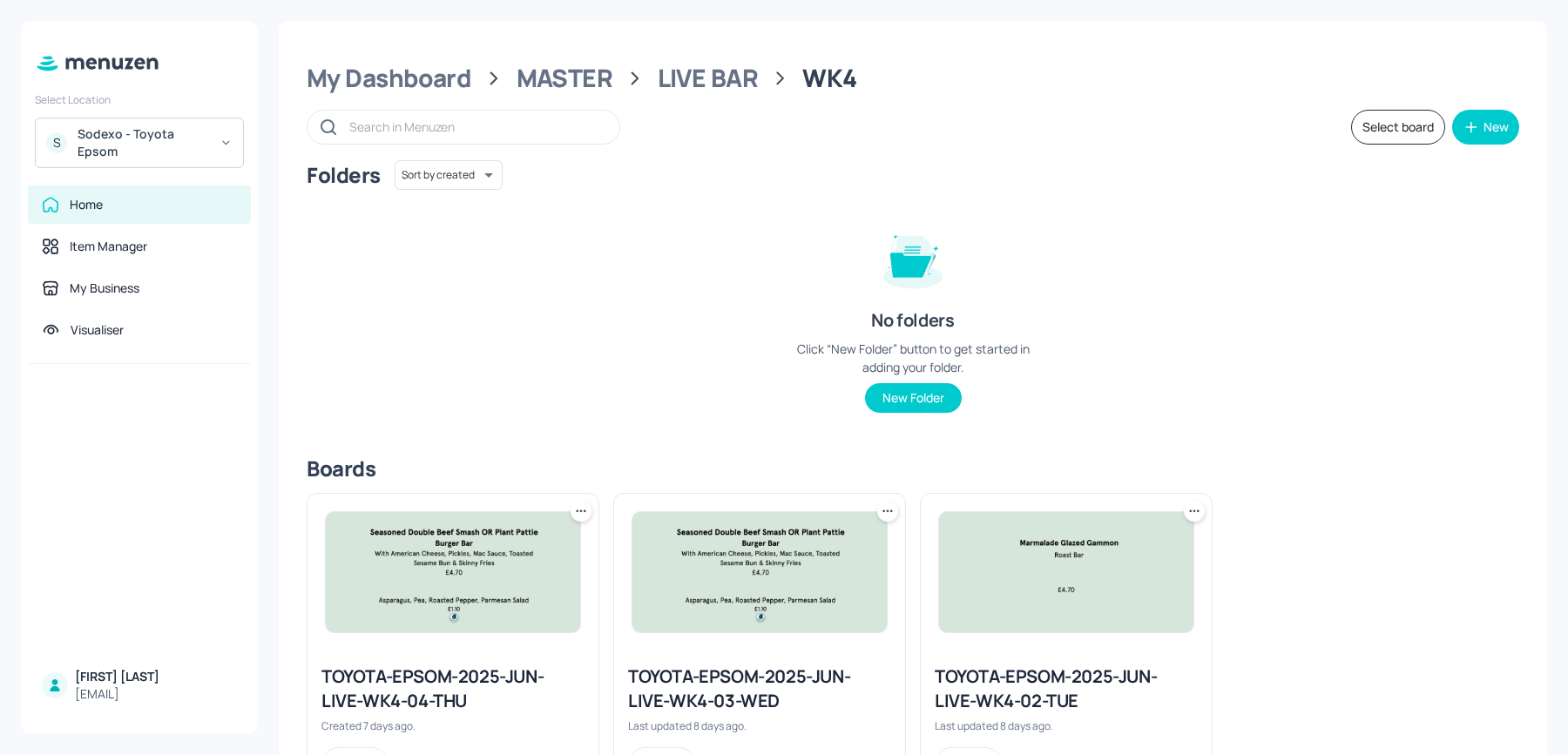 scroll, scrollTop: 80, scrollLeft: 0, axis: vertical 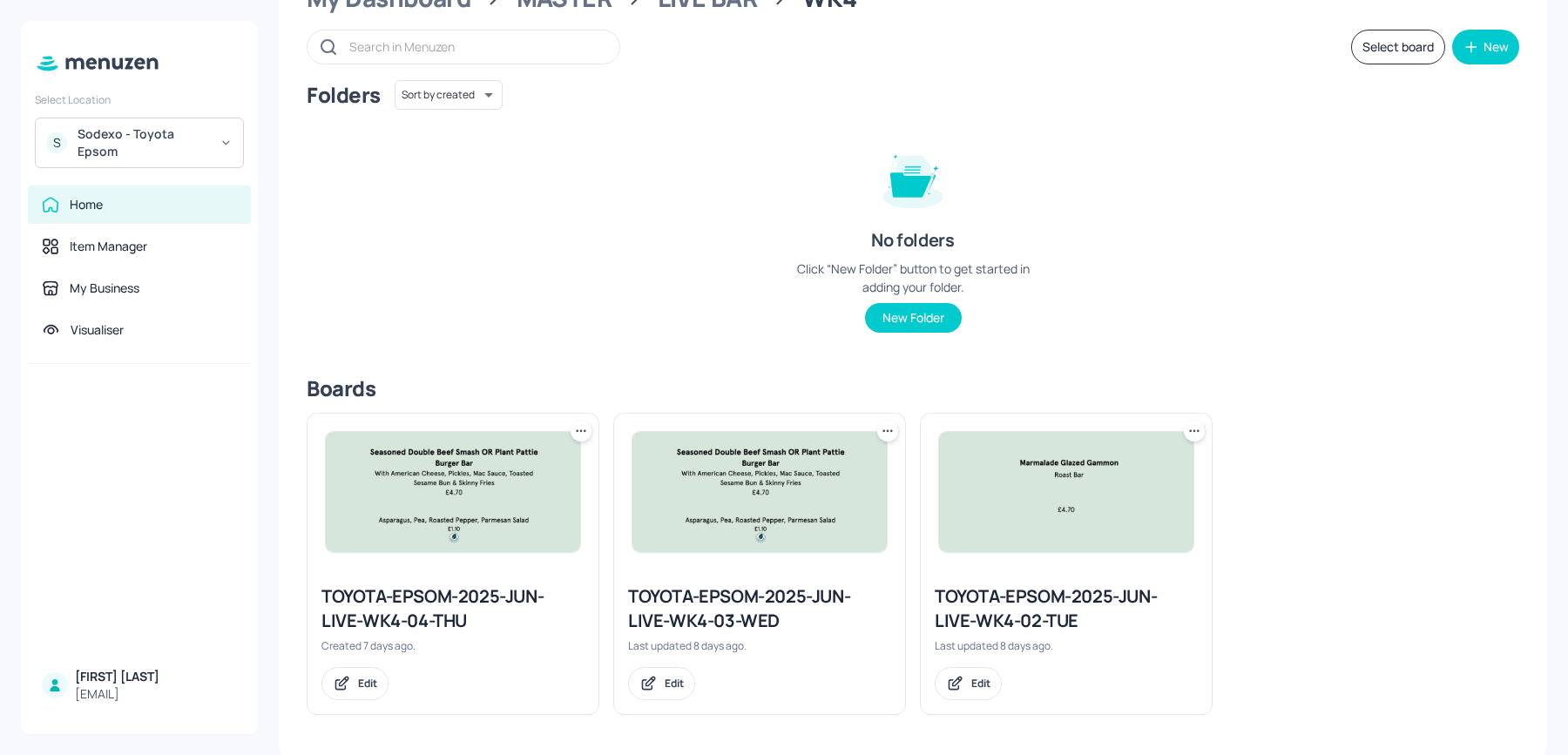 click on "TOYOTA-EPSOM-2025-JUN-LIVE-WK4-03-WED" at bounding box center (760, 609) 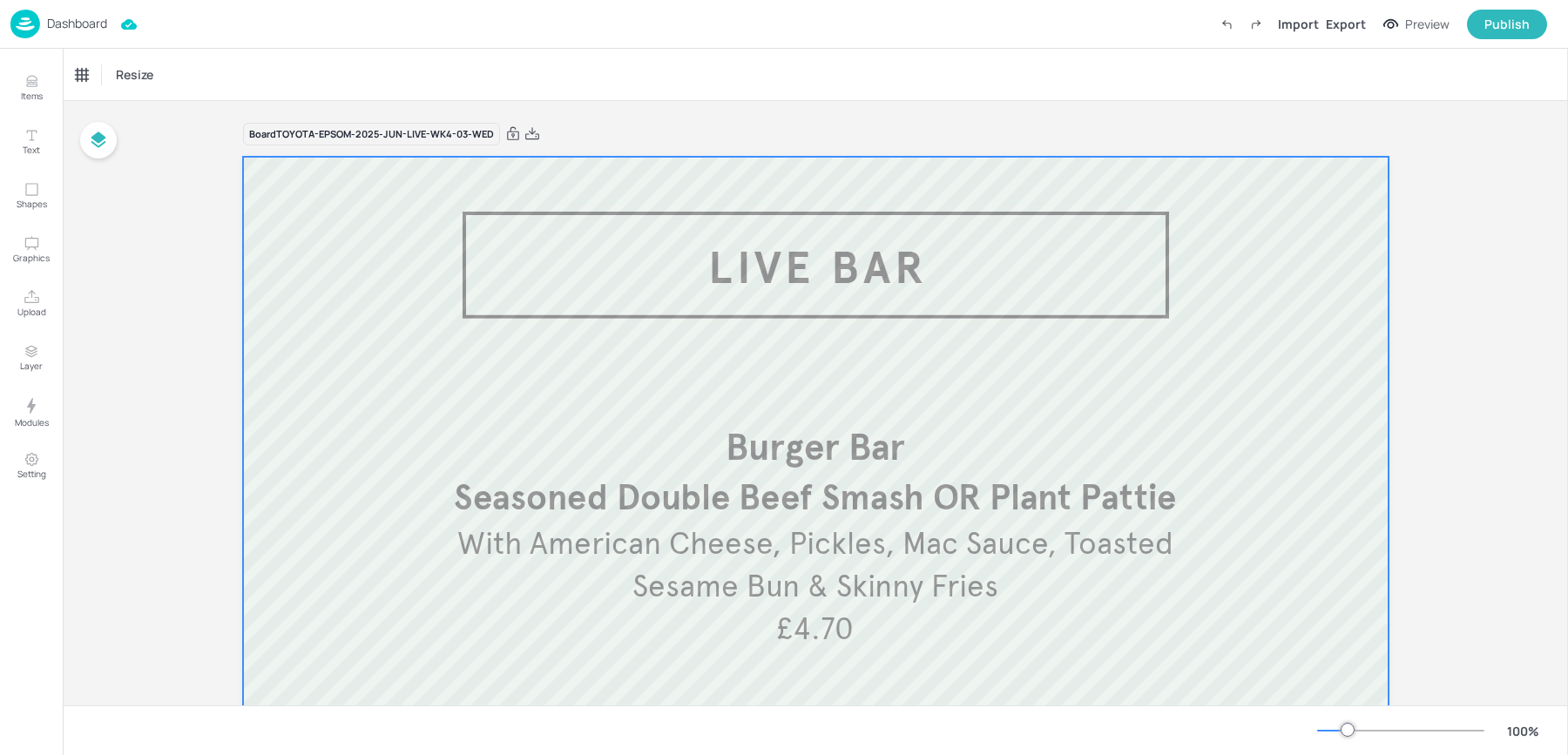 scroll, scrollTop: 1, scrollLeft: 0, axis: vertical 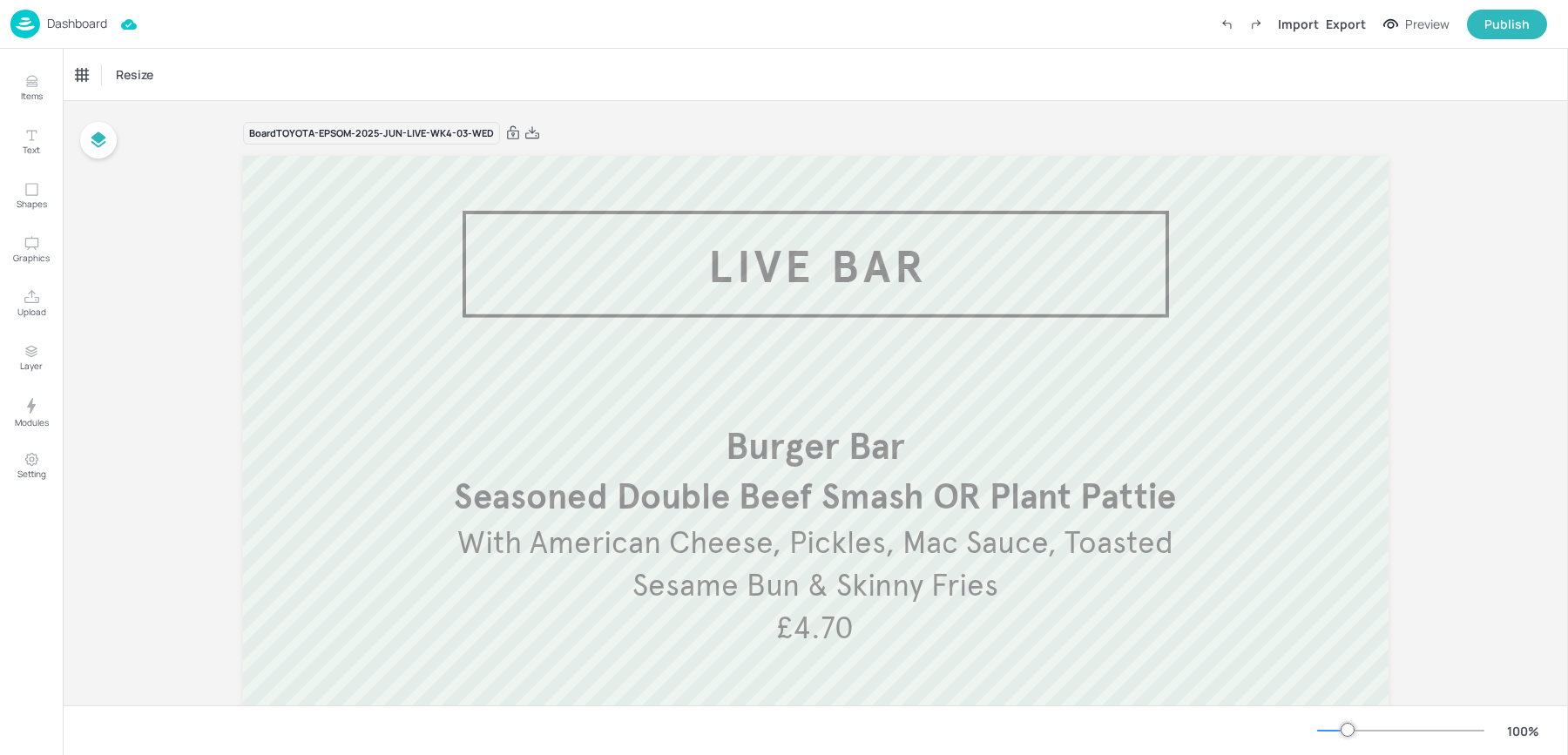 click on "Dashboard" at bounding box center (77, 24) 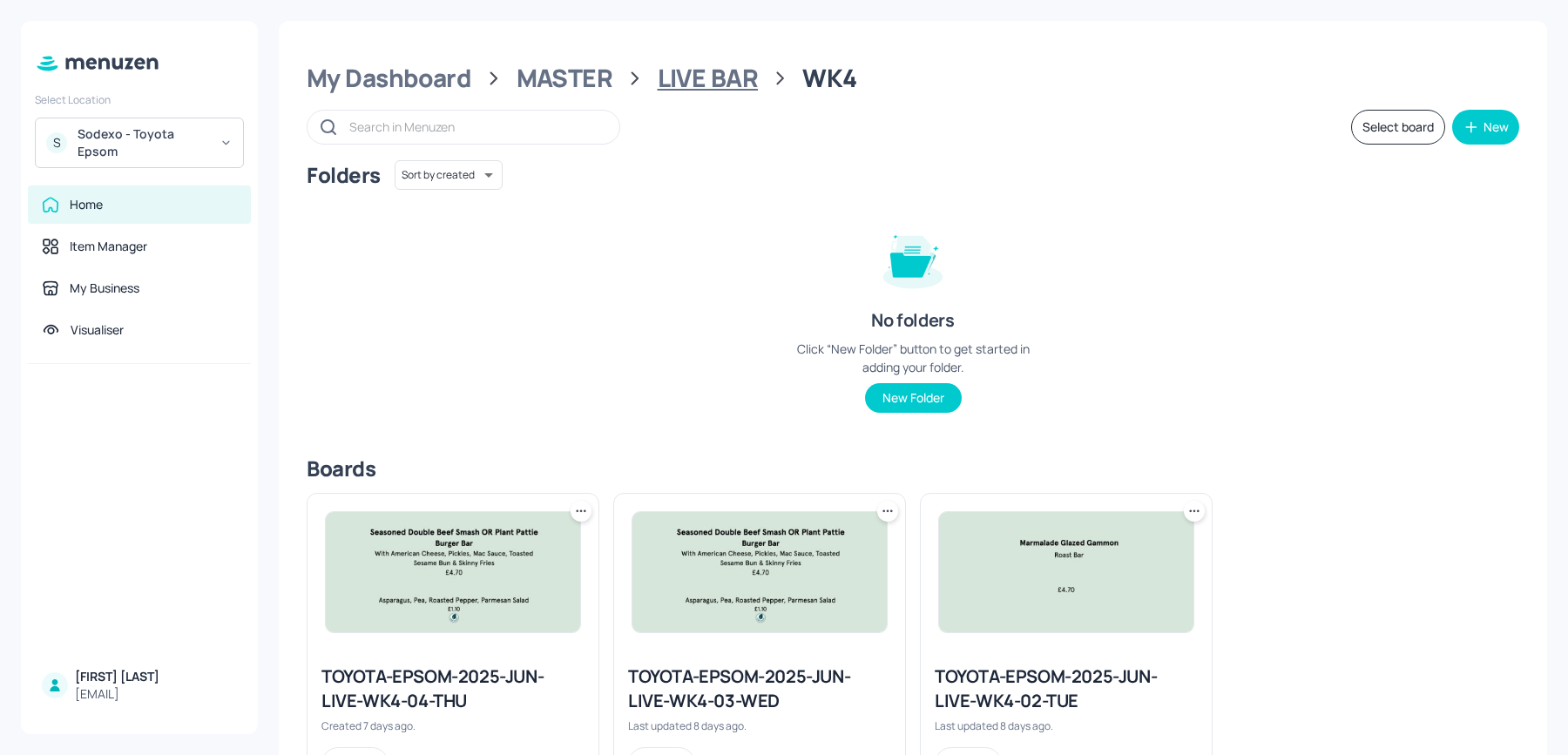 click on "LIVE BAR" at bounding box center [708, 78] 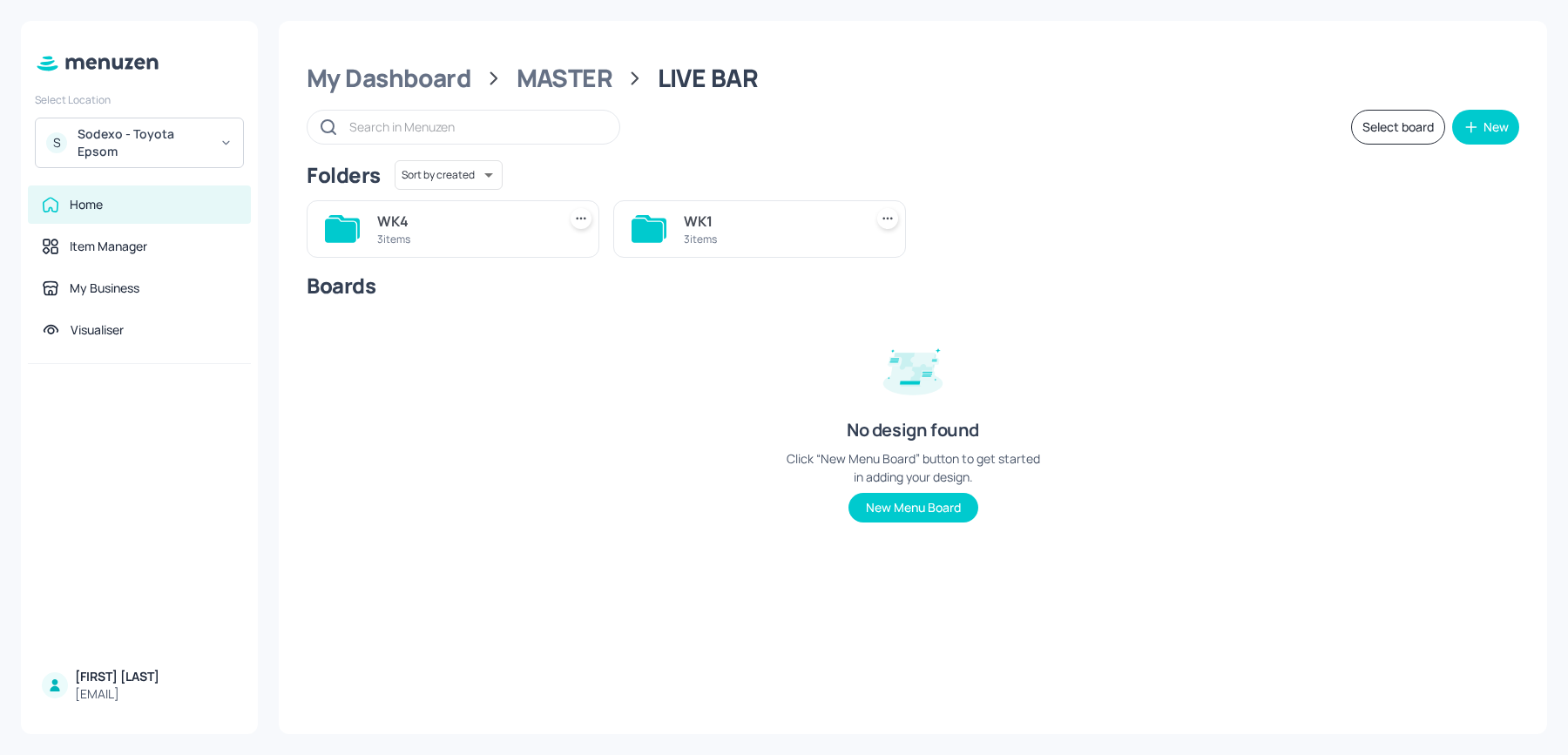 click on "WK1" at bounding box center (770, 221) 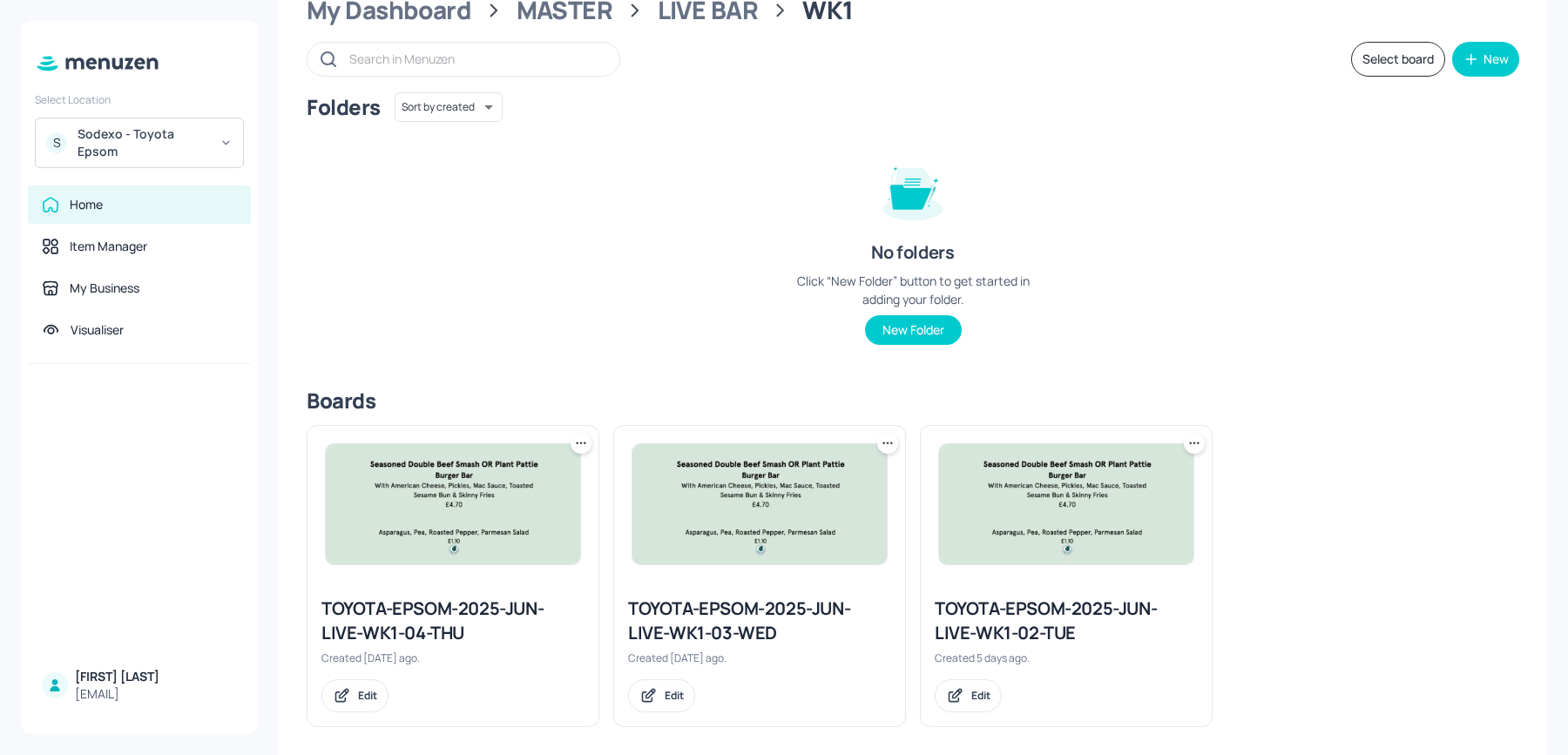 scroll, scrollTop: 80, scrollLeft: 0, axis: vertical 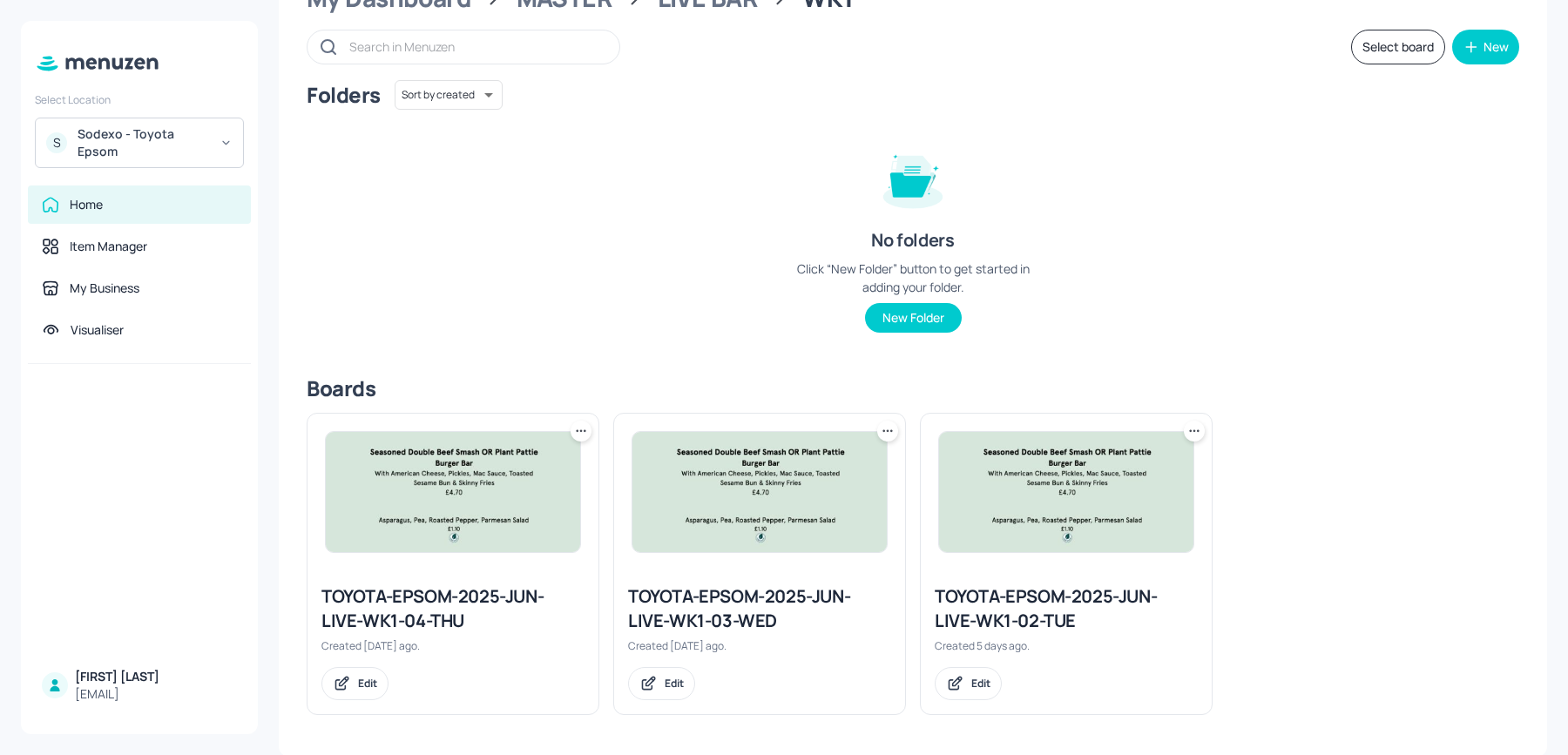 click on "TOYOTA-EPSOM-2025-JUN-LIVE-WK1-03-WED" at bounding box center [760, 609] 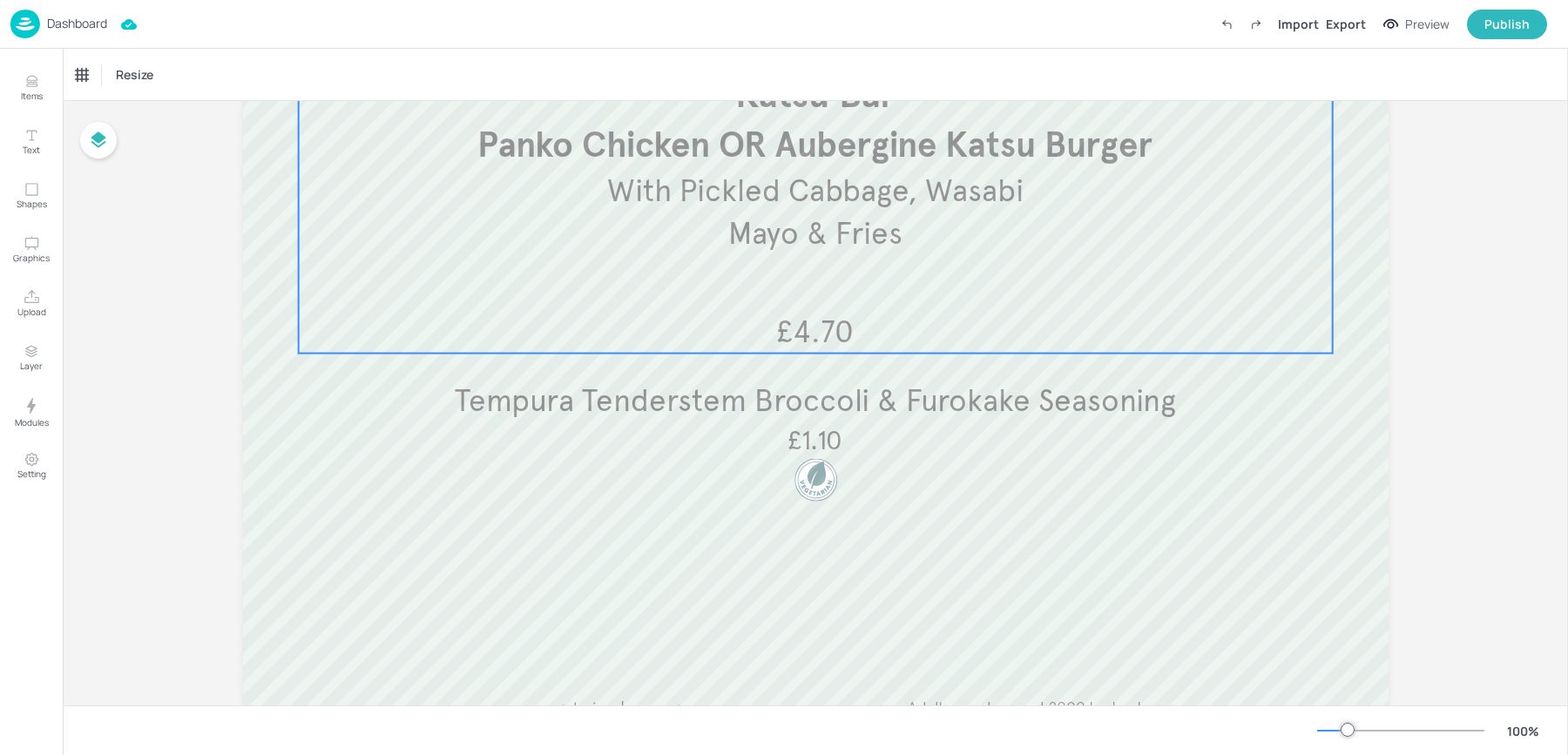 scroll, scrollTop: 402, scrollLeft: 0, axis: vertical 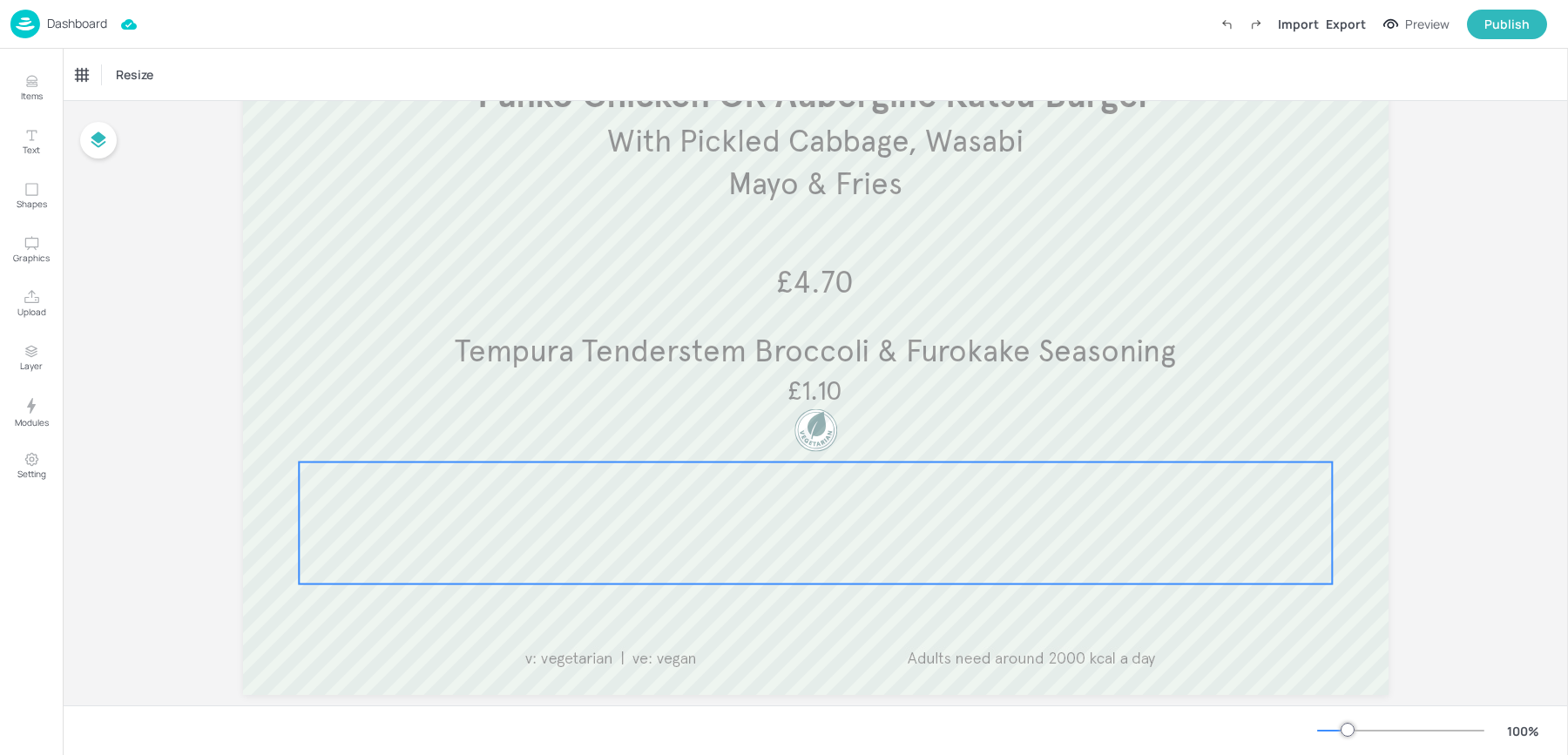 click at bounding box center [815, 523] 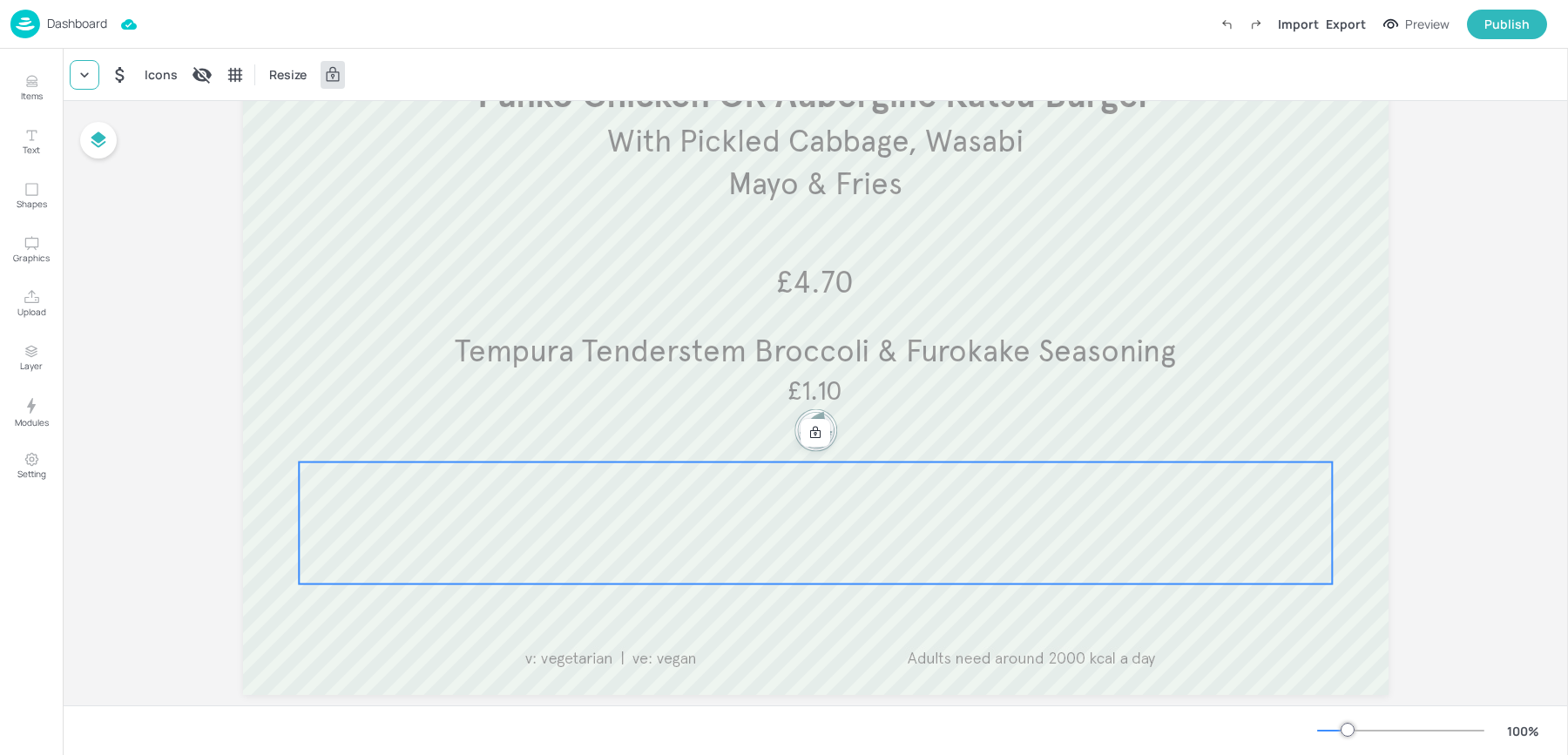 click 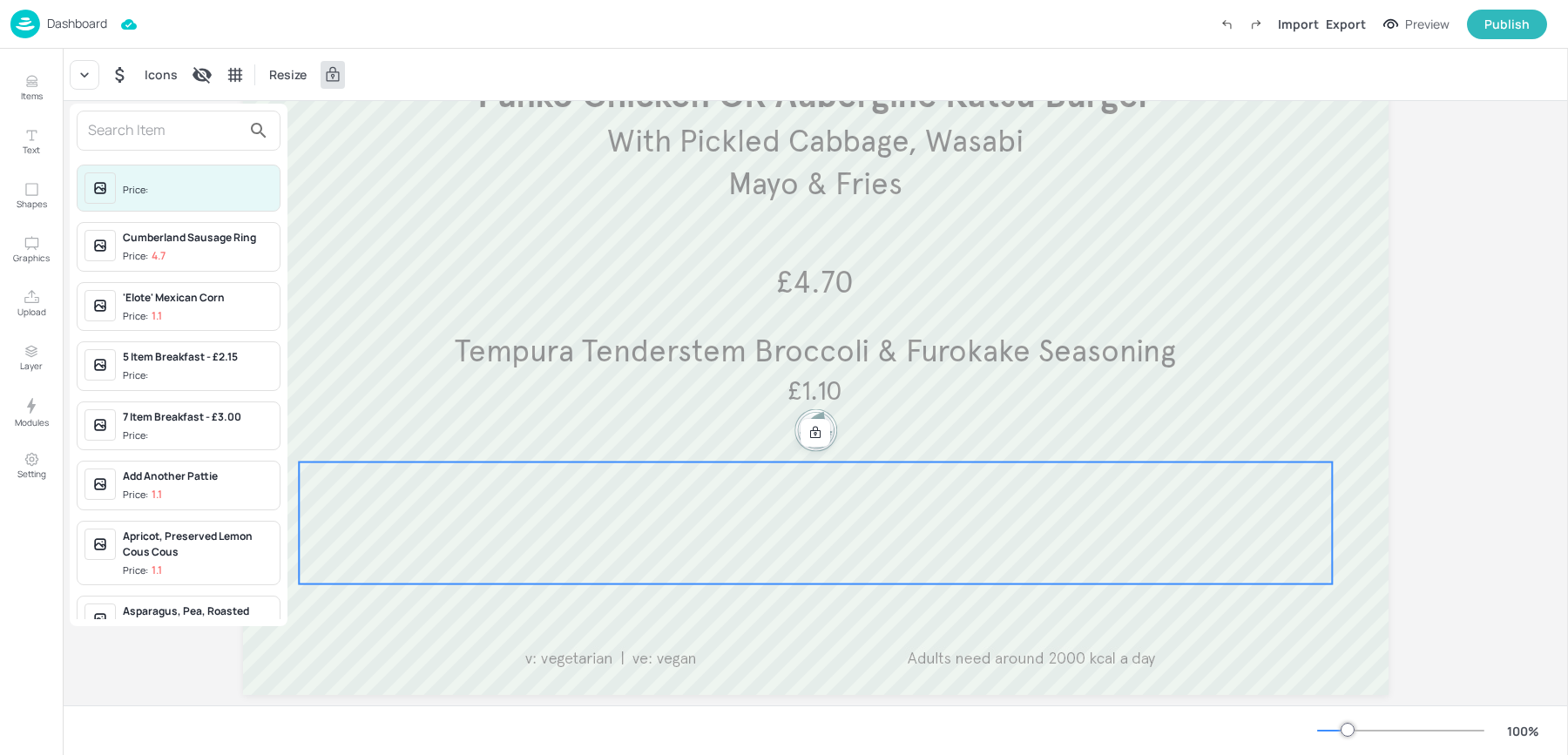 click at bounding box center (165, 131) 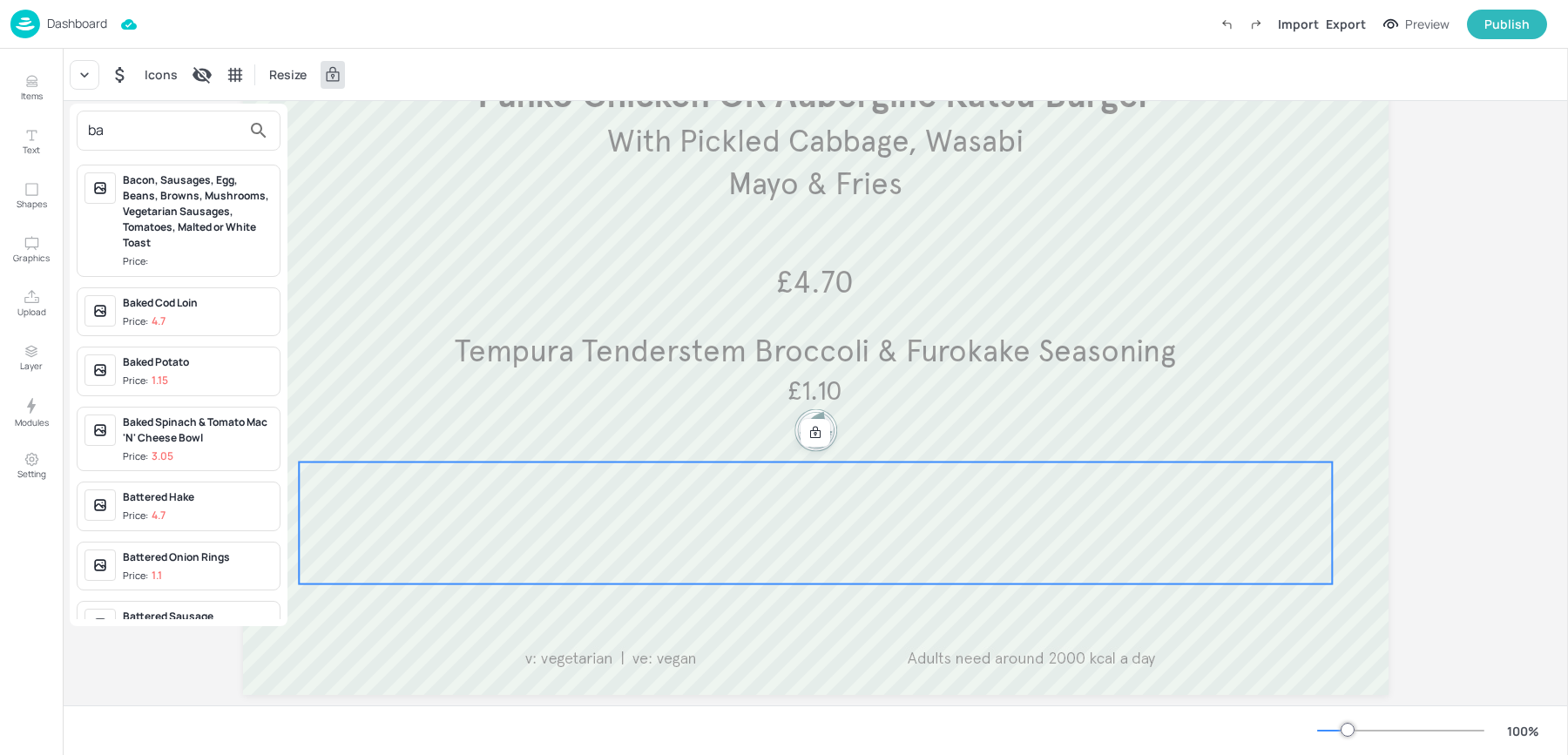 type on "b" 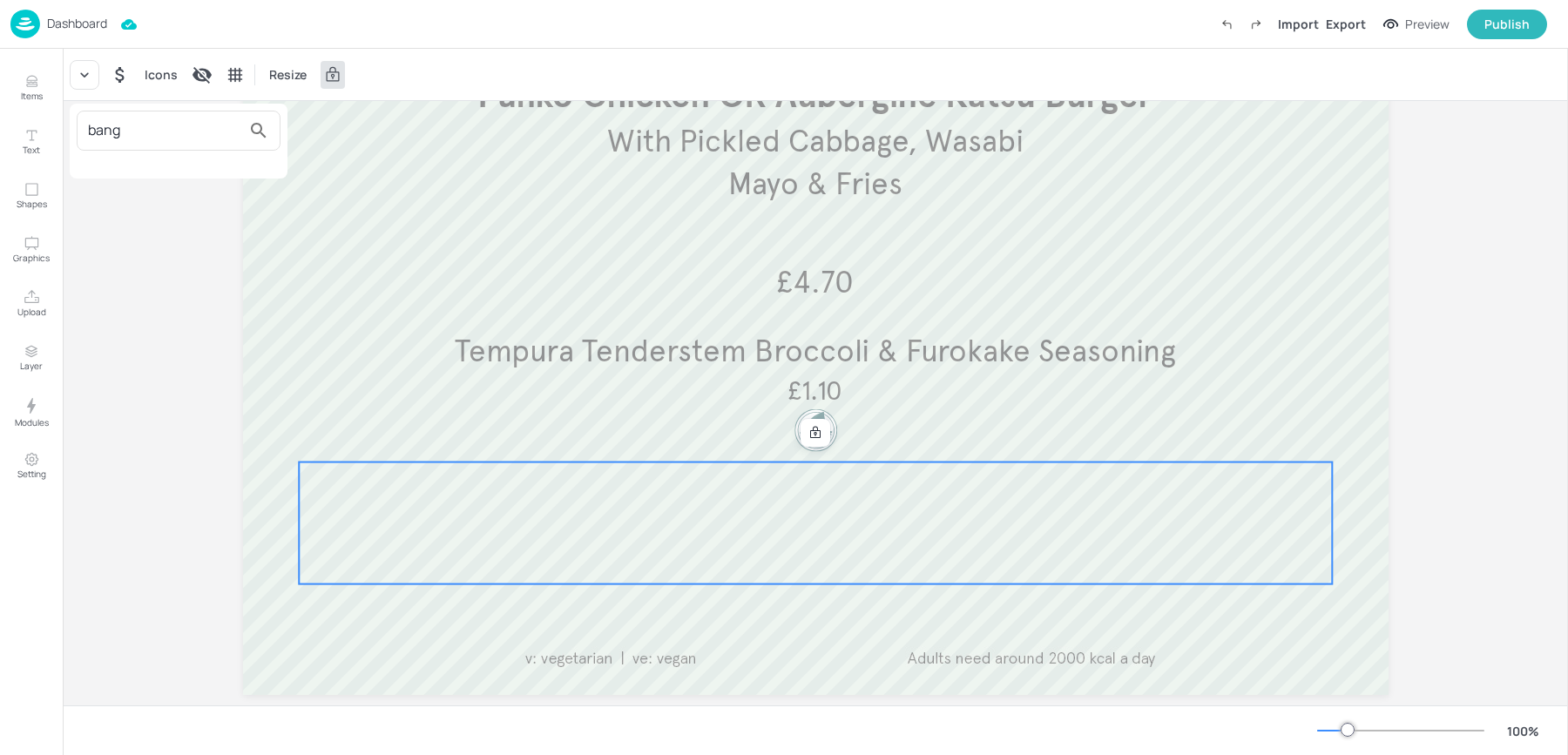 type on "bang" 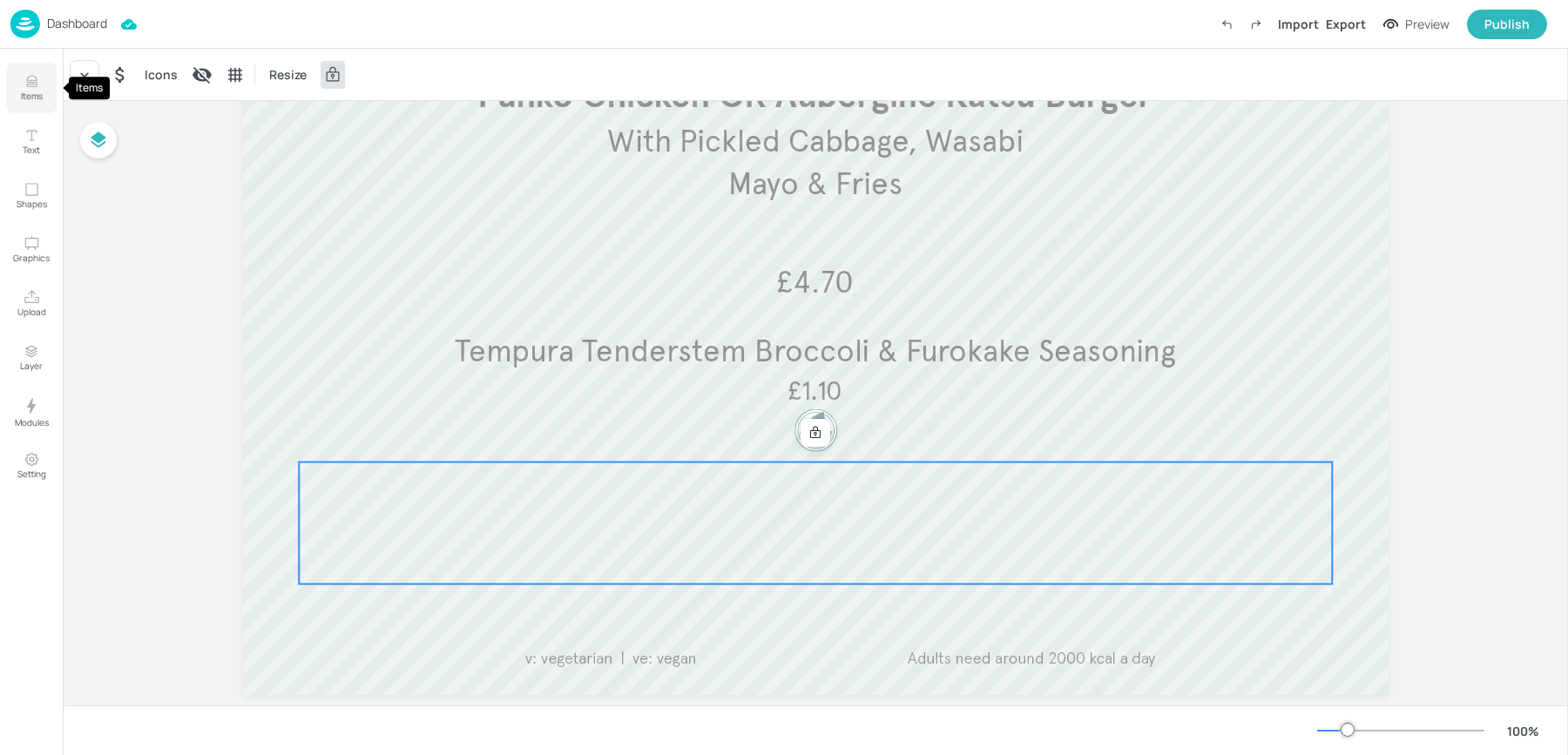 click 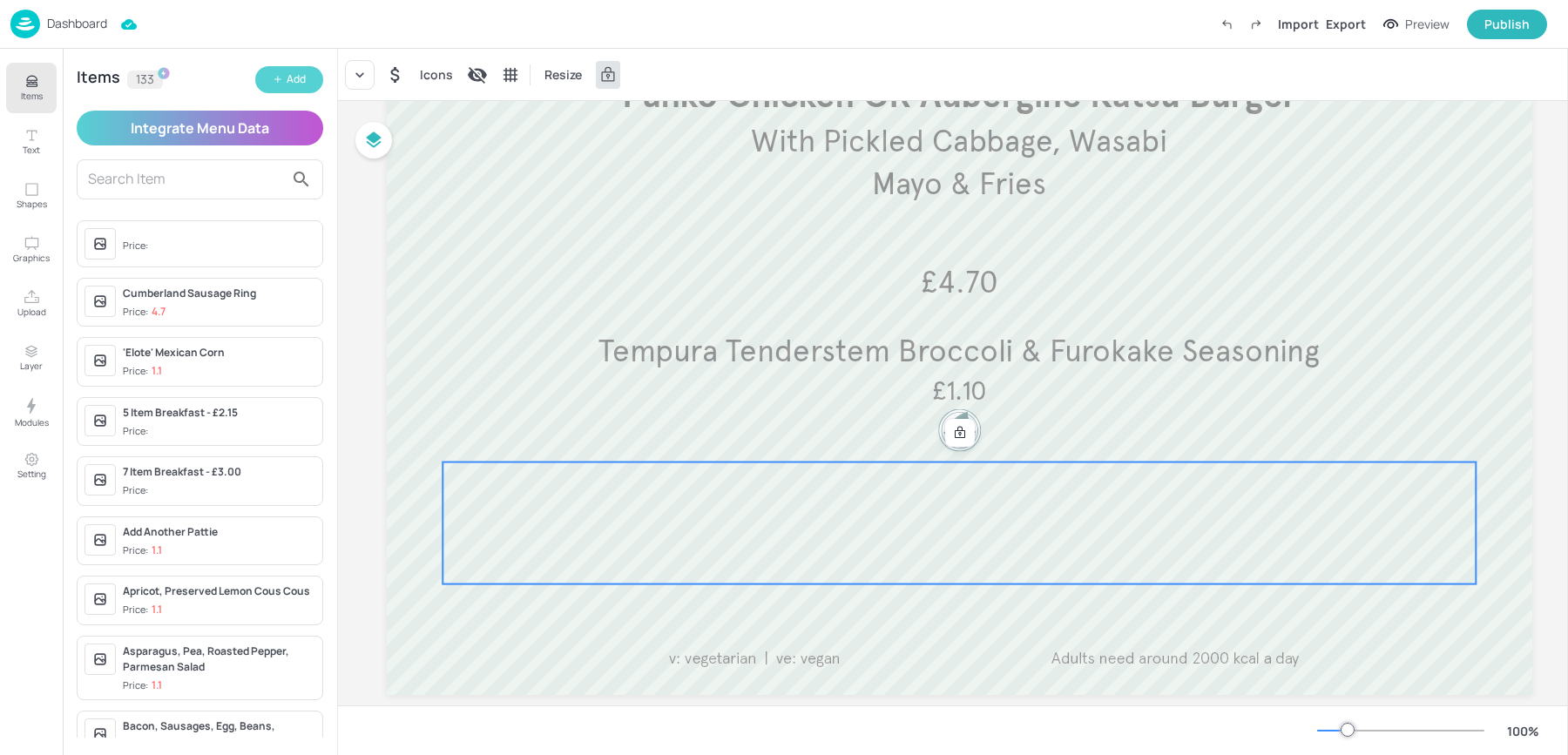 click on "Add" at bounding box center [289, 79] 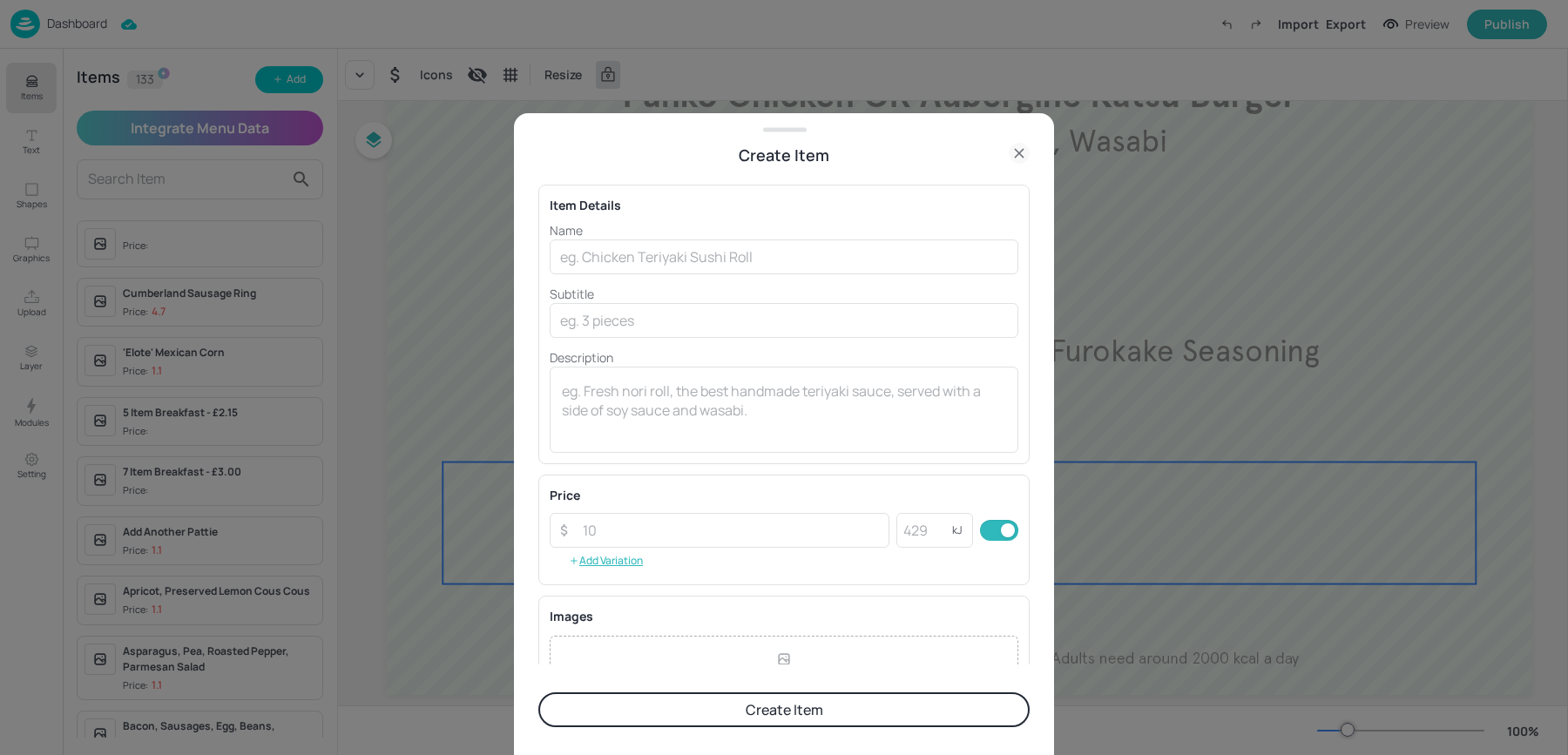 click on "Name ​ Subtitle ​ Description x ​" at bounding box center [784, 337] 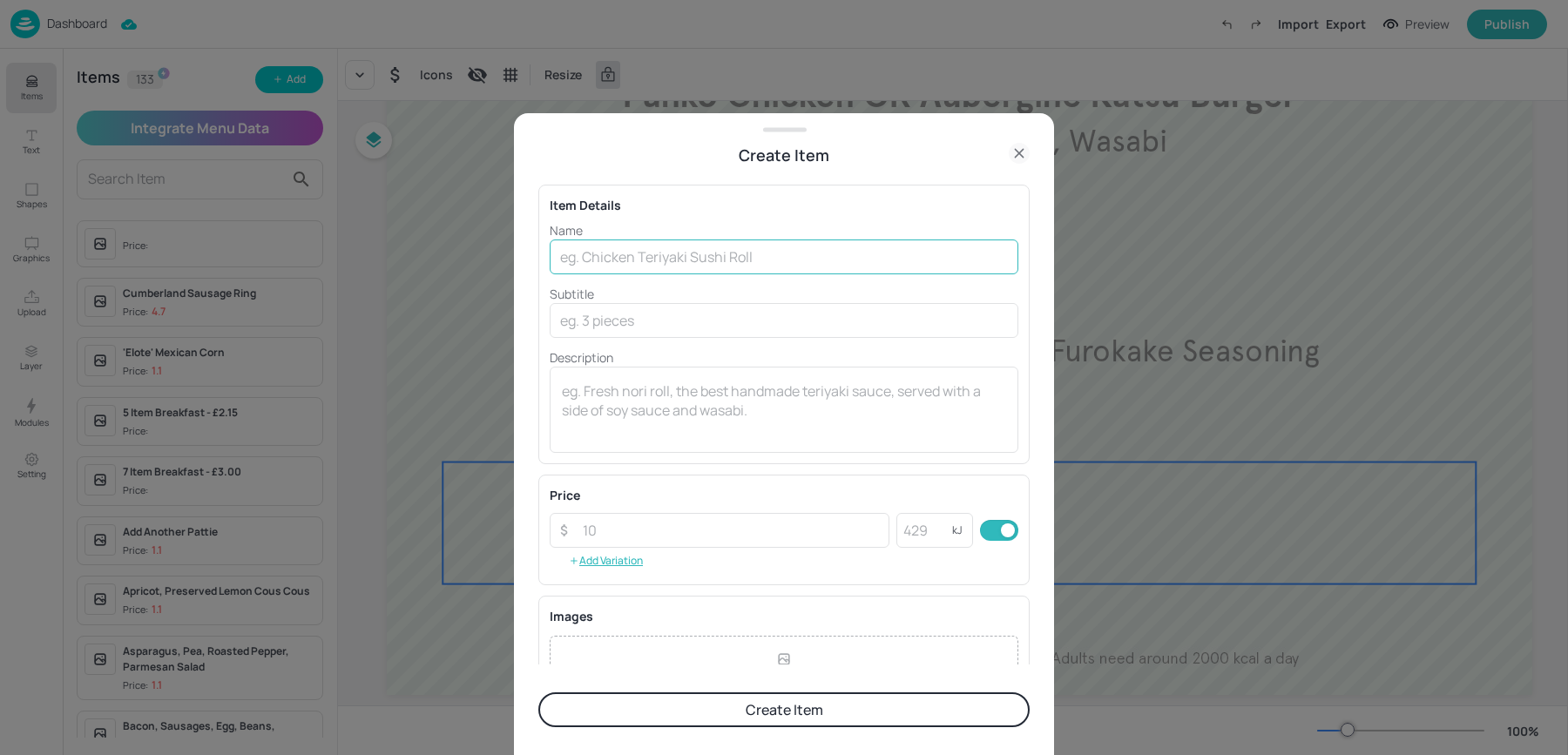 click at bounding box center (784, 257) 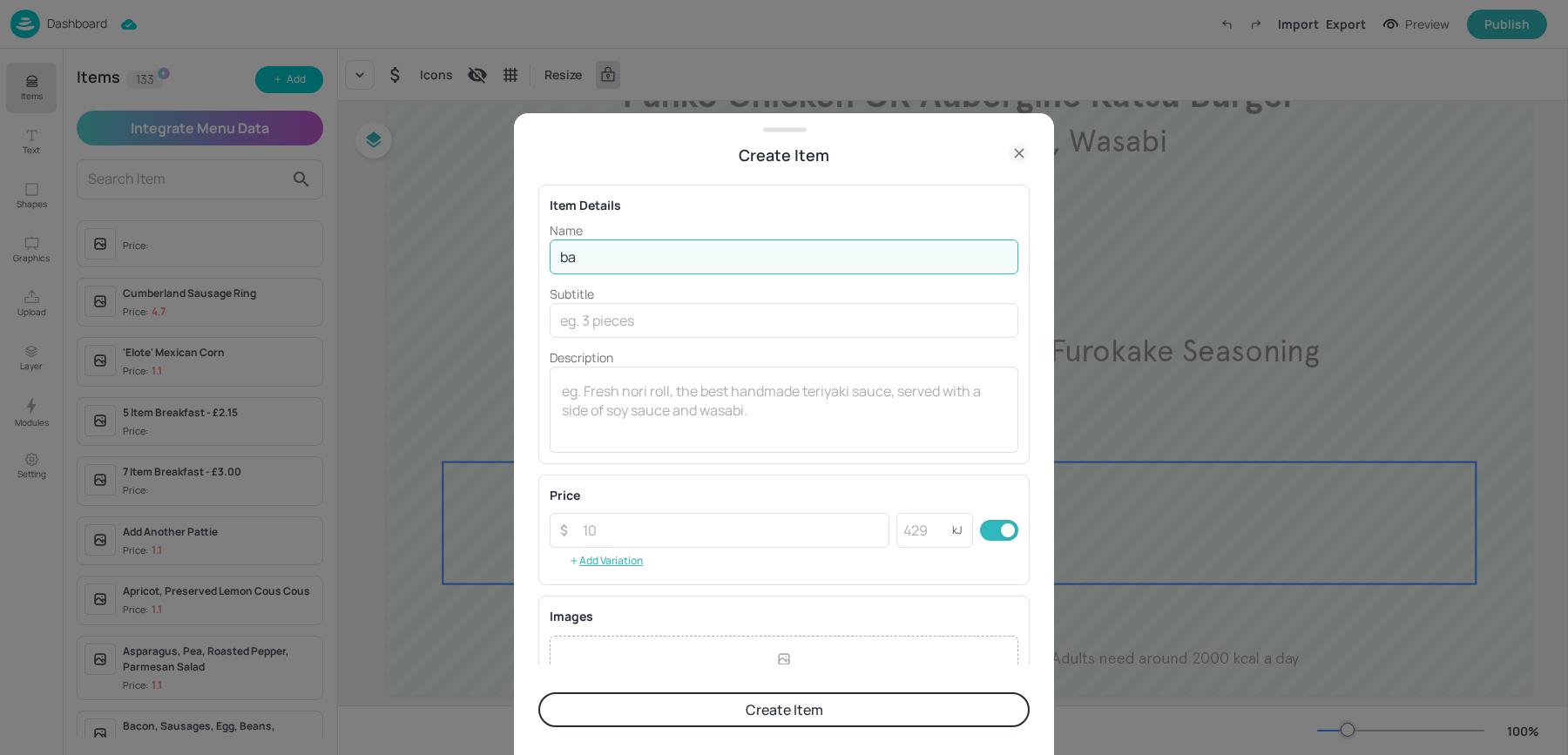 type on "b" 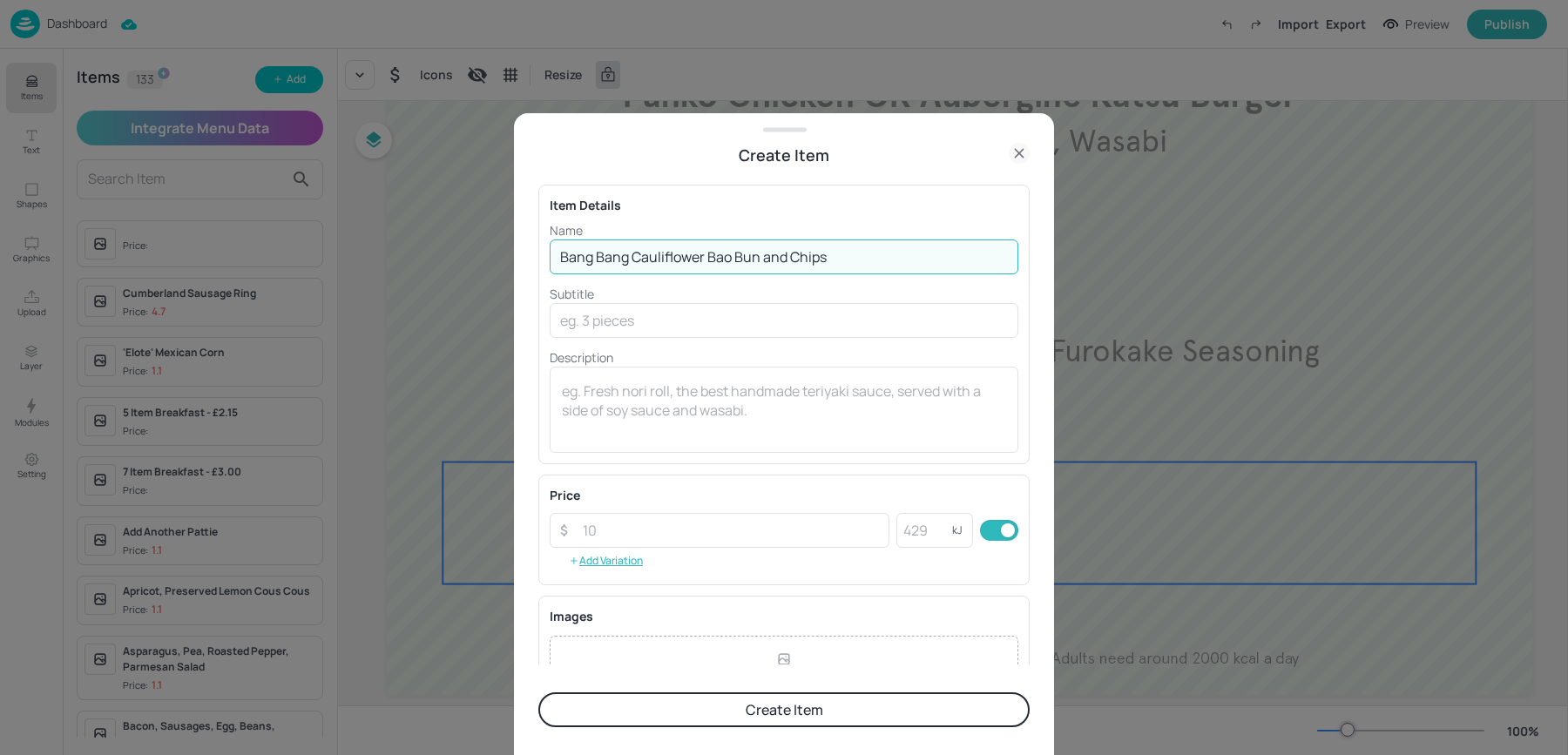 drag, startPoint x: 706, startPoint y: 255, endPoint x: 957, endPoint y: 278, distance: 252.05158 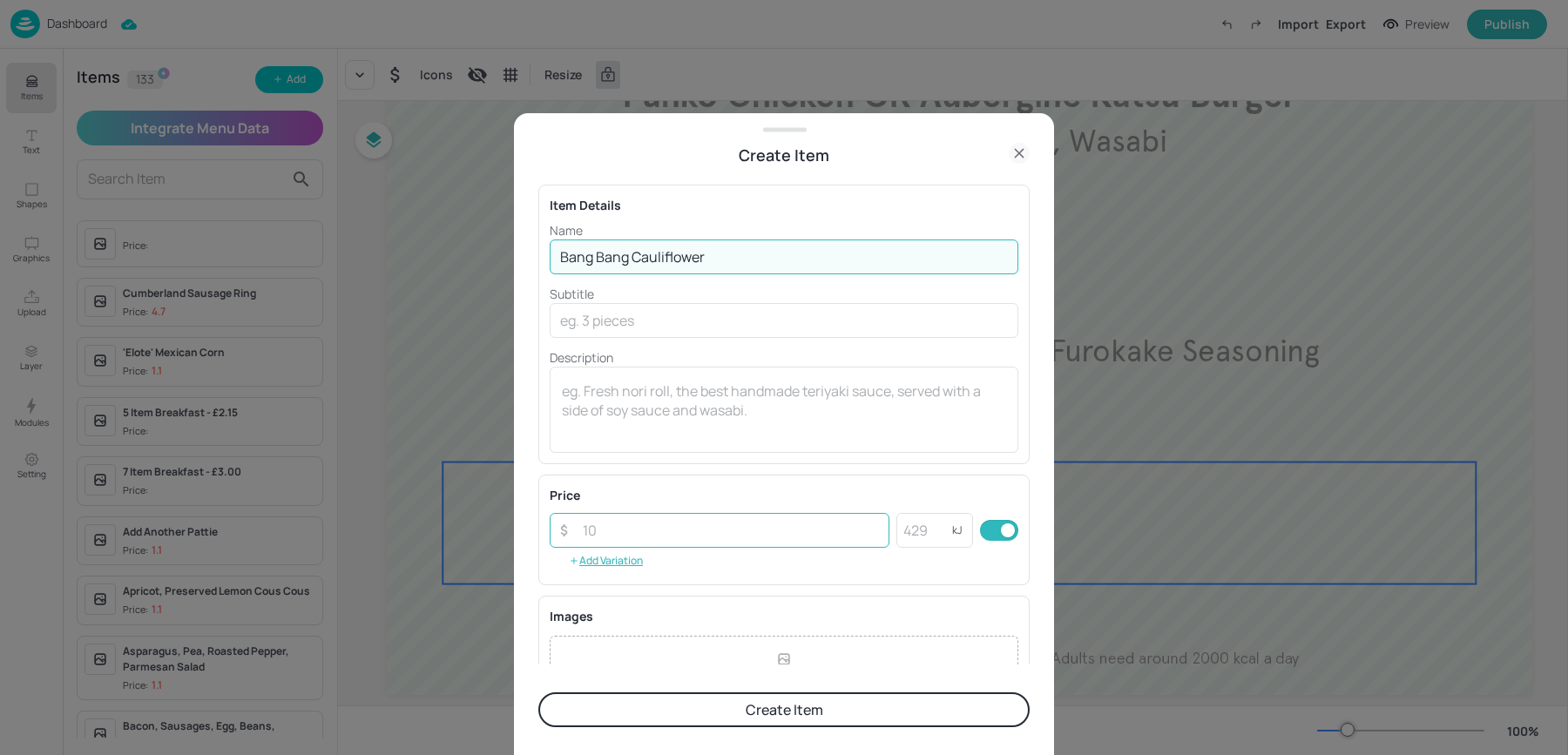 type on "Bang Bang Cauliflower" 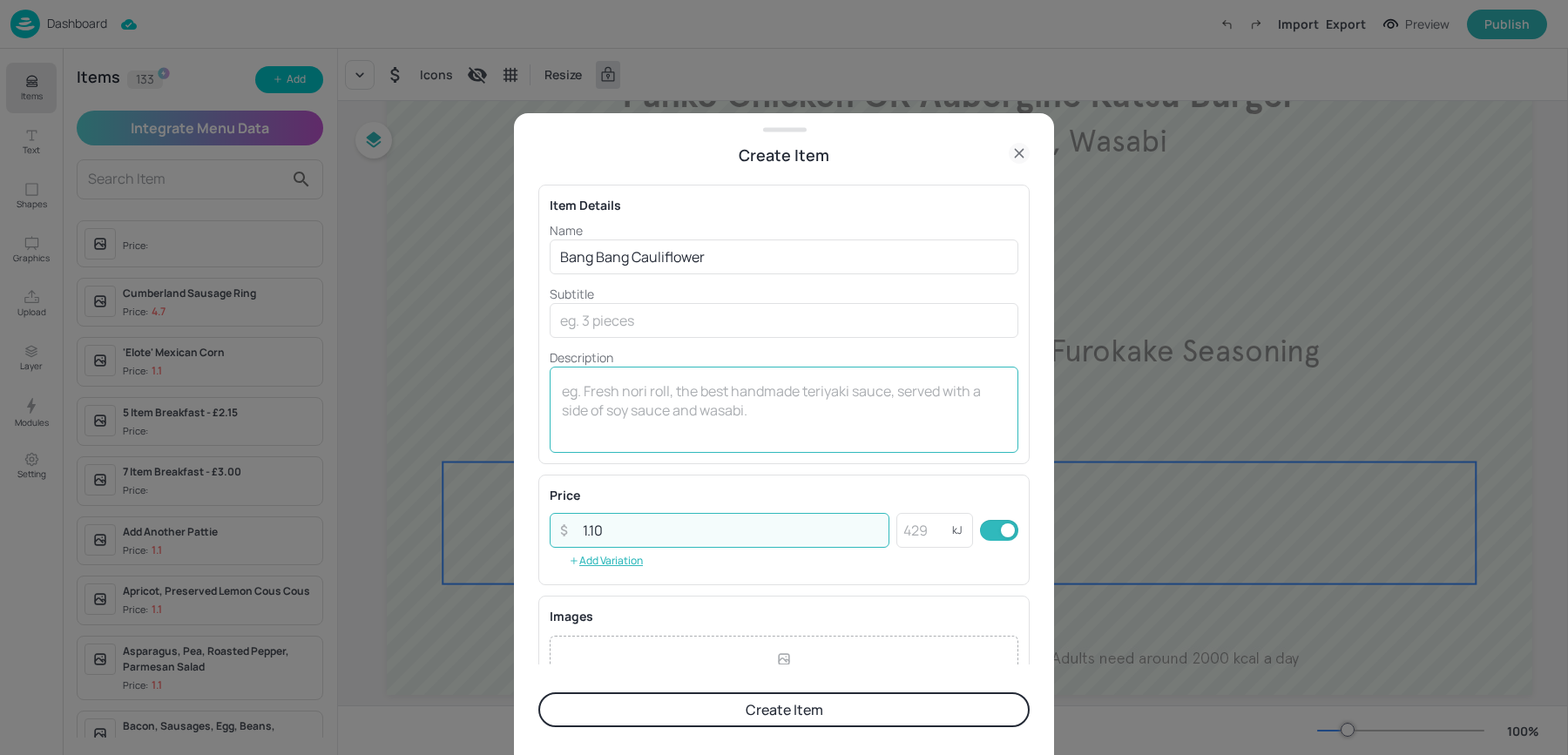 type on "1.10" 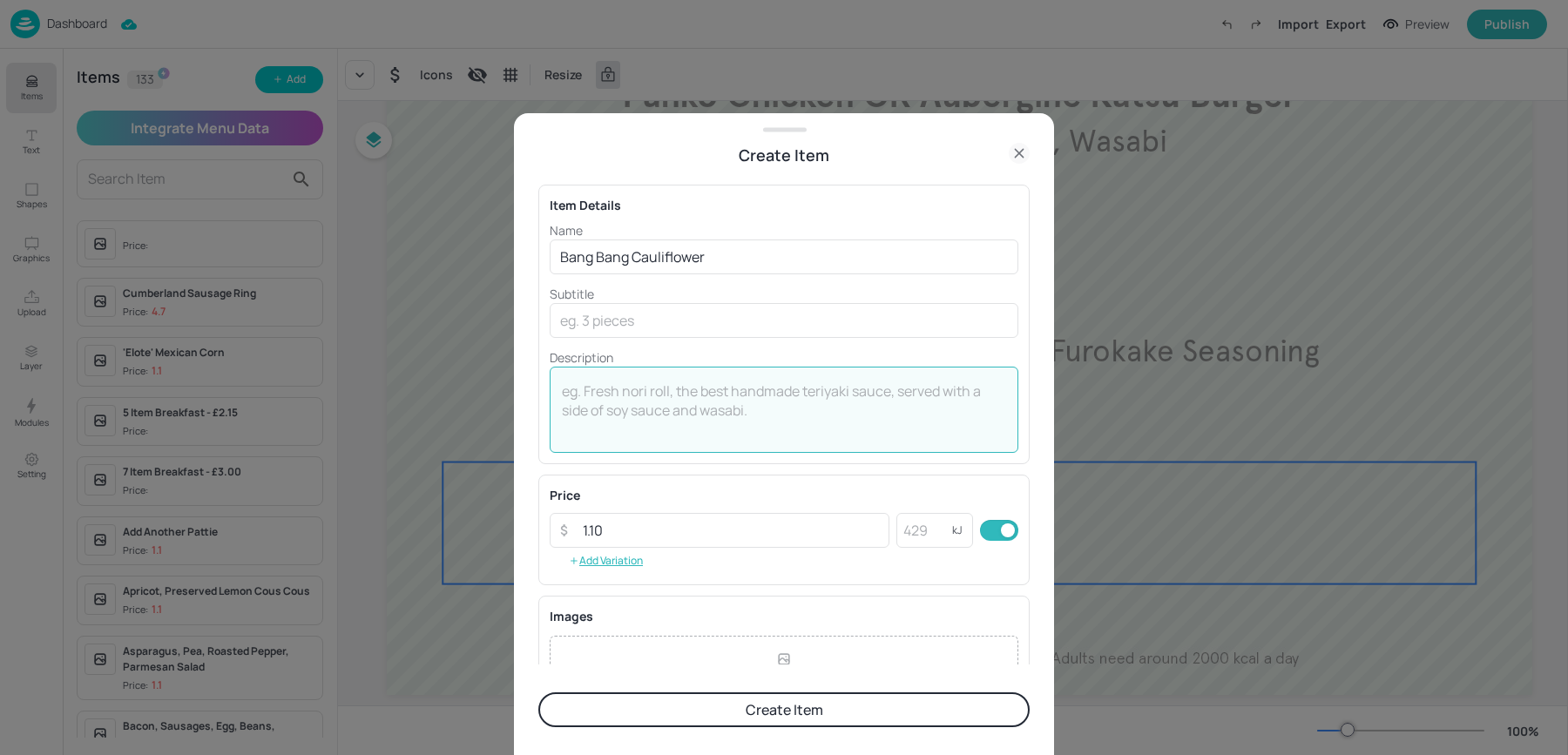 scroll, scrollTop: 190, scrollLeft: 0, axis: vertical 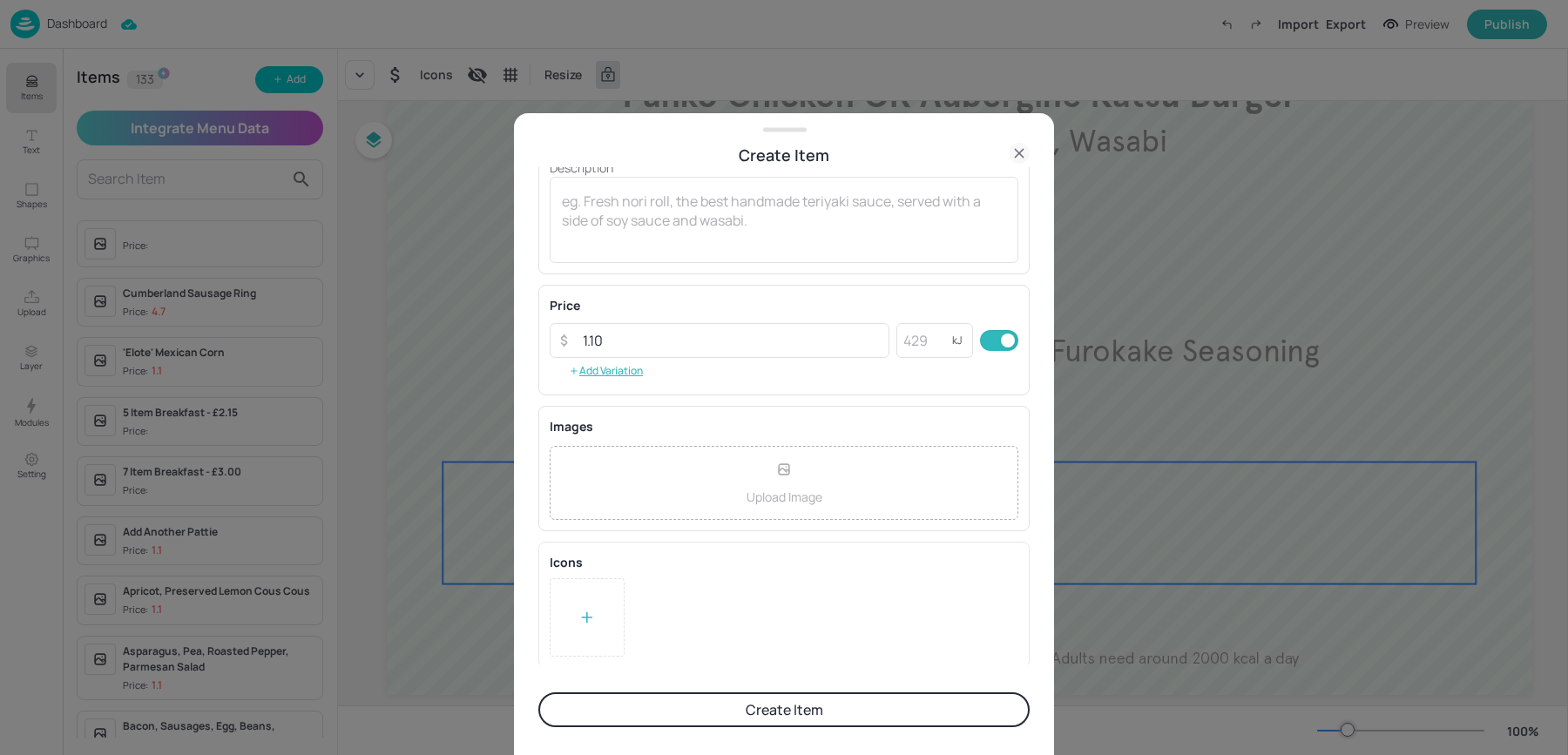 click at bounding box center [587, 617] 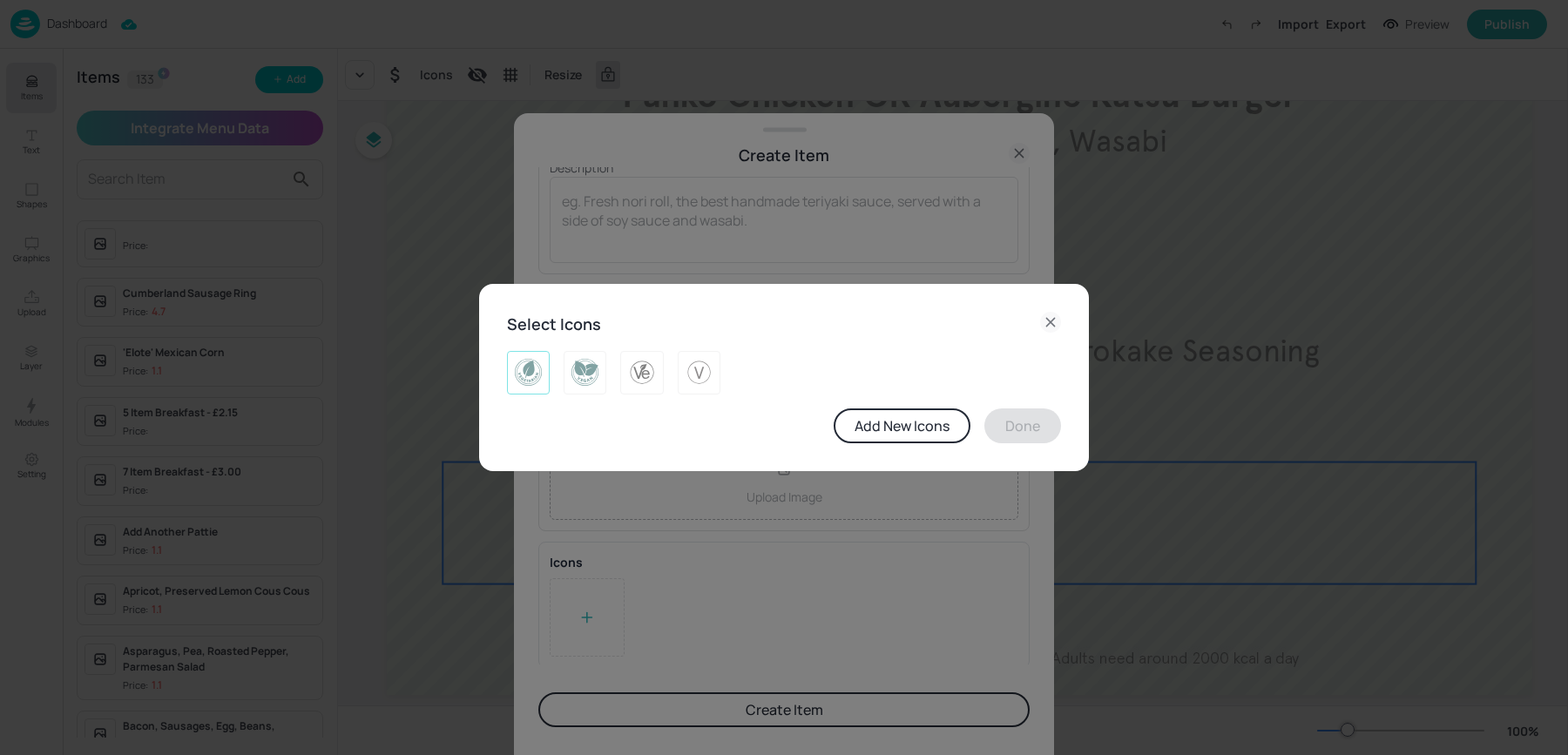 click at bounding box center (528, 373) 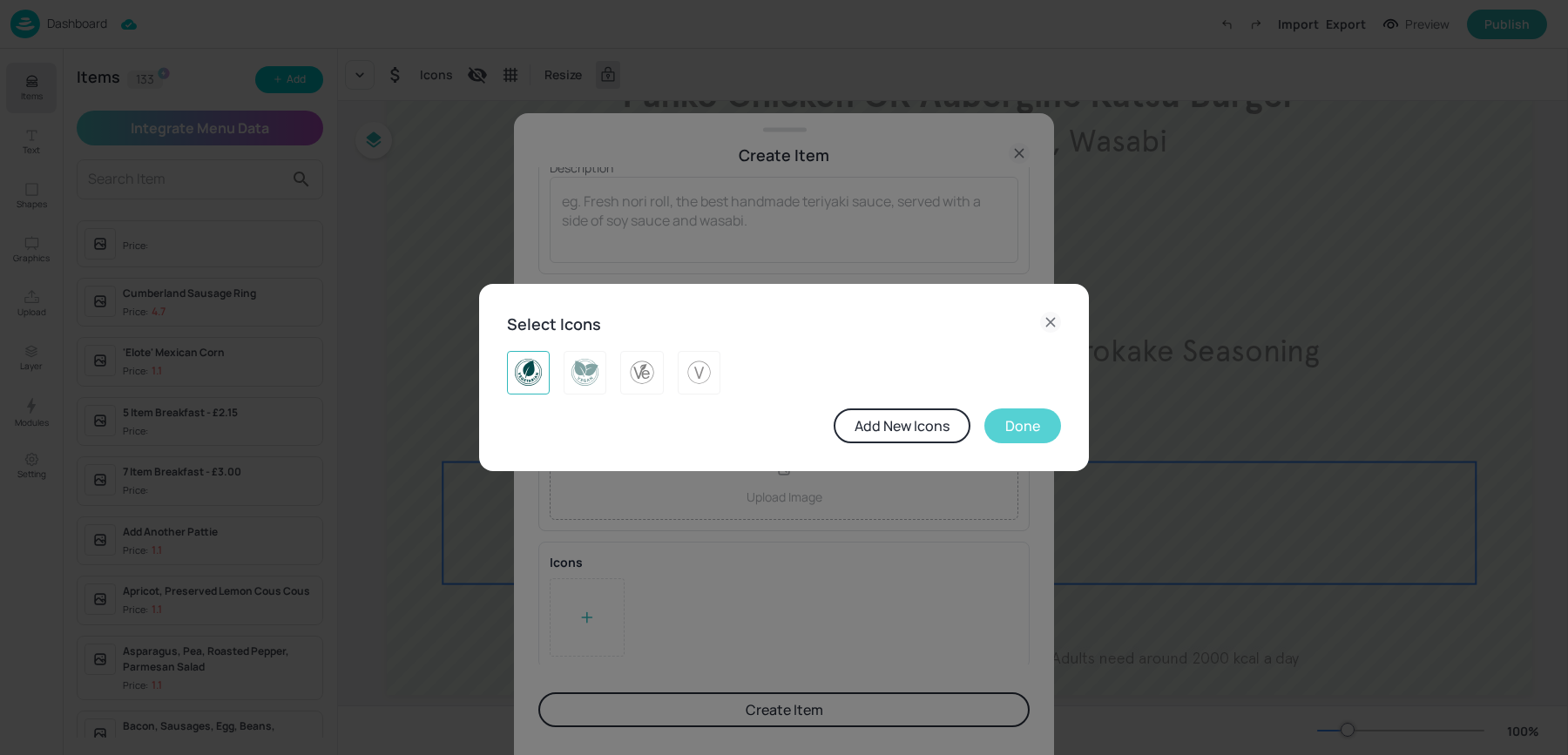 click on "Done" at bounding box center (1023, 426) 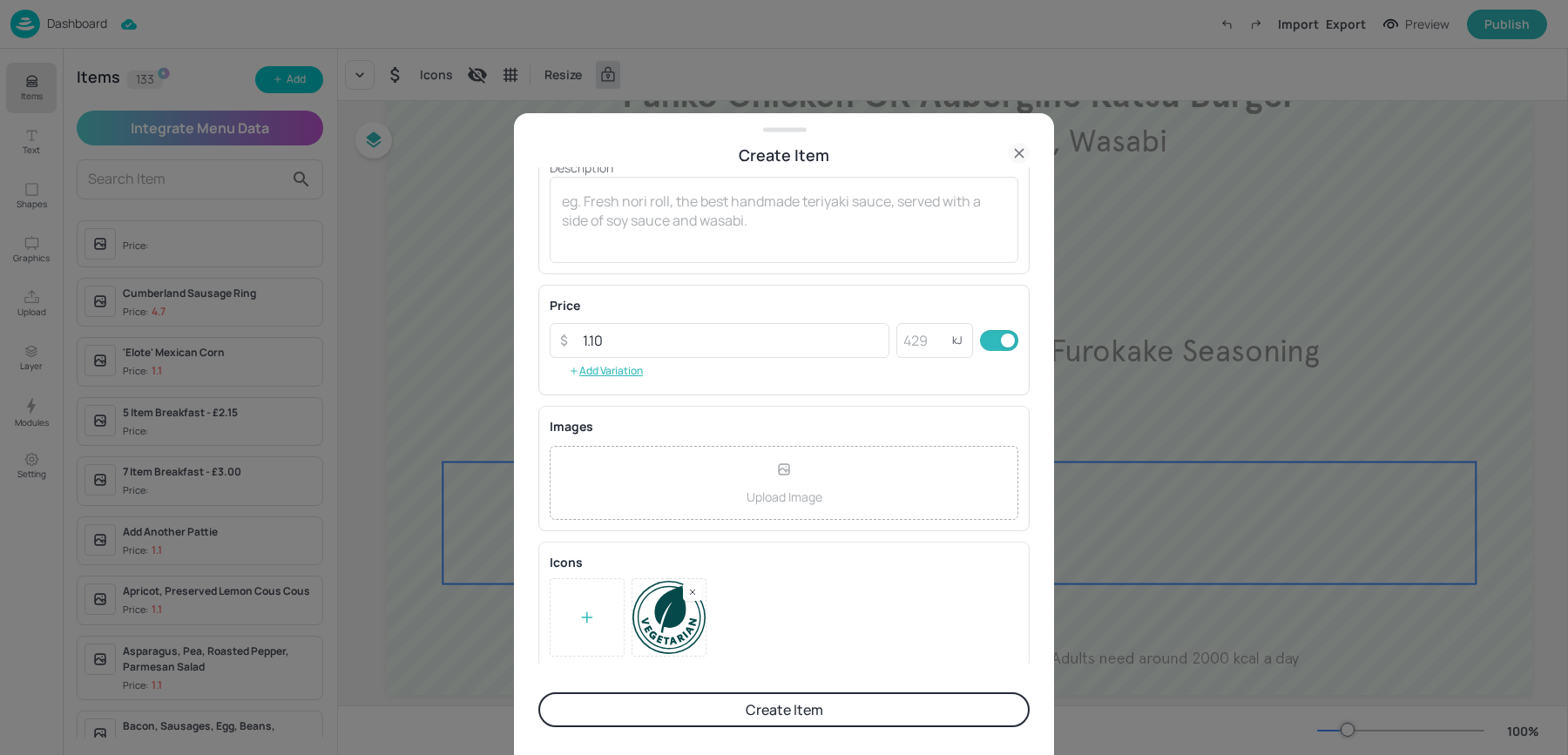 click on "Create Item" at bounding box center [784, 710] 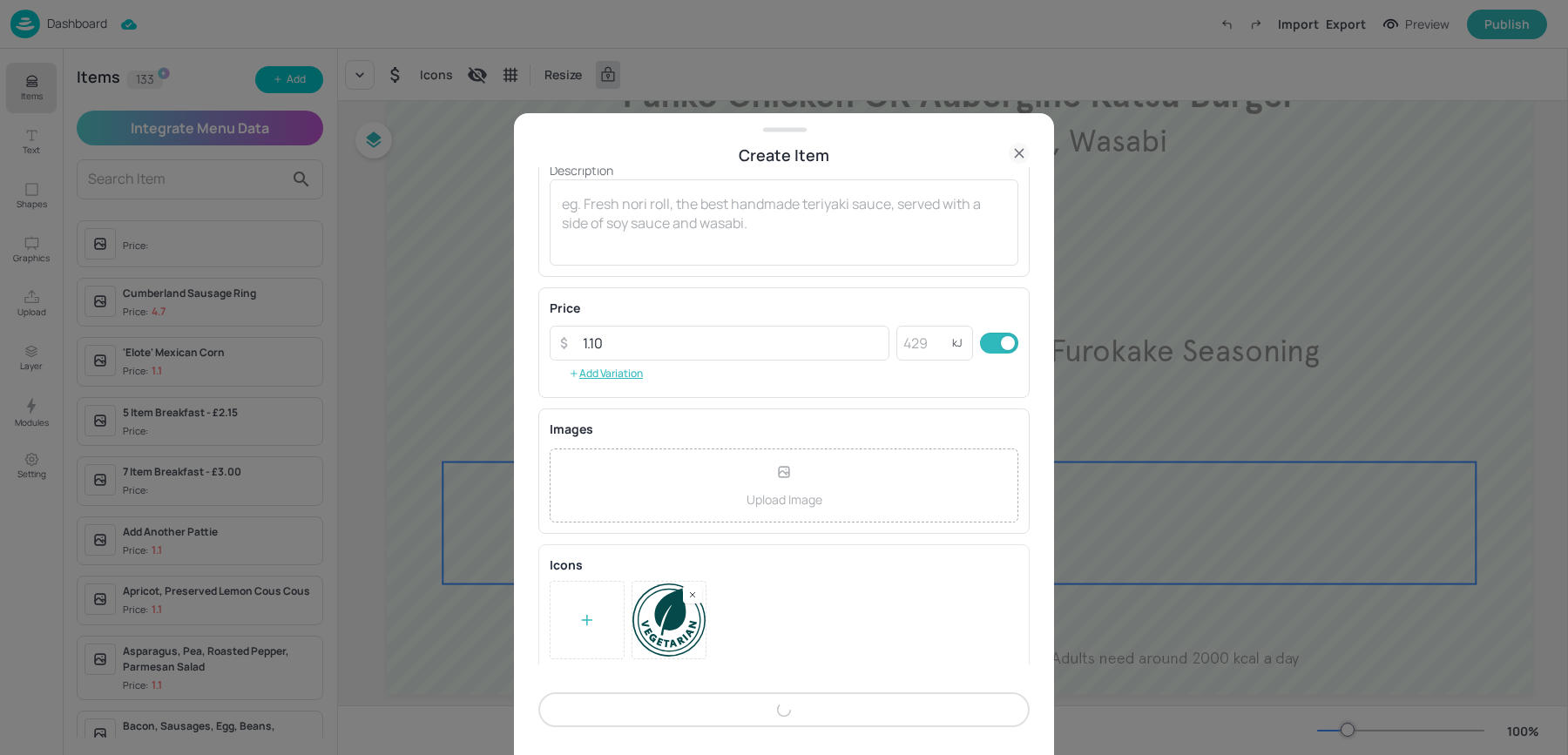 scroll, scrollTop: 190, scrollLeft: 0, axis: vertical 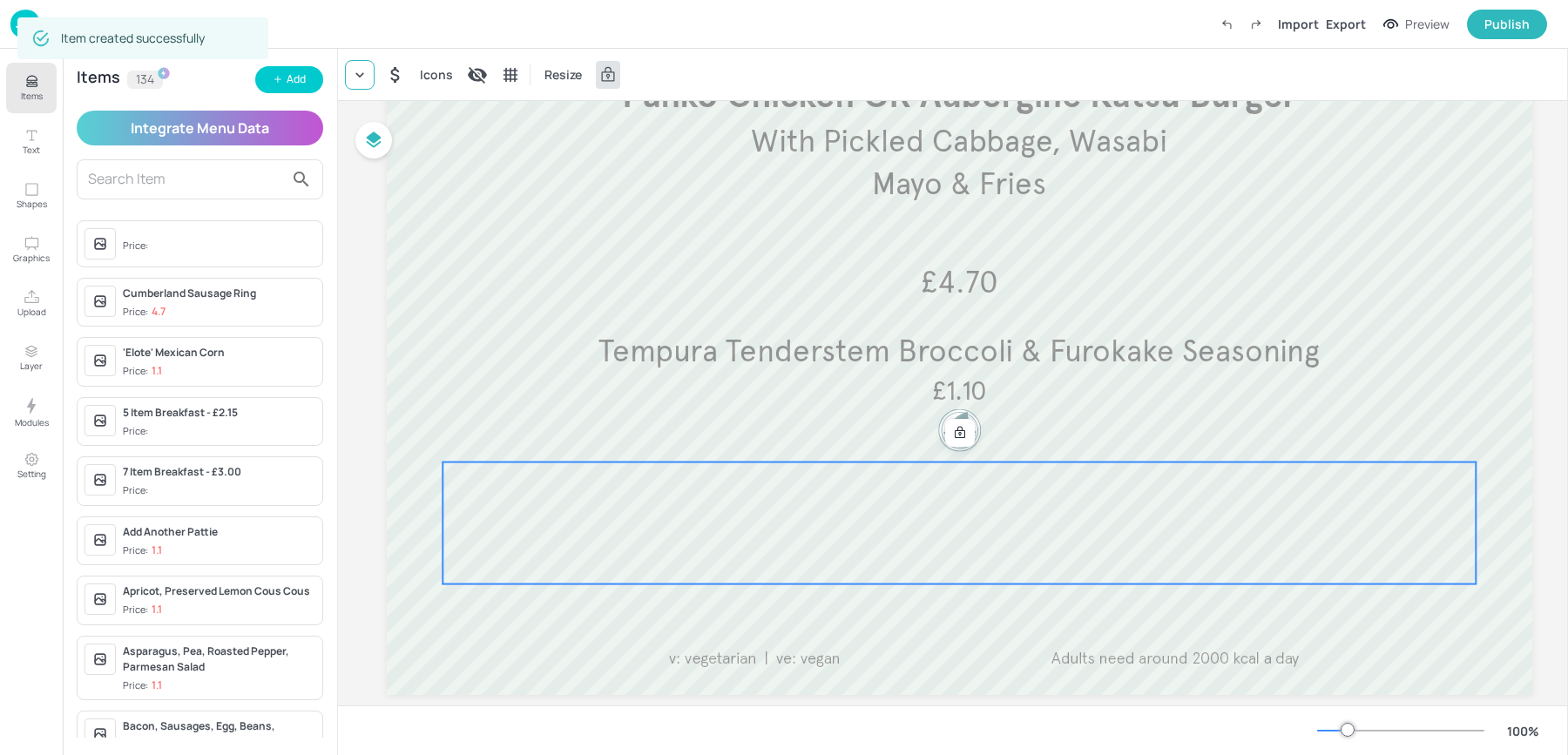 click 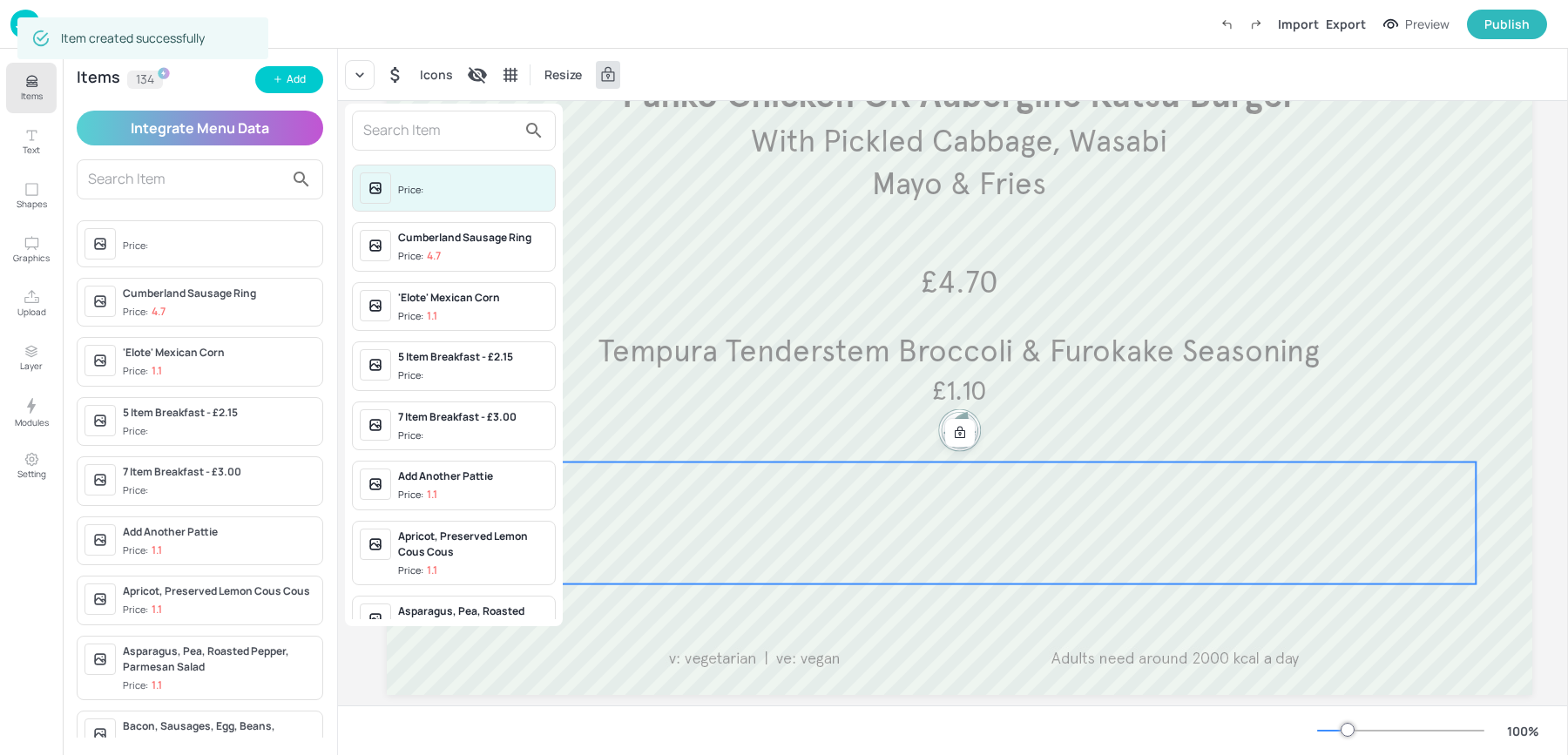 click at bounding box center (440, 131) 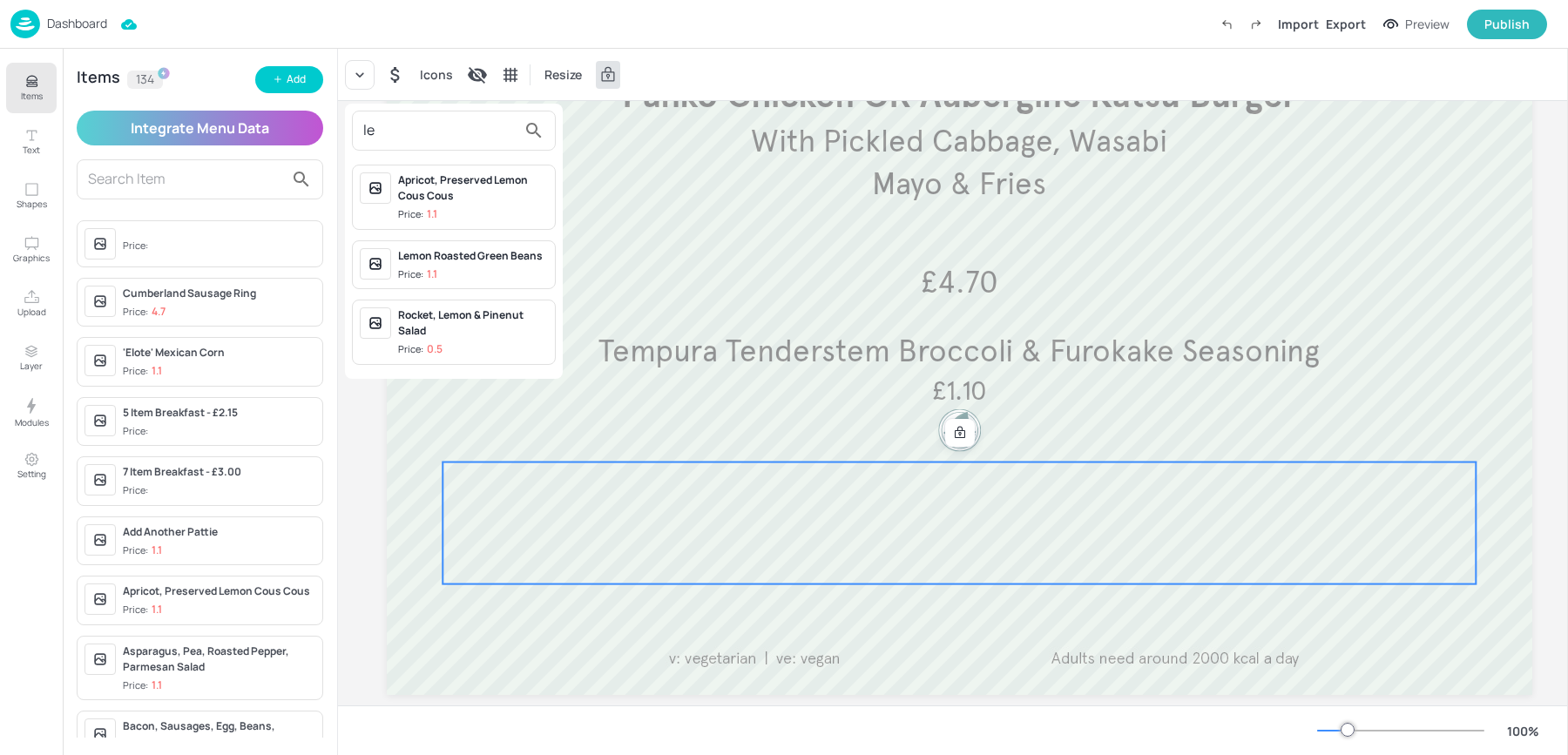 type on "l" 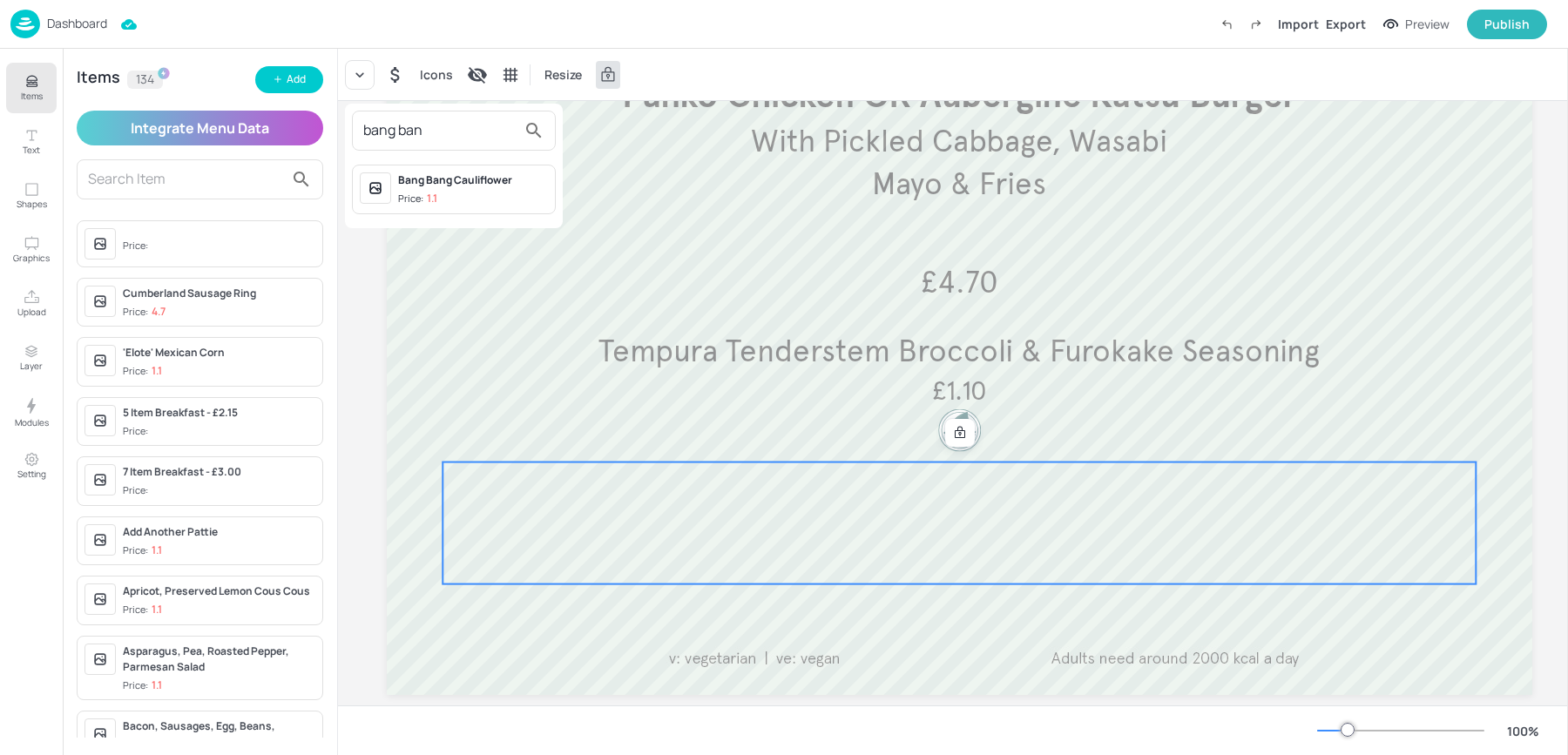 type on "bang ban" 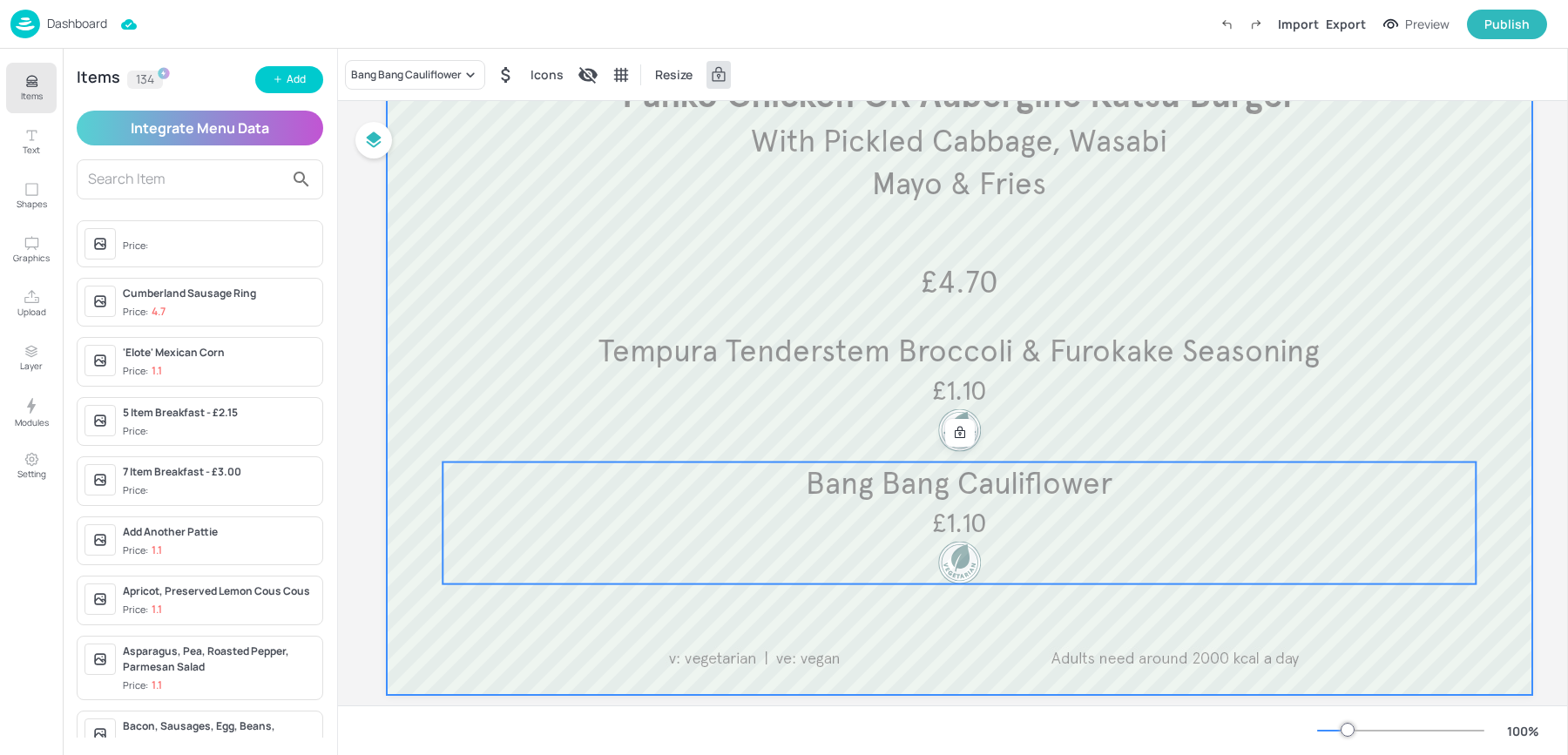 click at bounding box center (959, 225) 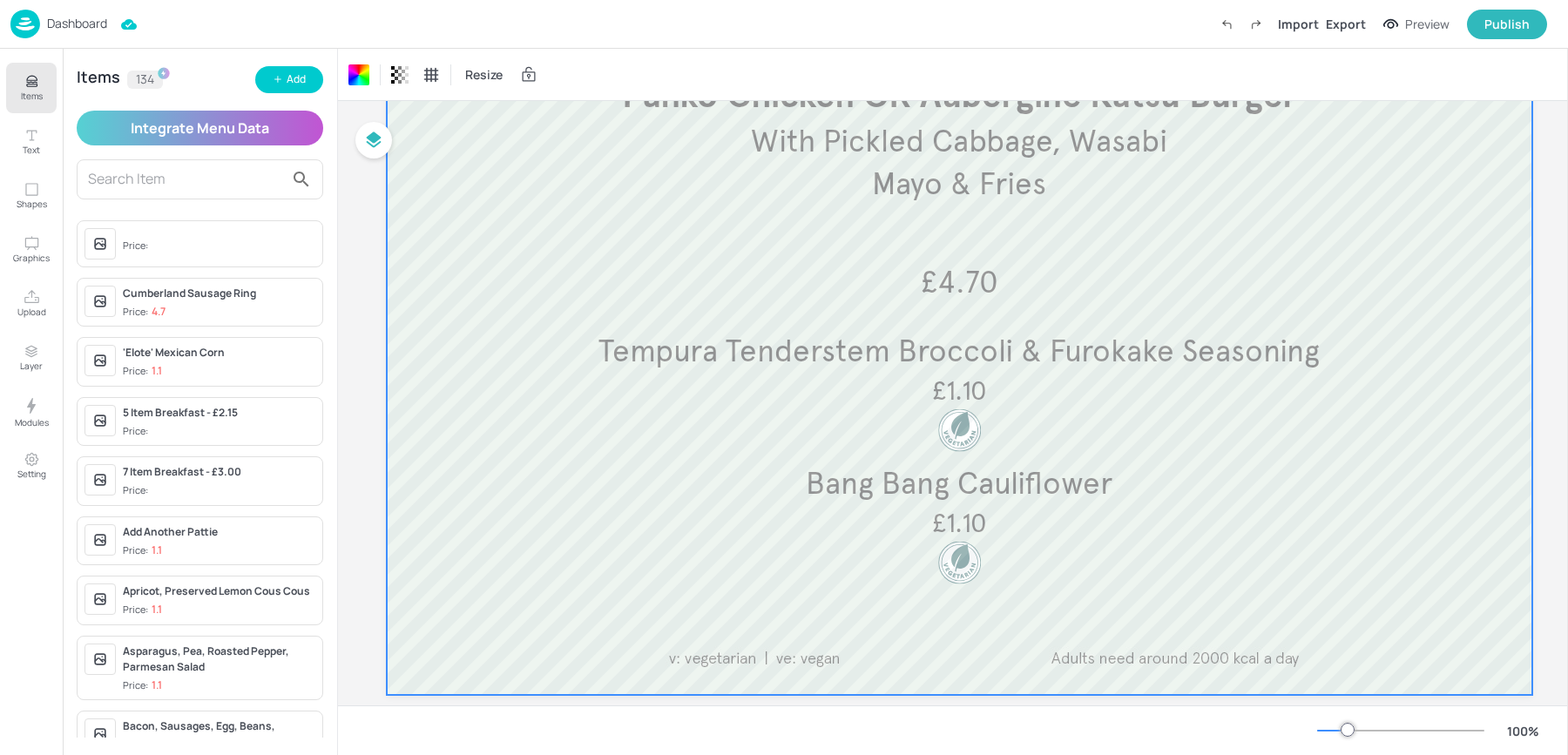 scroll, scrollTop: 0, scrollLeft: 0, axis: both 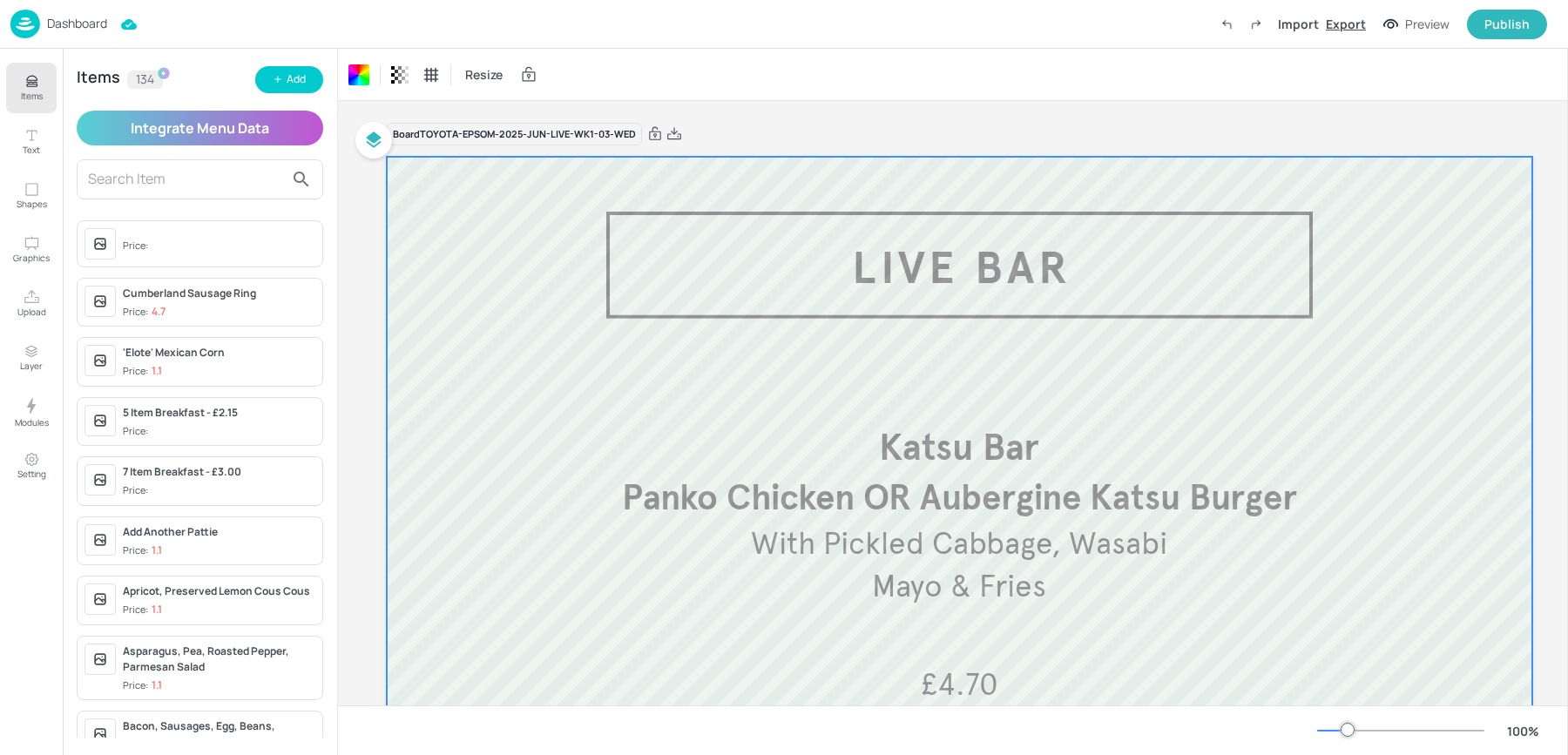 click on "Export" at bounding box center (1346, 24) 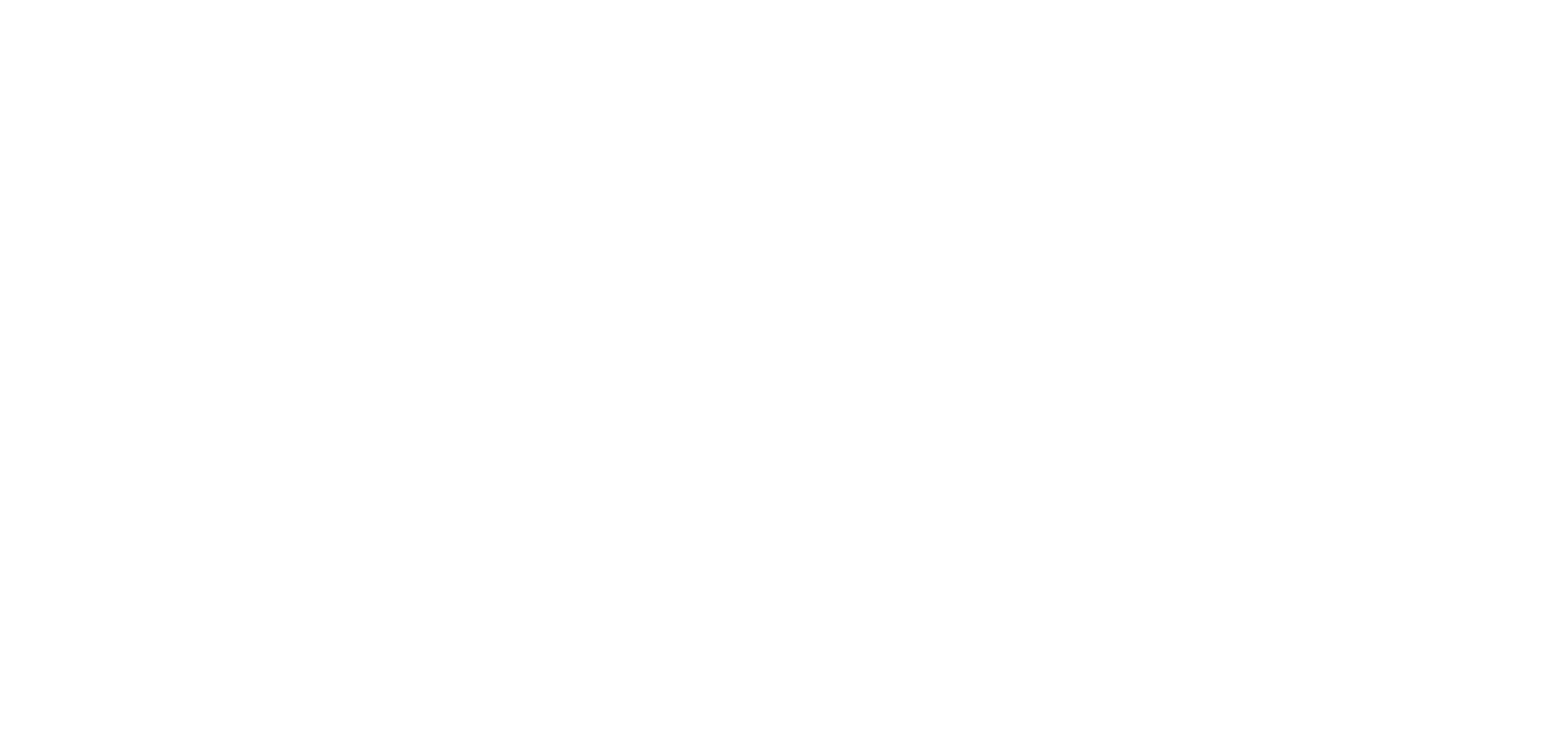 scroll, scrollTop: 0, scrollLeft: 0, axis: both 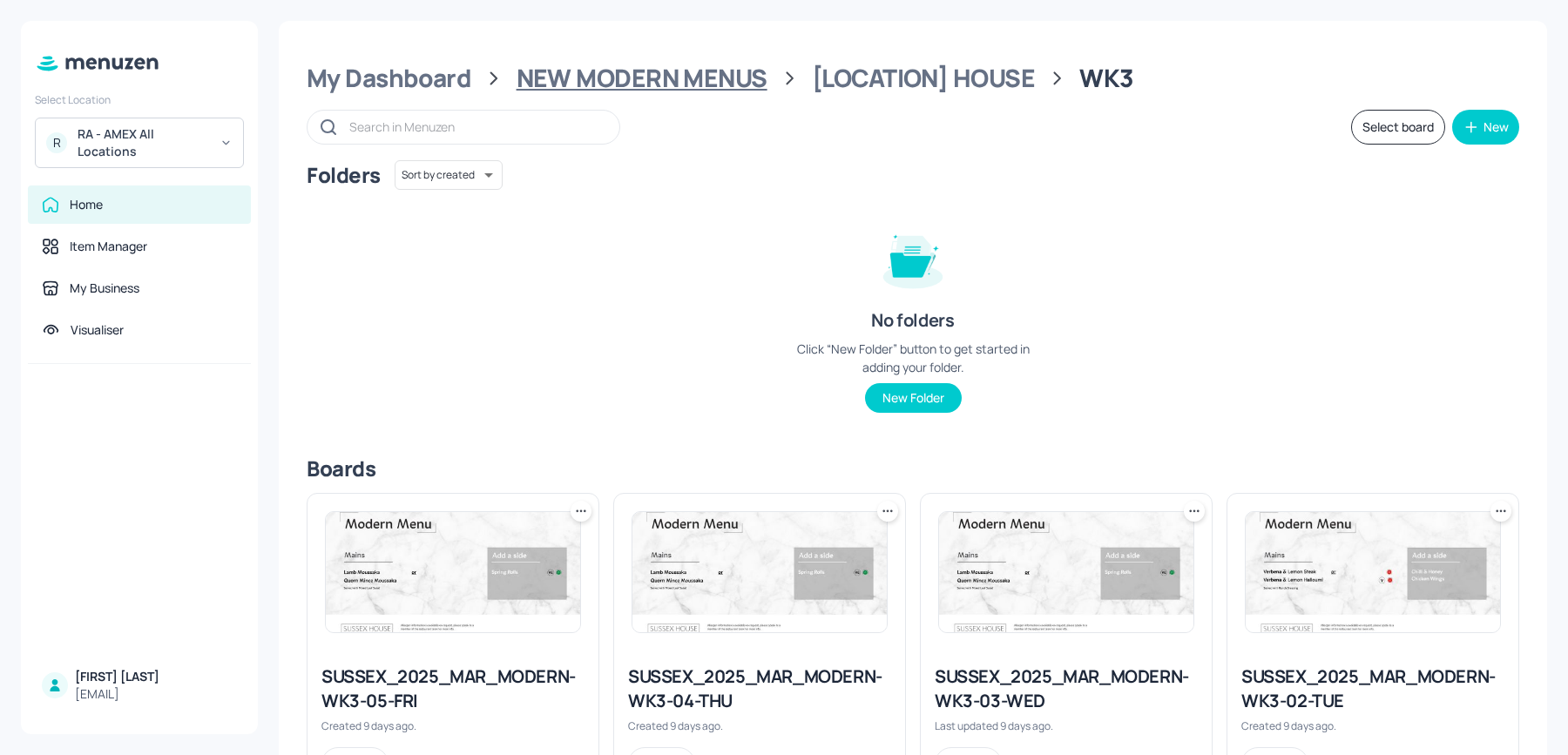 click on "NEW MODERN MENUS" at bounding box center [642, 78] 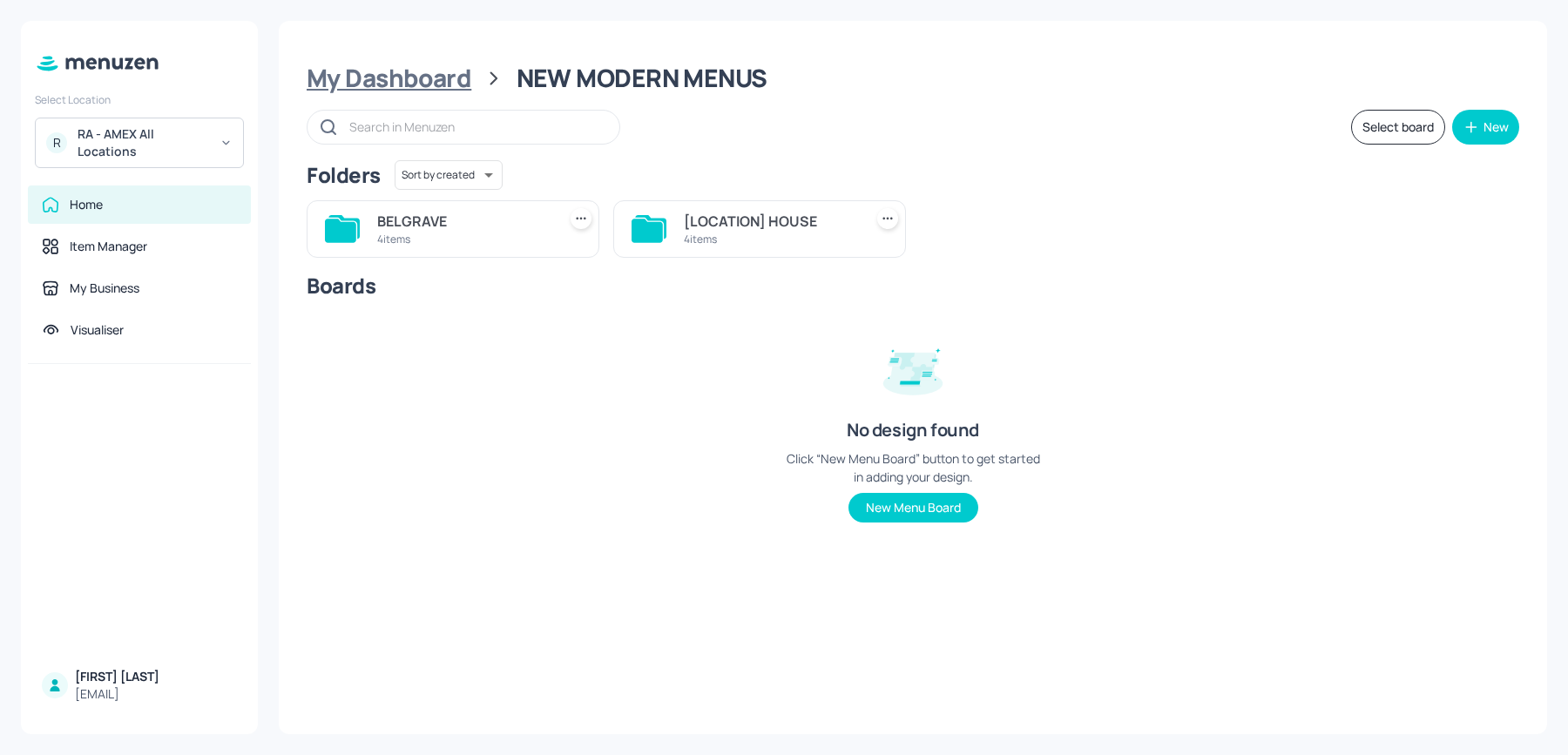 click on "My Dashboard" at bounding box center [389, 78] 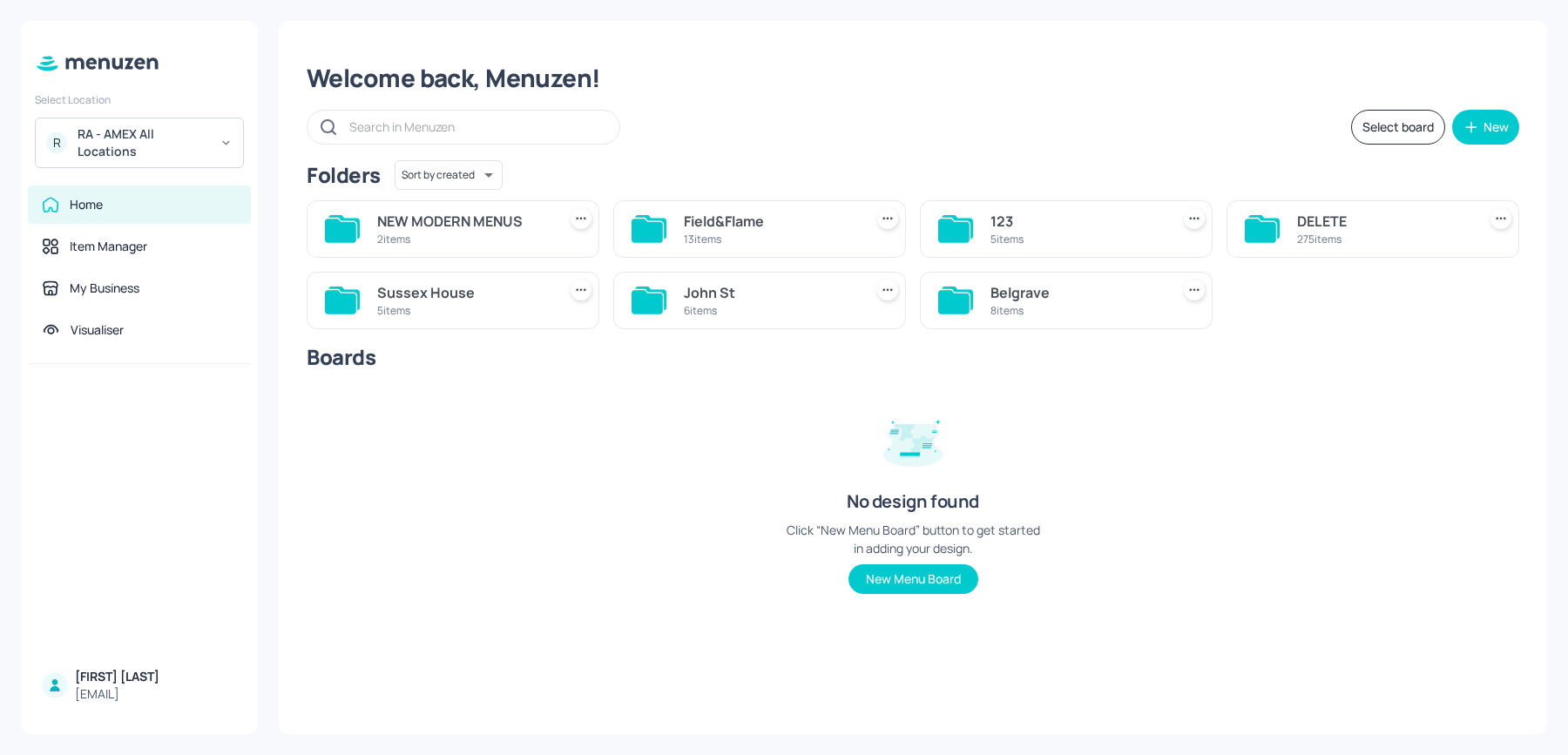 click on "6  items" at bounding box center [770, 310] 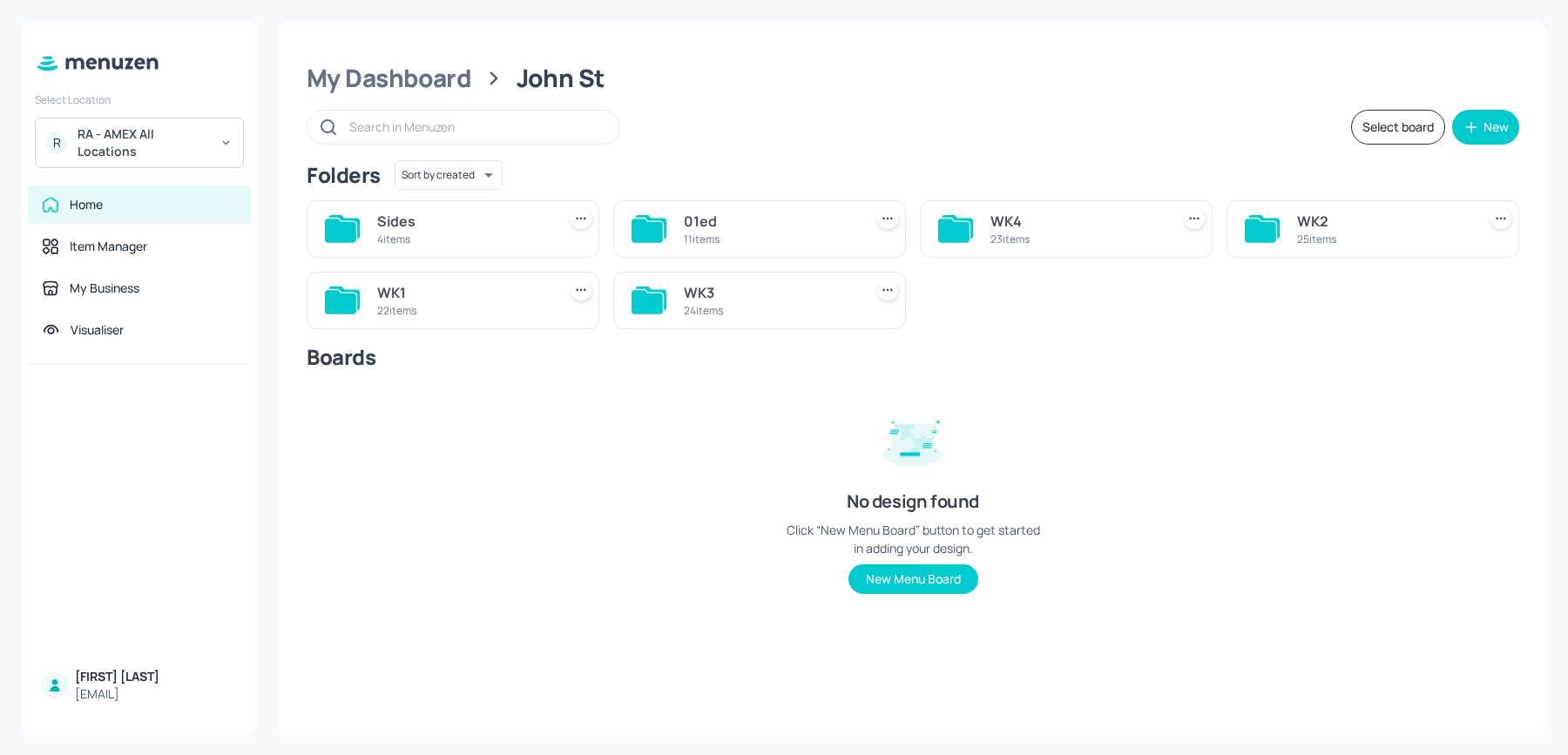 click on "WK3" at bounding box center [770, 293] 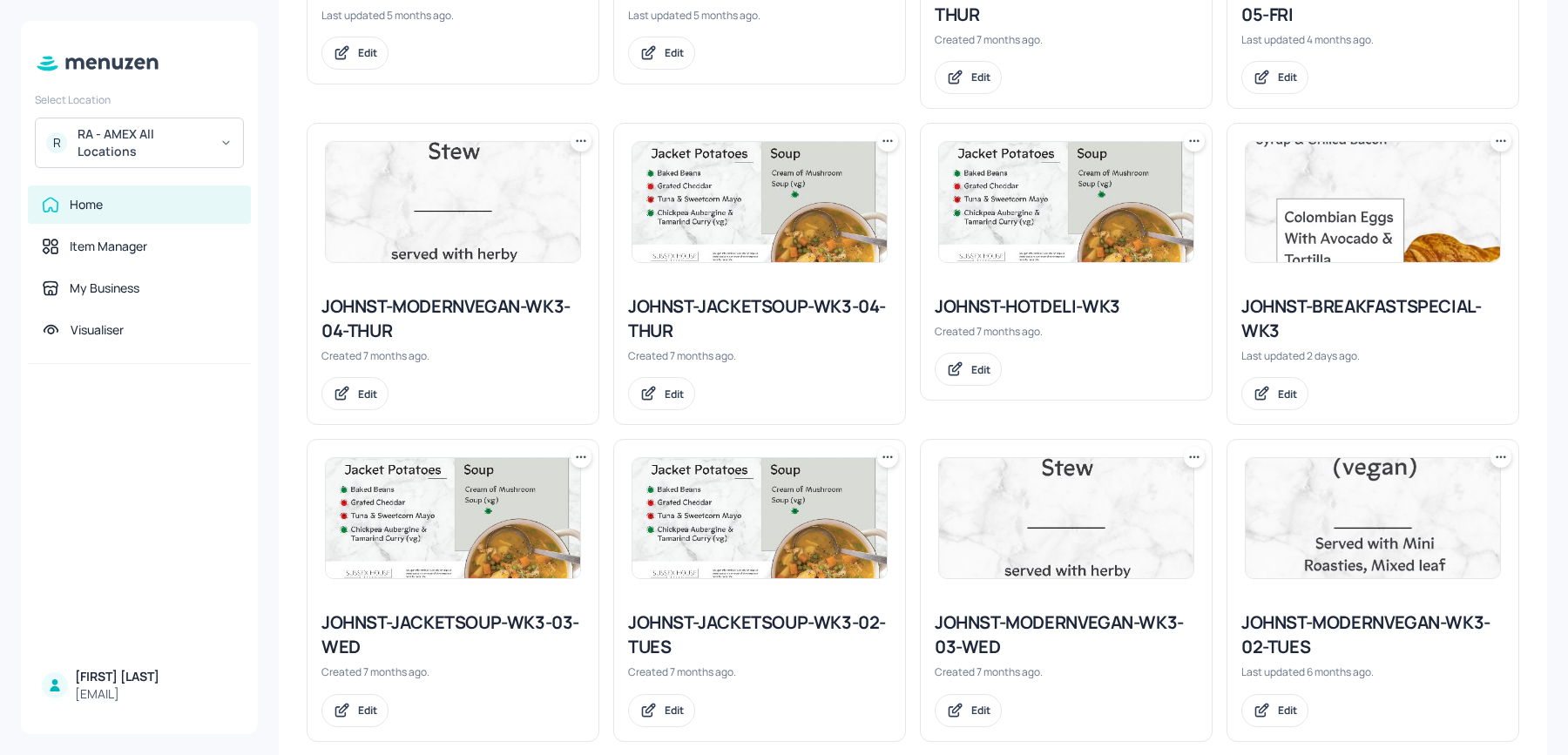 scroll, scrollTop: 1329, scrollLeft: 0, axis: vertical 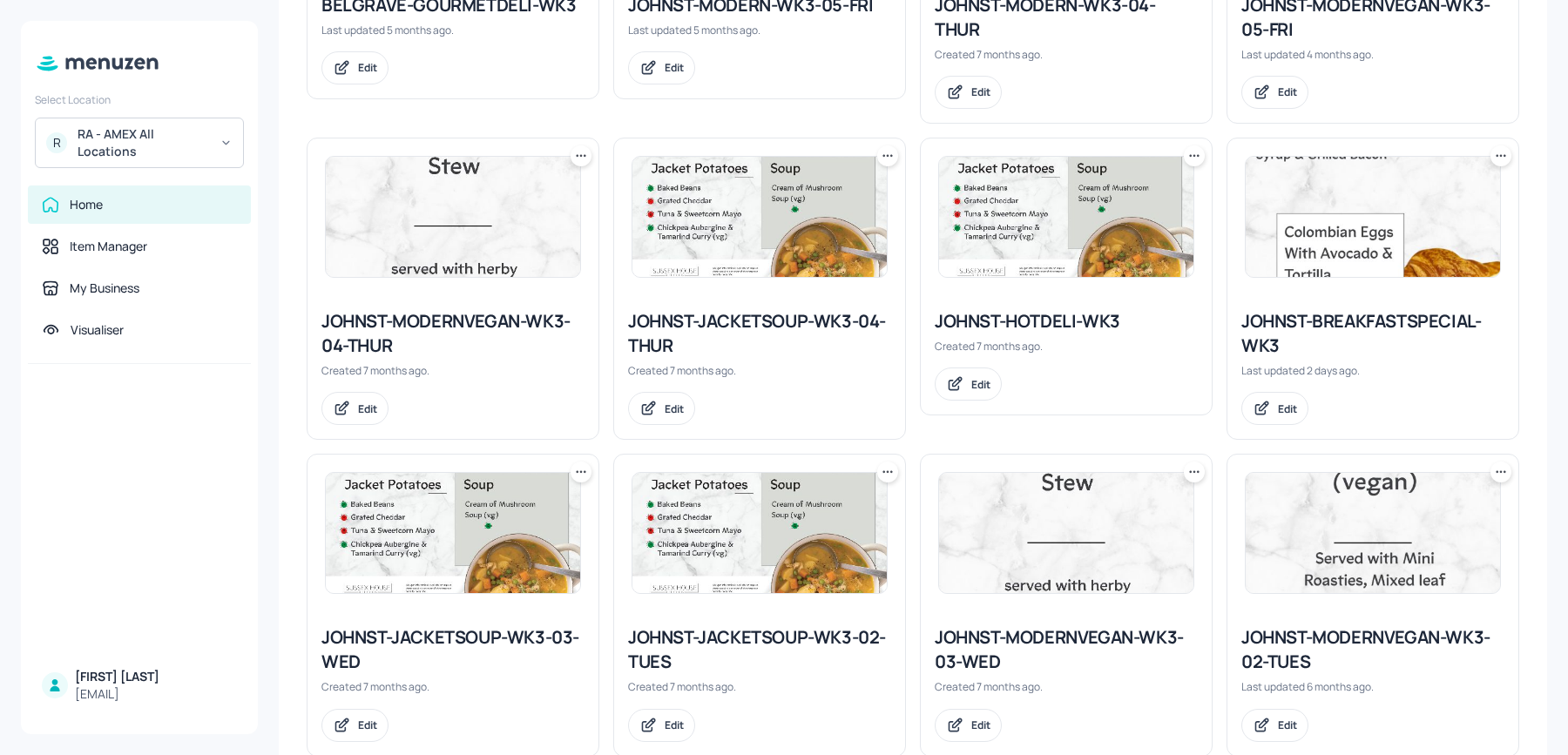 click at bounding box center (453, 533) 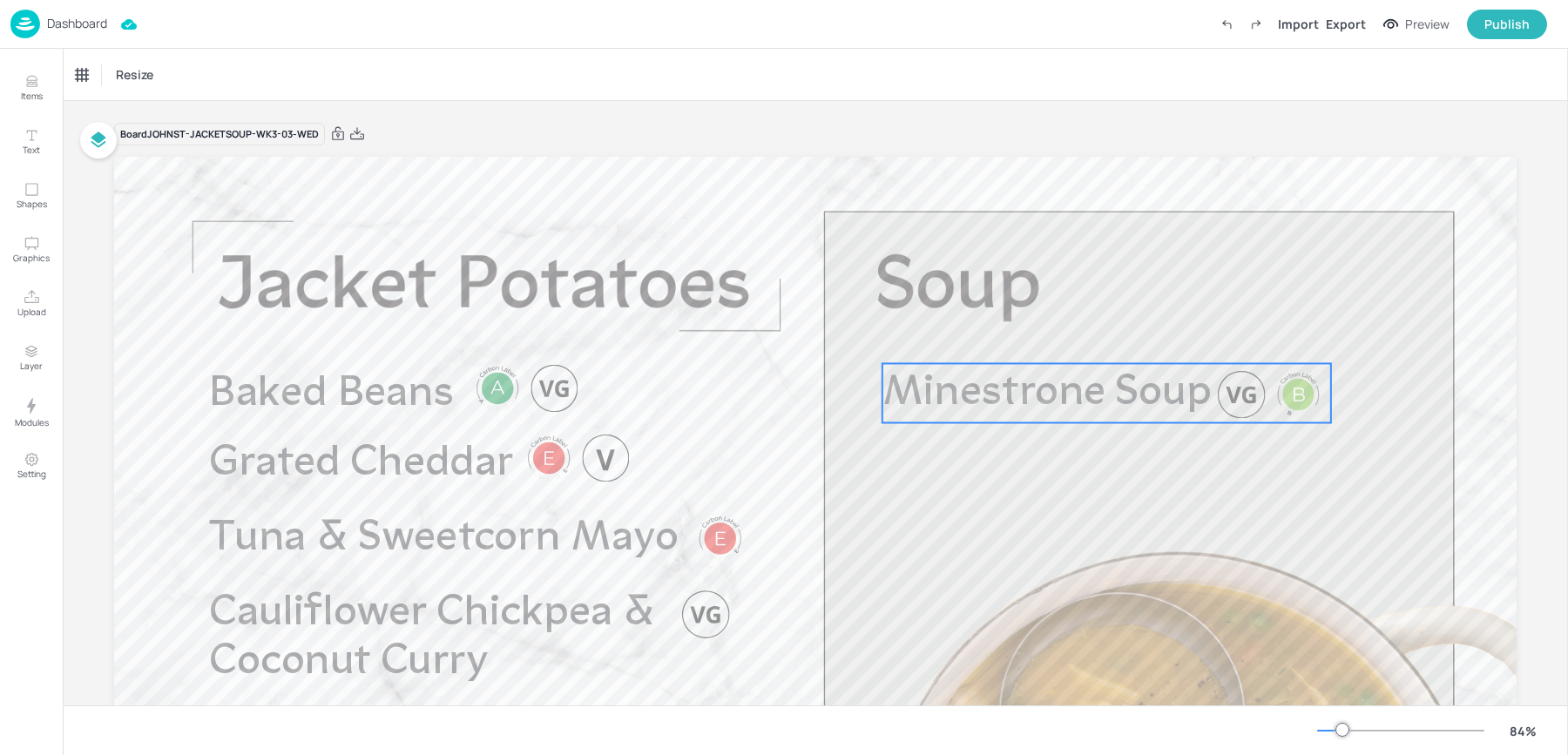 click on "Minestrone Soup" at bounding box center [1047, 393] 